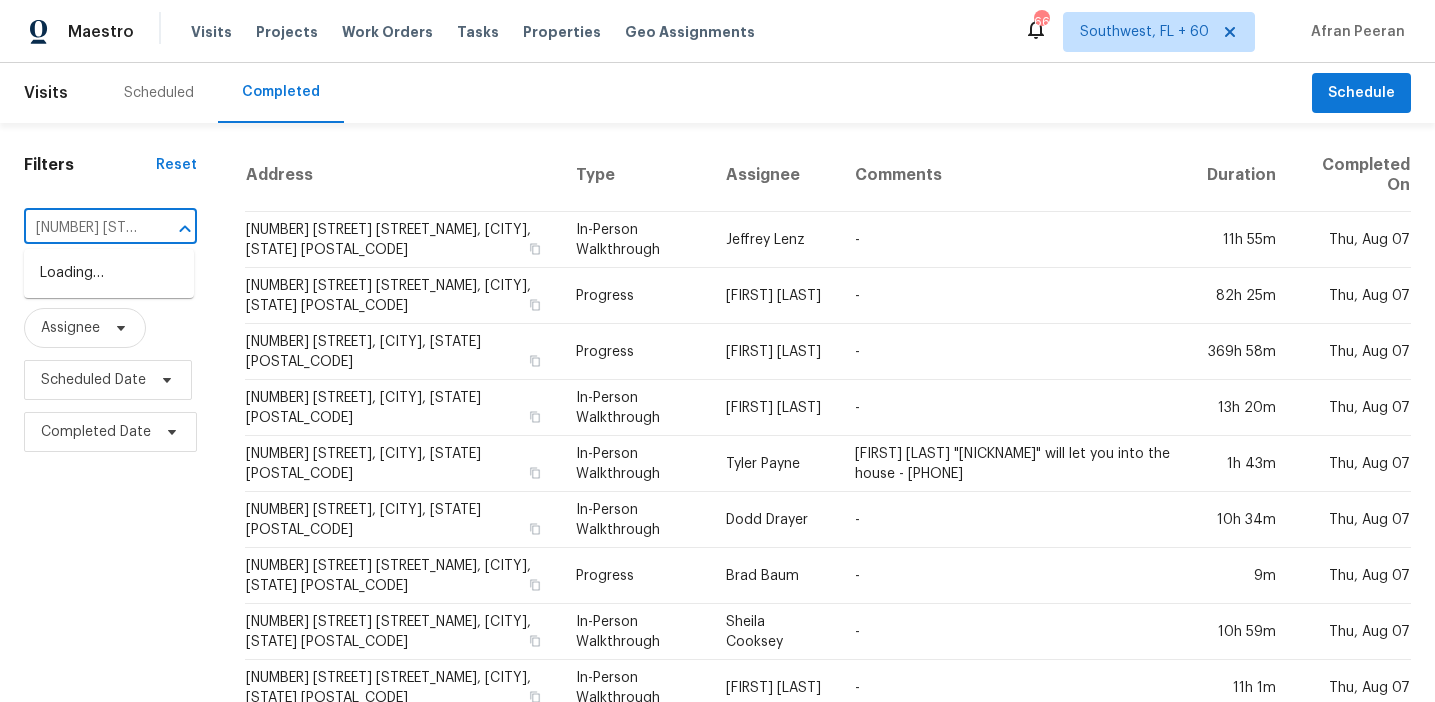 scroll, scrollTop: 0, scrollLeft: 0, axis: both 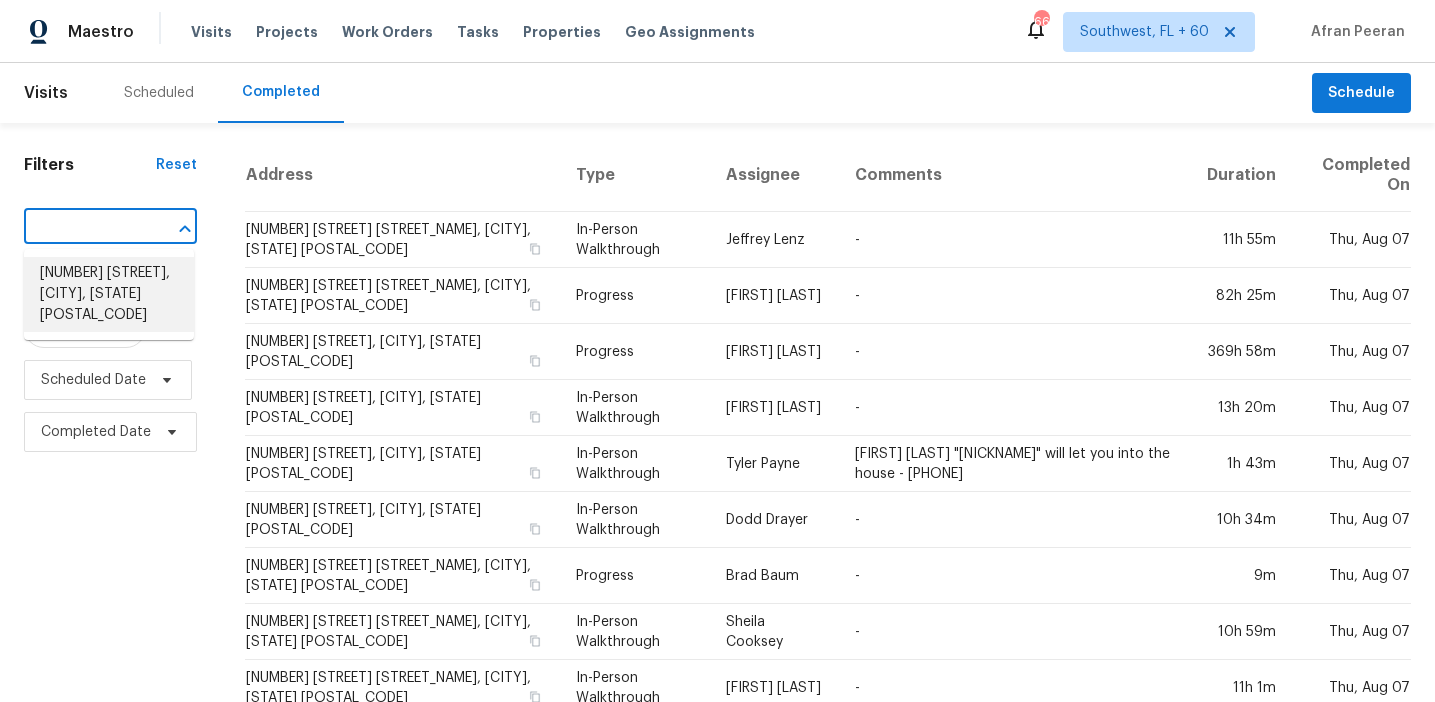 click on "[NUMBER] [STREET], [CITY], [STATE] [POSTAL_CODE]" at bounding box center [109, 294] 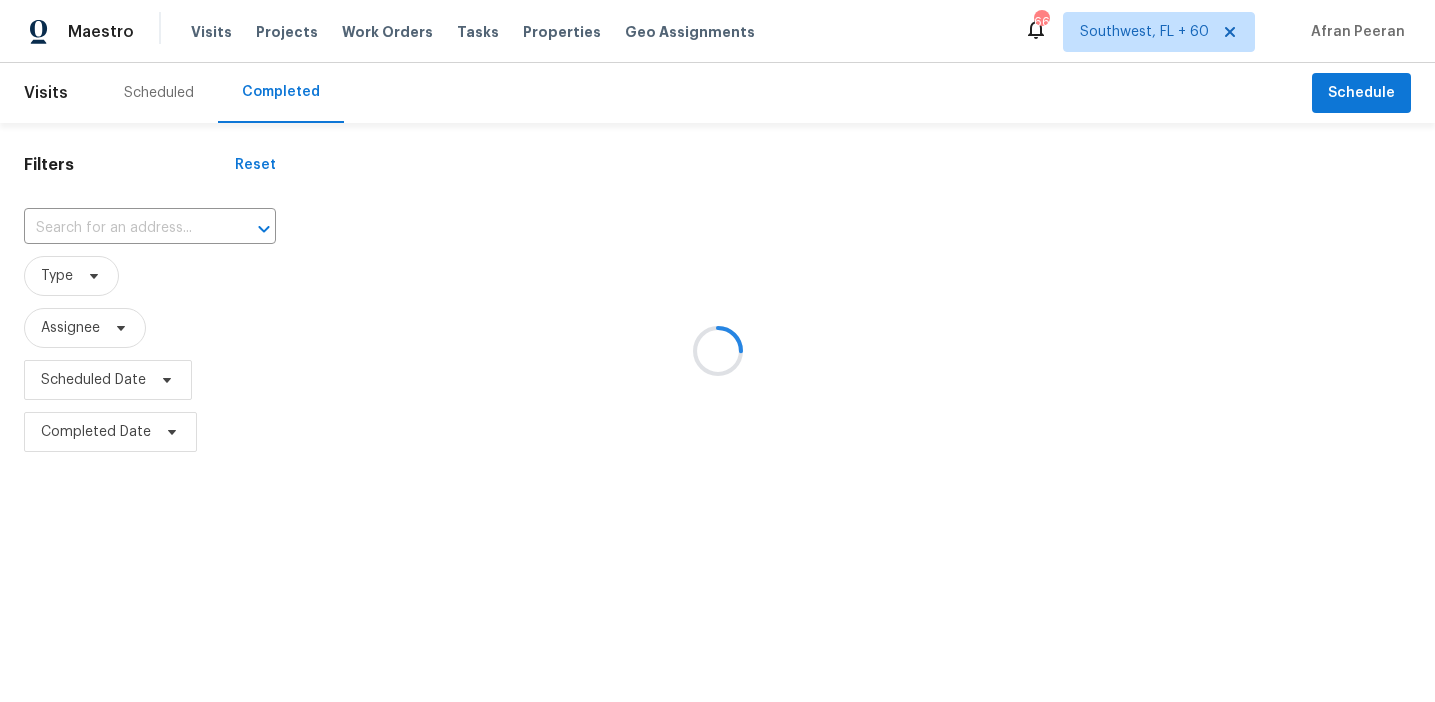 type on "[NUMBER] [STREET], [CITY], [STATE] [POSTAL_CODE]" 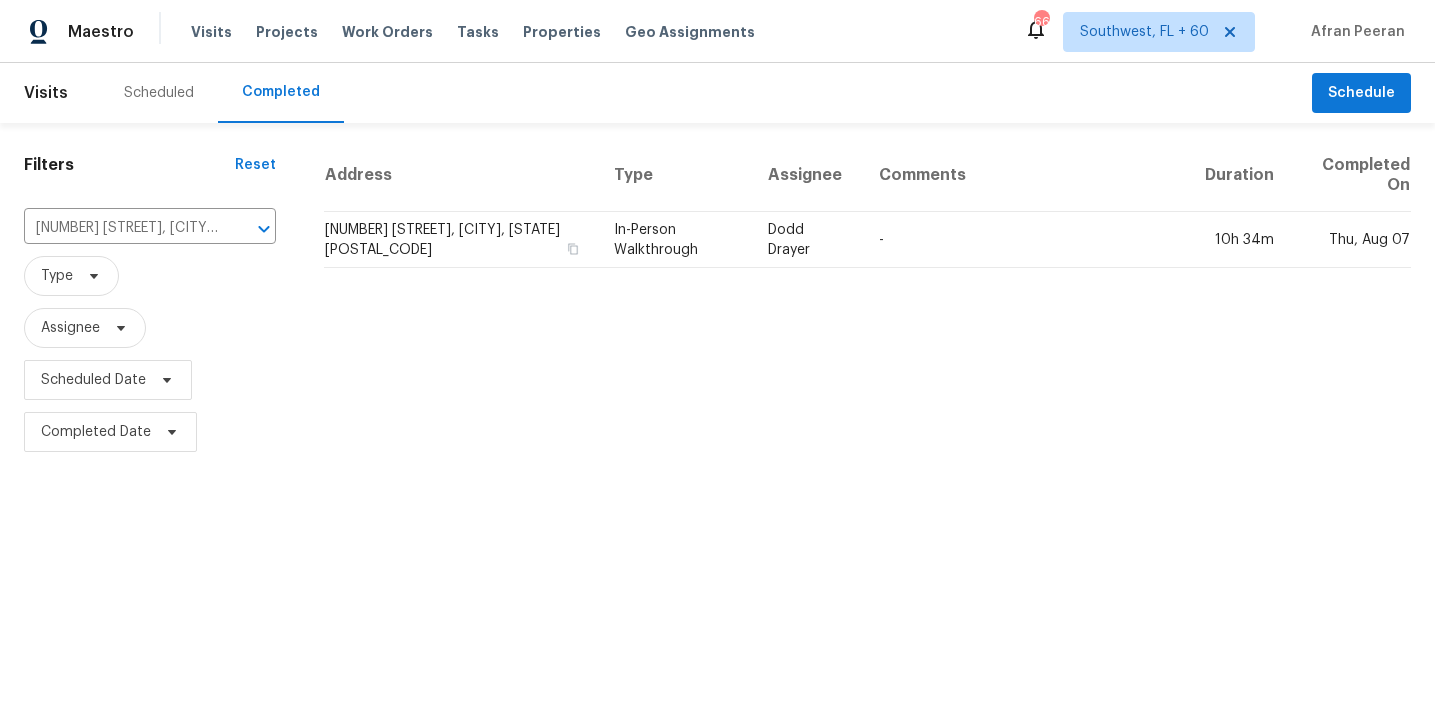 click on "[NUMBER] [STREET], [CITY], [STATE] [POSTAL_CODE]" at bounding box center (461, 240) 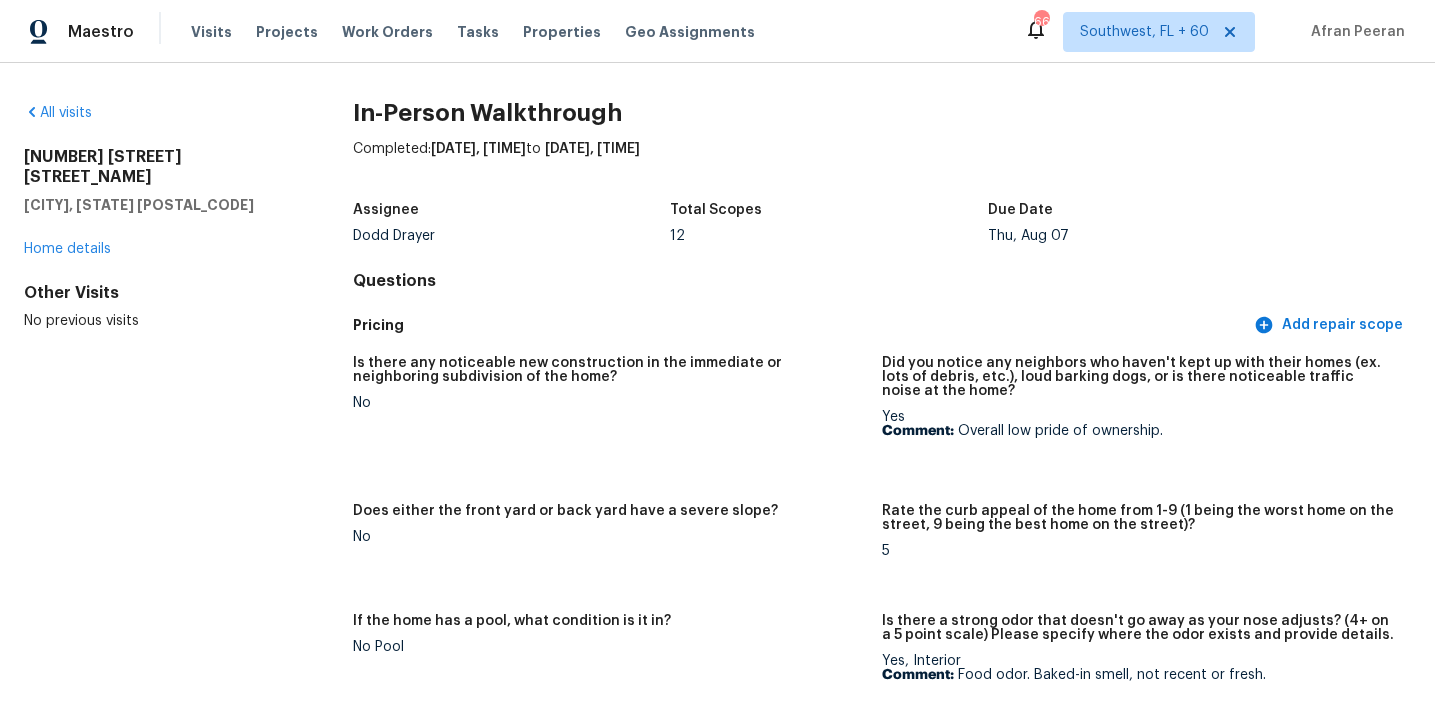 click on "Is there any noticeable new construction in the immediate or neighboring subdivision of the home? No" at bounding box center (617, 418) 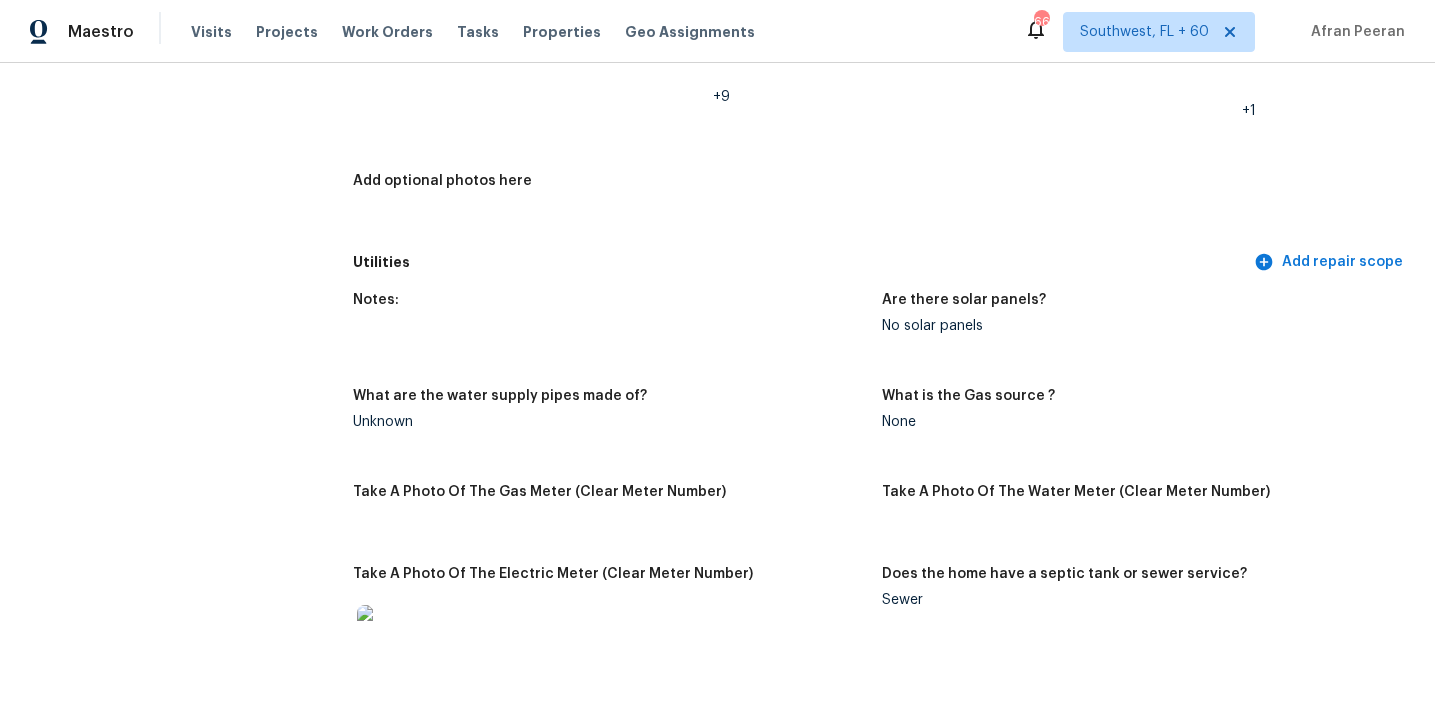 scroll, scrollTop: 3545, scrollLeft: 0, axis: vertical 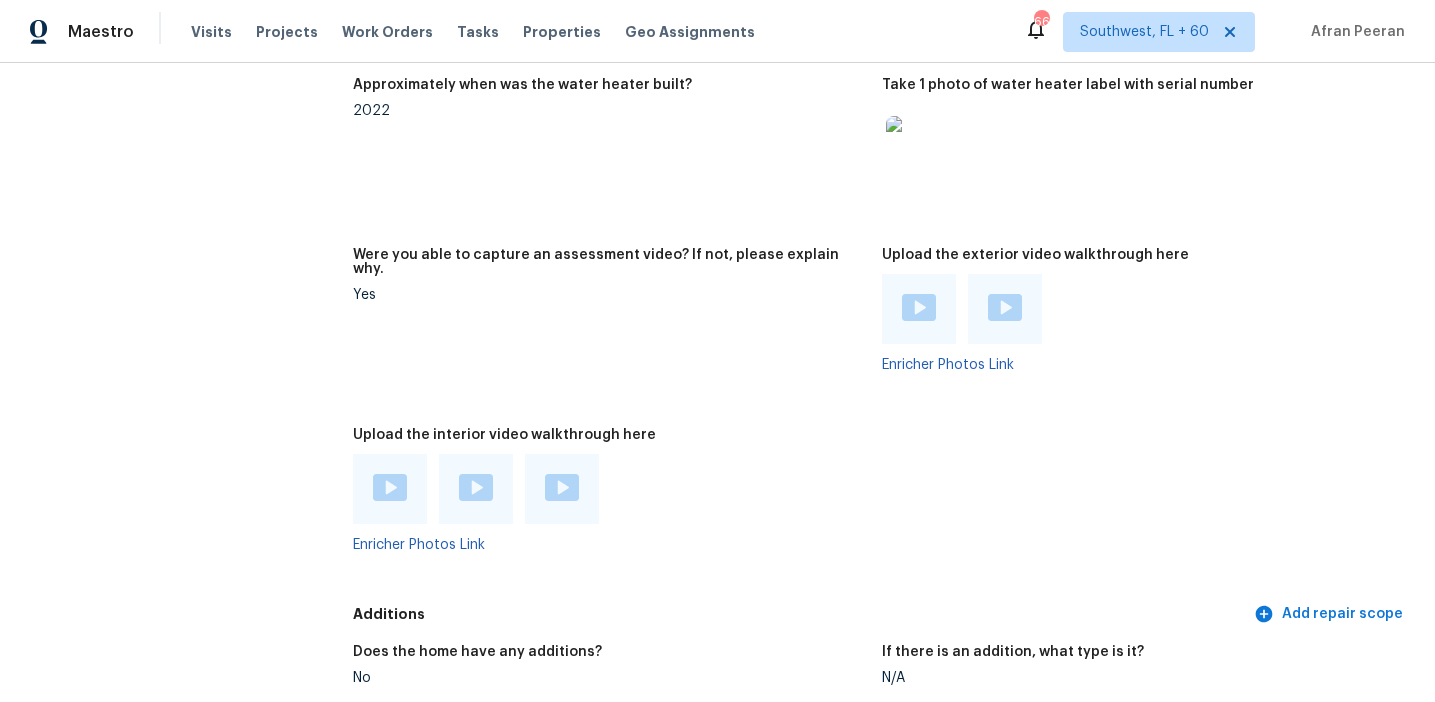 click on "Notes: Living Room Photos Kitchen Photos  +5 Main Bedroom Photos  +2 Bathroom Photos  +12 Add optional photos here  +15 Were you able to access the interior of the home and conduct a walkthrough? Yes Does the home have a basement? No basement What percentage of the basement is finished? Is there HVAC present in the basement? N/A Please rate the condition of the paint including walls, ceilings, and trim. Poor: Overspray, mismatched sheens, ceiling bumps, clearly visible previous repairs; Unfinished; extensive ‘holiday’ spots, bleeding through. Please rate the condition of the flooring Poor: badly worn, permanent stains larger than 6” diameter, unusually colored, torn/frayed if carpet; large gaps if laminate/LVP Provide any other comments on paint and/or flooring that would help the scoping team scope appropriately Please rate the condition of the kitchen cabinets Please rate the condition of the bathroom cabinets Does the home have any layout issues that seem odd? Select all that apply. N/A N/A No No No" at bounding box center (882, -474) 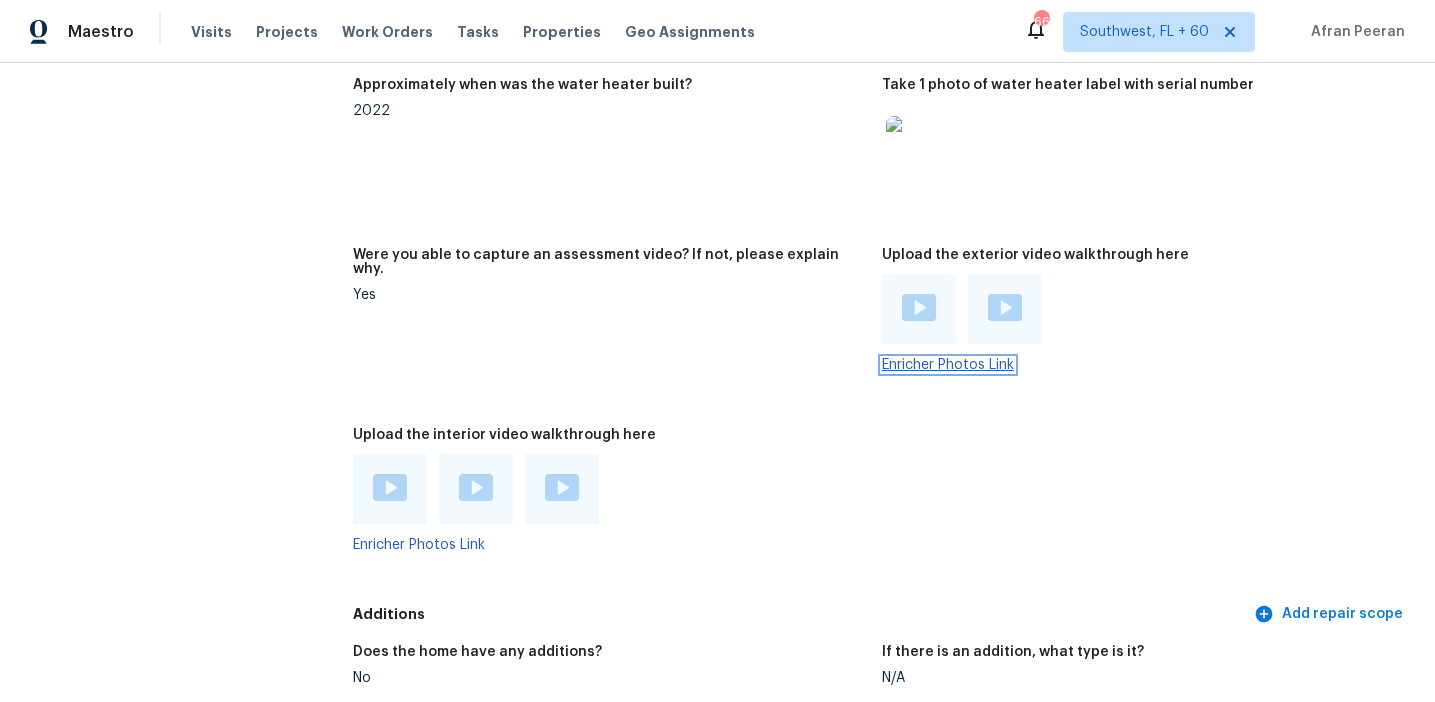 click on "Enricher Photos Link" at bounding box center [948, 365] 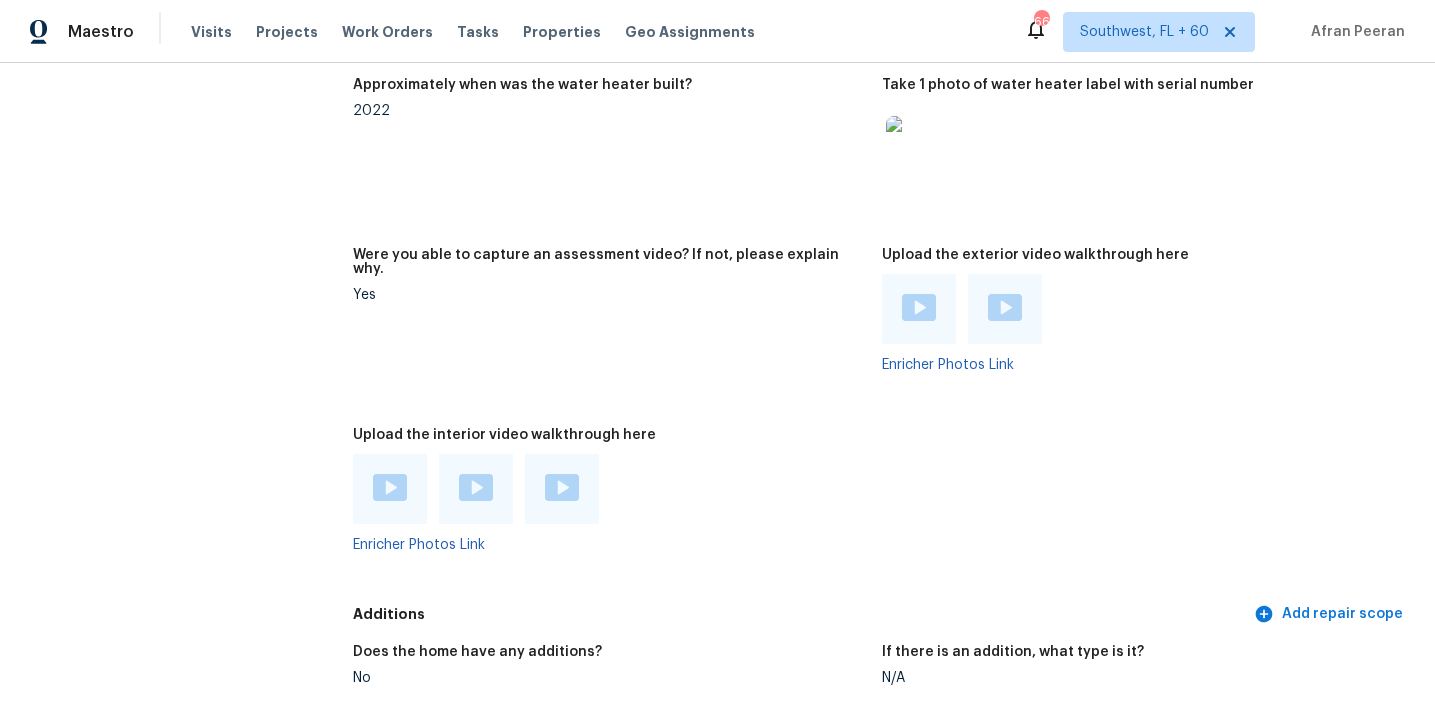 click on "Were you able to capture an assessment video? If not, please explain why. Yes" at bounding box center [617, 326] 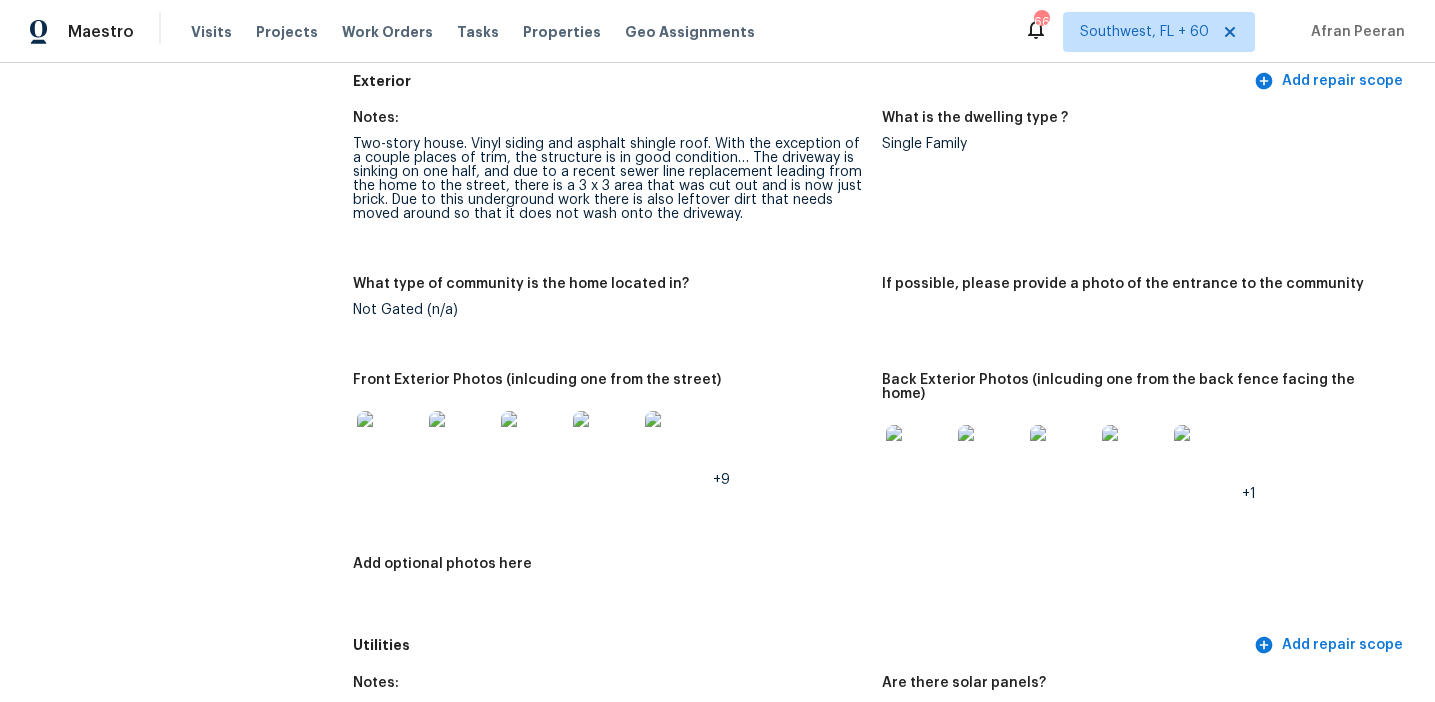 scroll, scrollTop: 813, scrollLeft: 0, axis: vertical 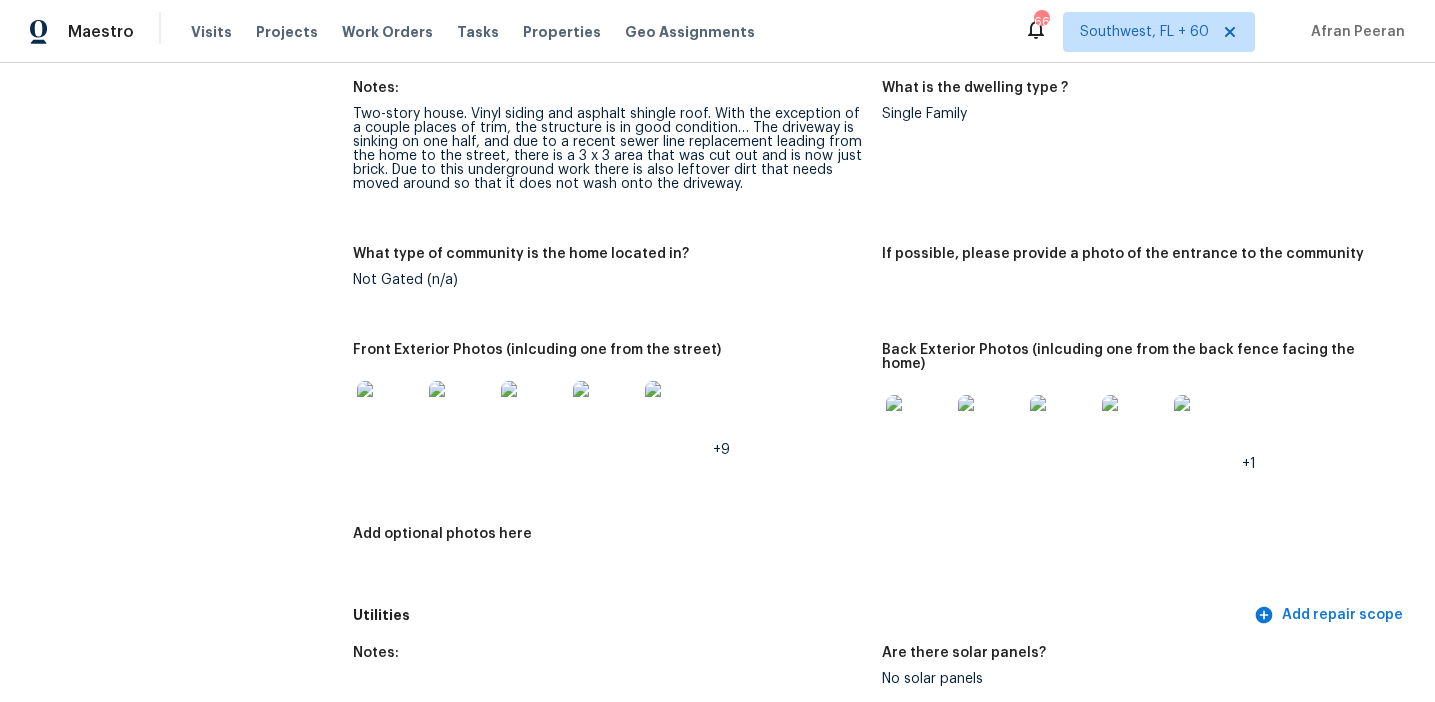 click at bounding box center (389, 413) 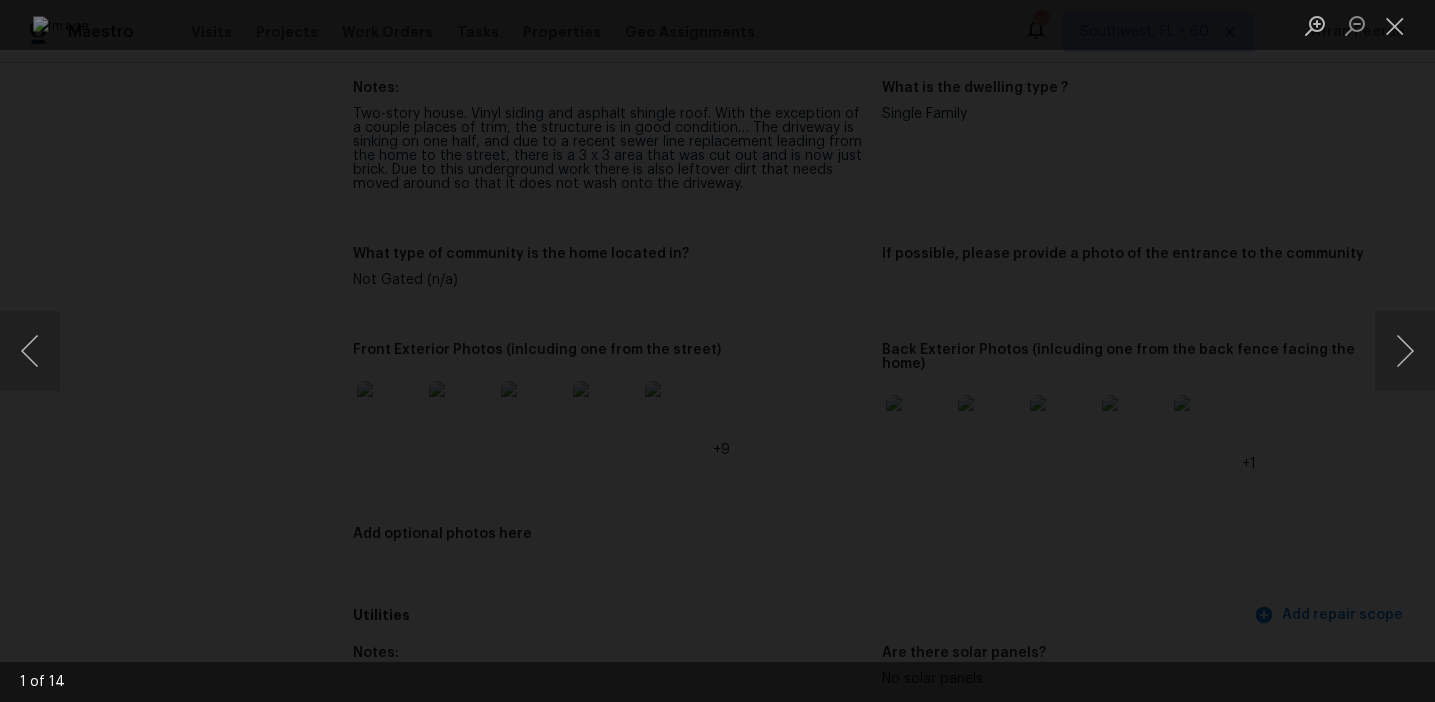 click at bounding box center (717, 351) 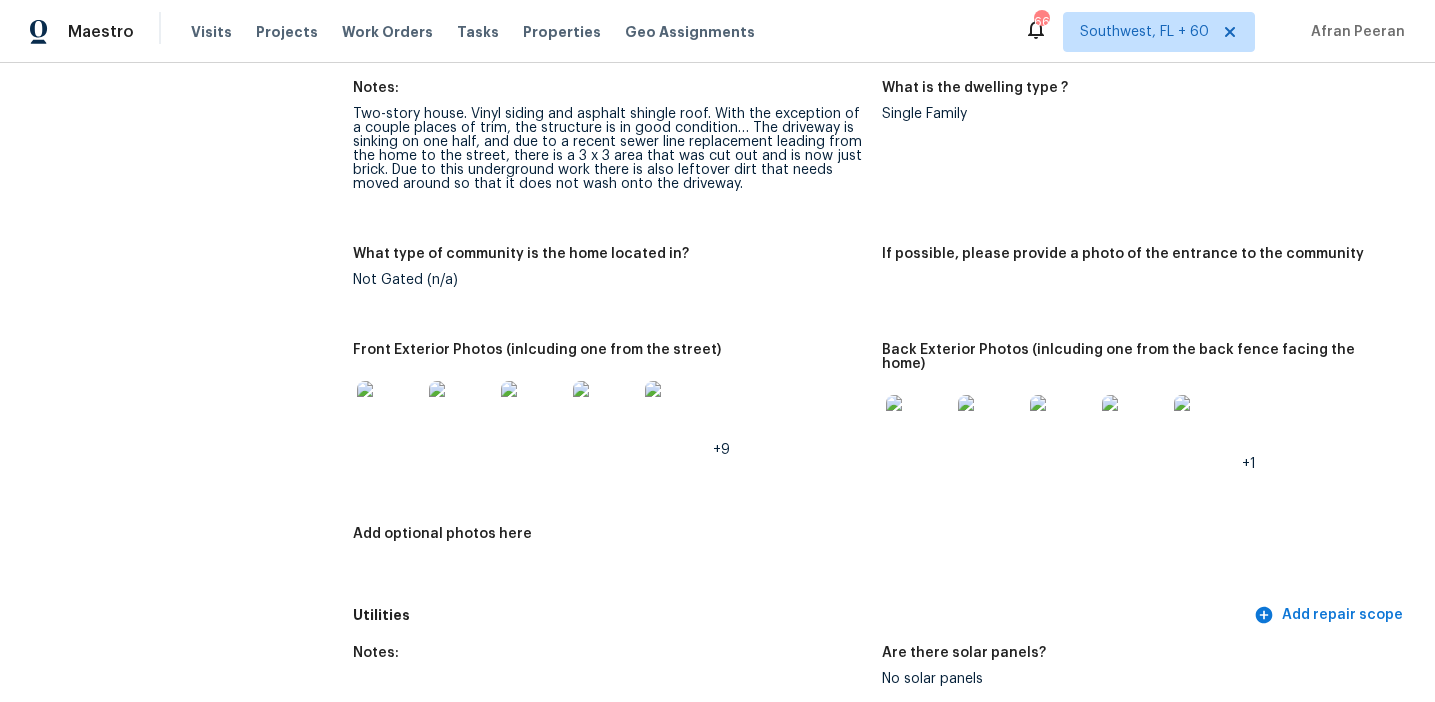 click at bounding box center [918, 427] 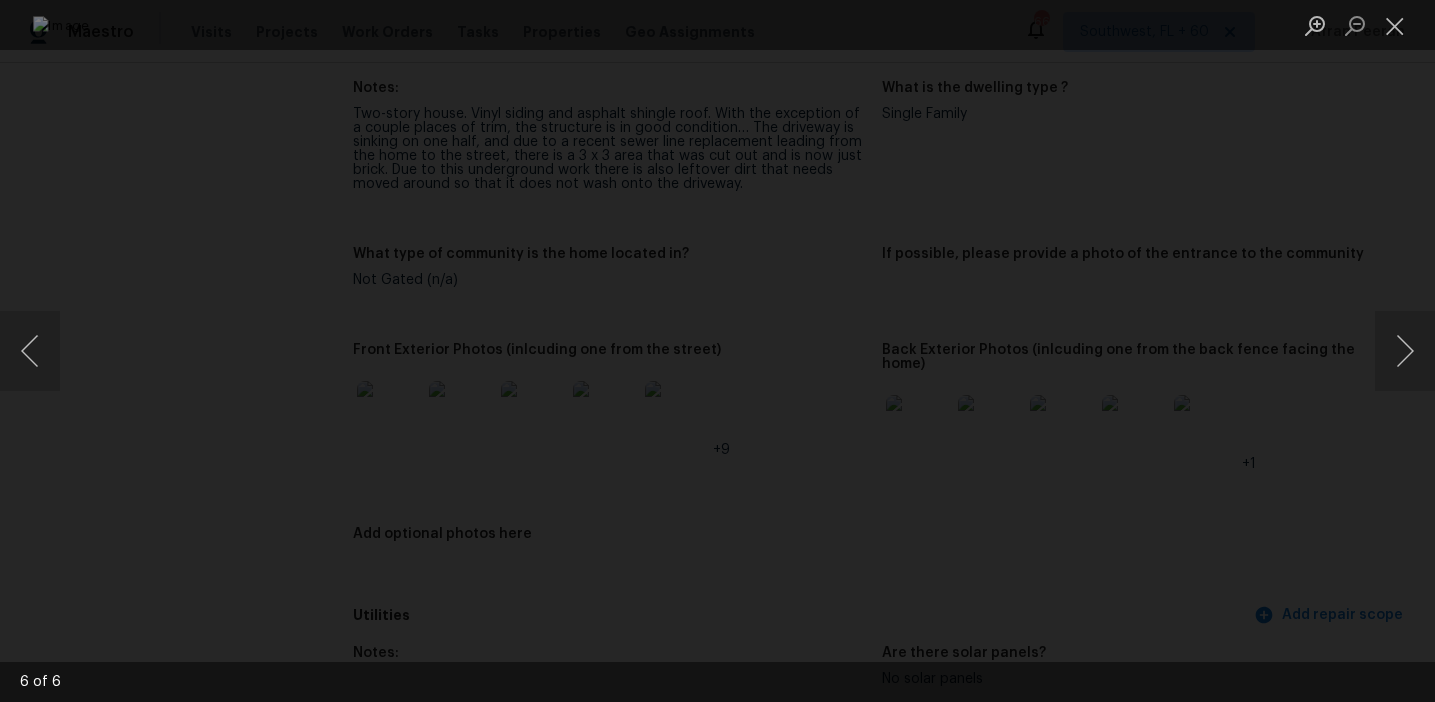 click at bounding box center (717, 351) 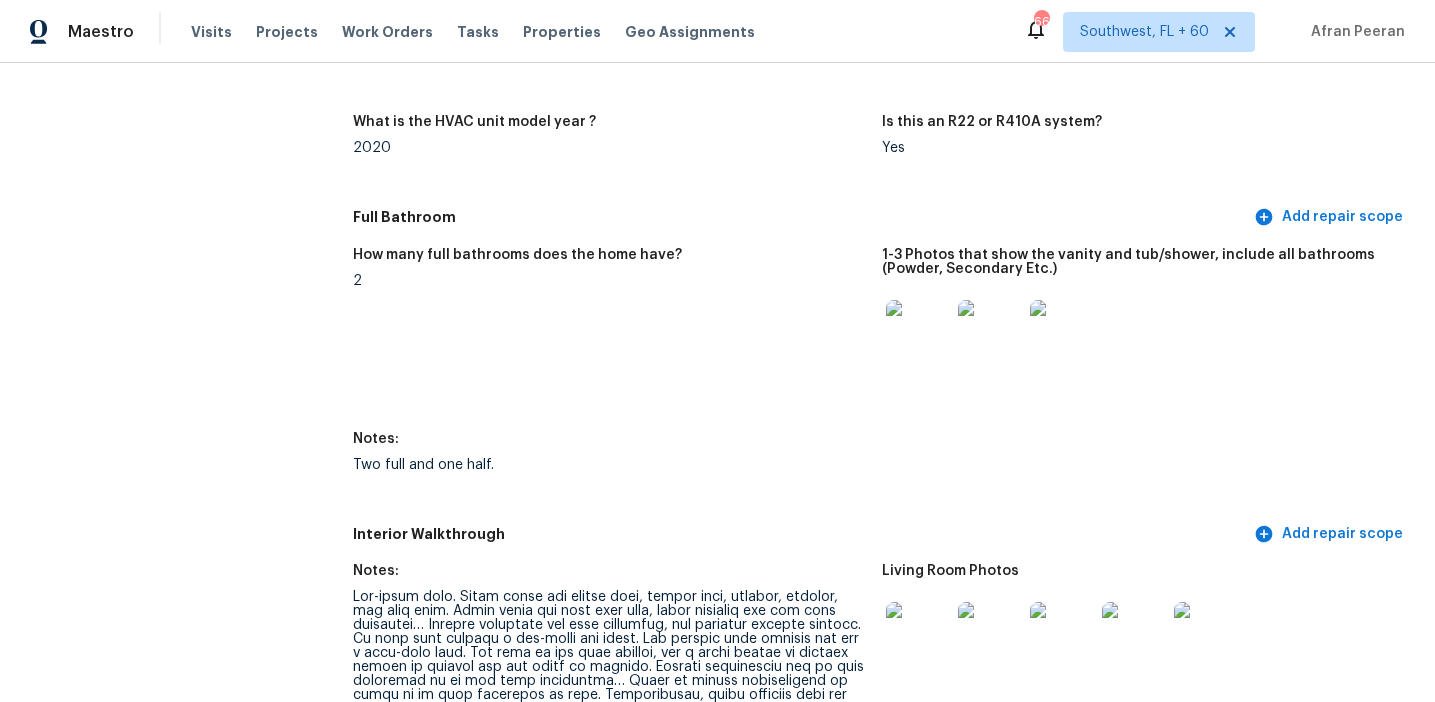 scroll, scrollTop: 2005, scrollLeft: 0, axis: vertical 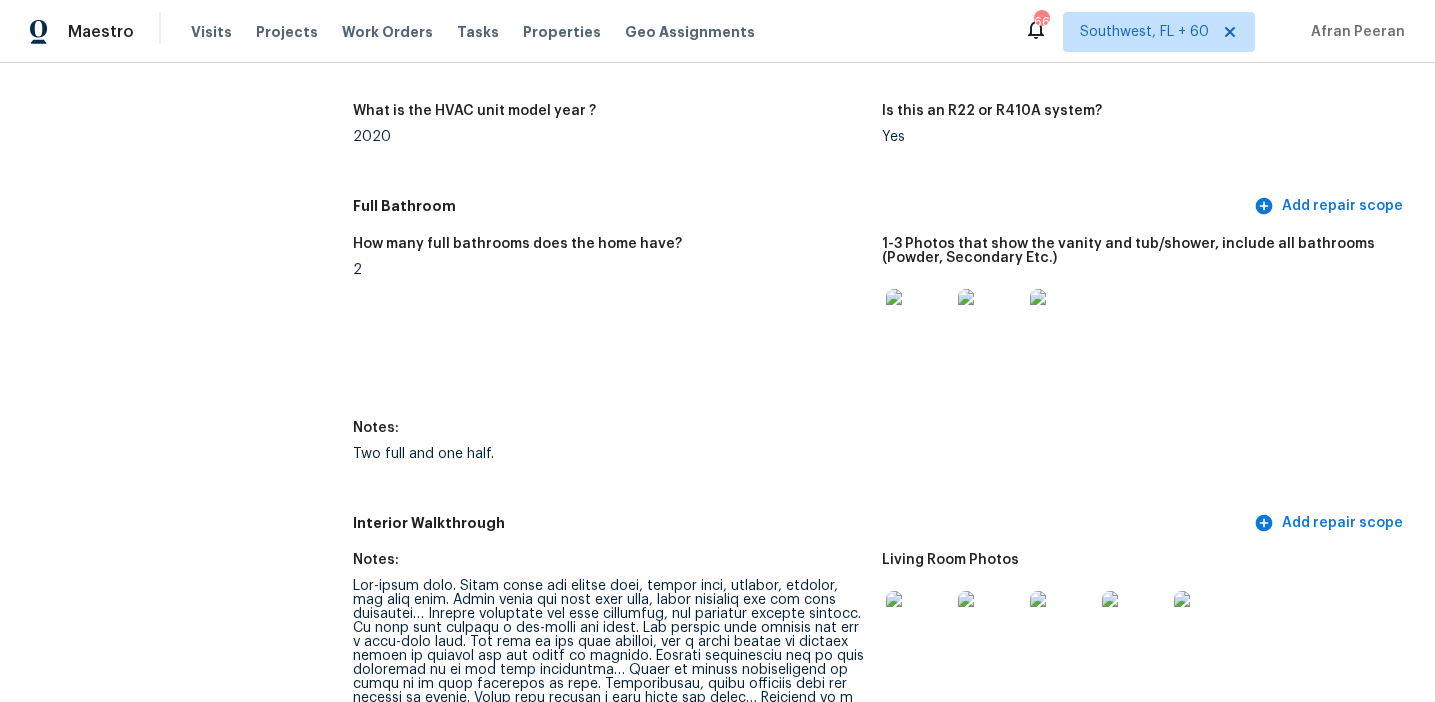 click at bounding box center [918, 321] 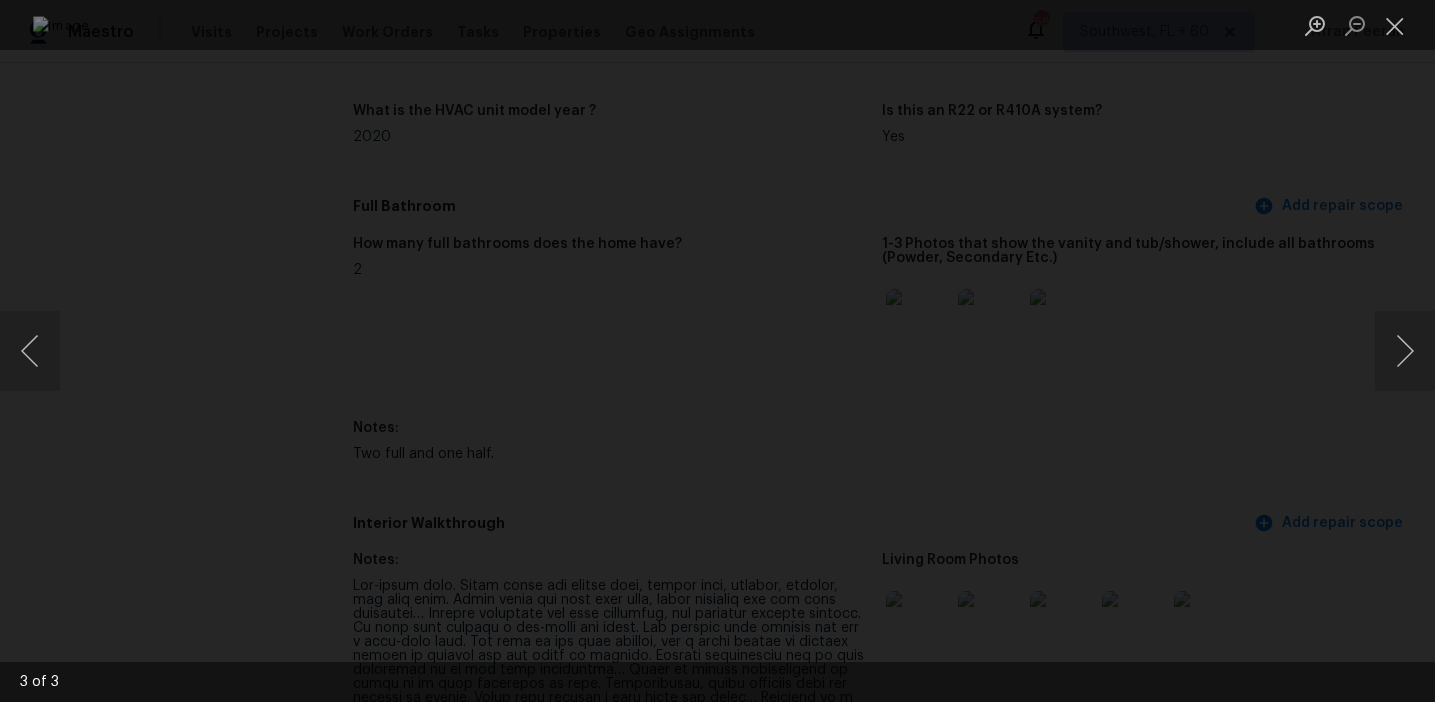 click at bounding box center [717, 351] 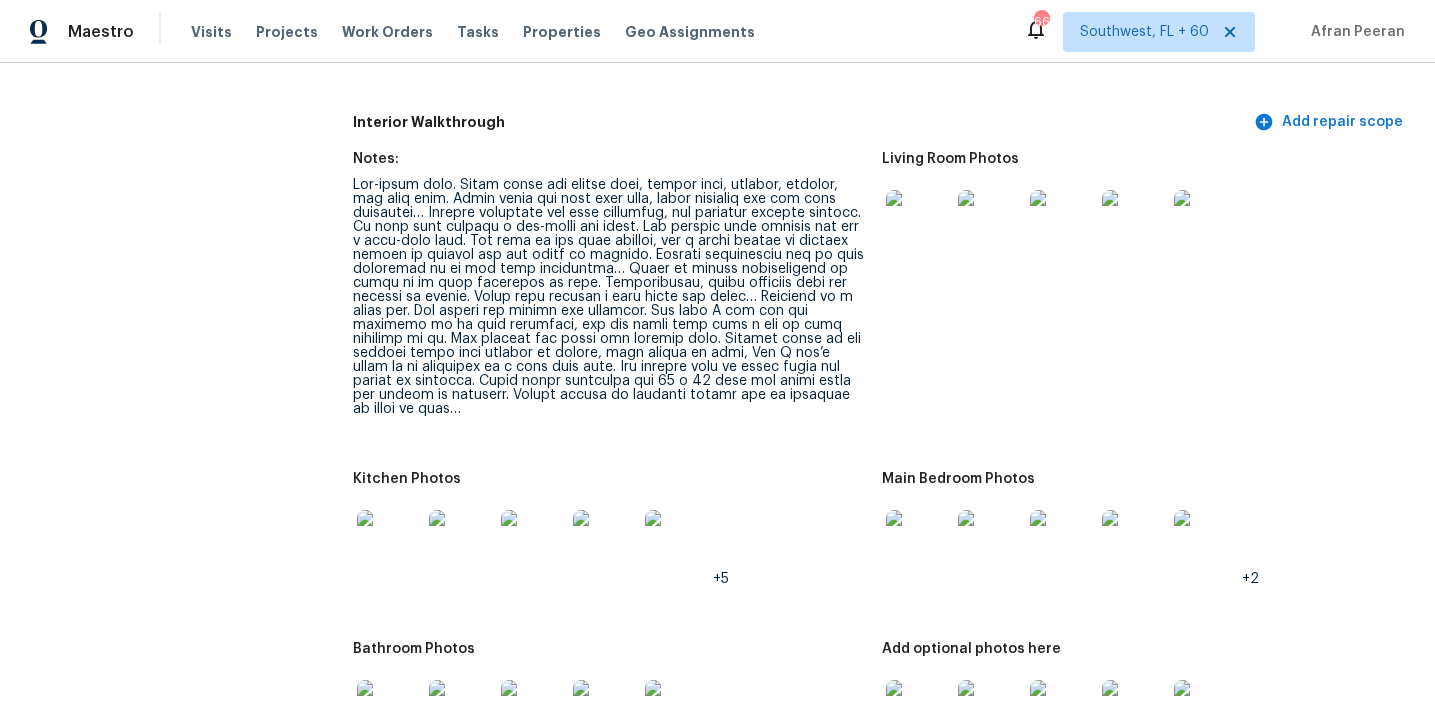 scroll, scrollTop: 2413, scrollLeft: 0, axis: vertical 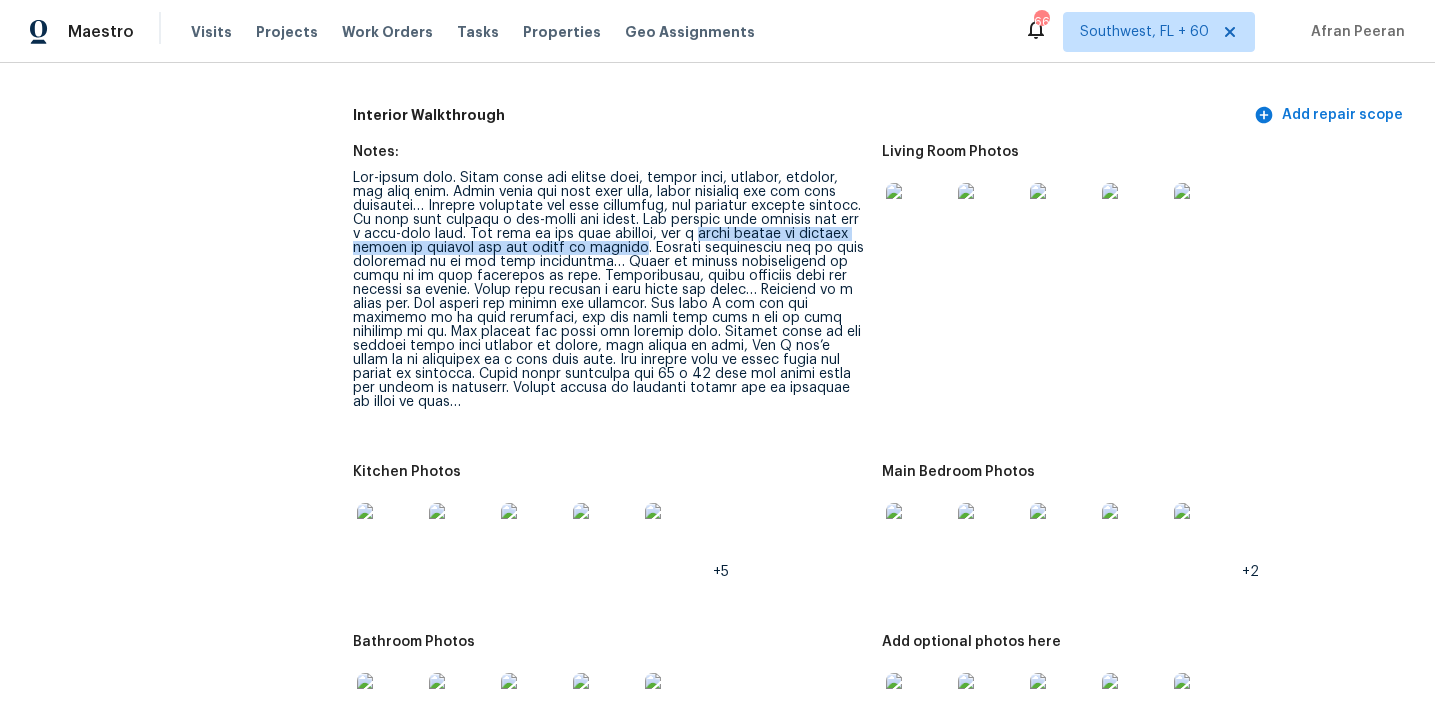 drag, startPoint x: 712, startPoint y: 218, endPoint x: 679, endPoint y: 236, distance: 37.589893 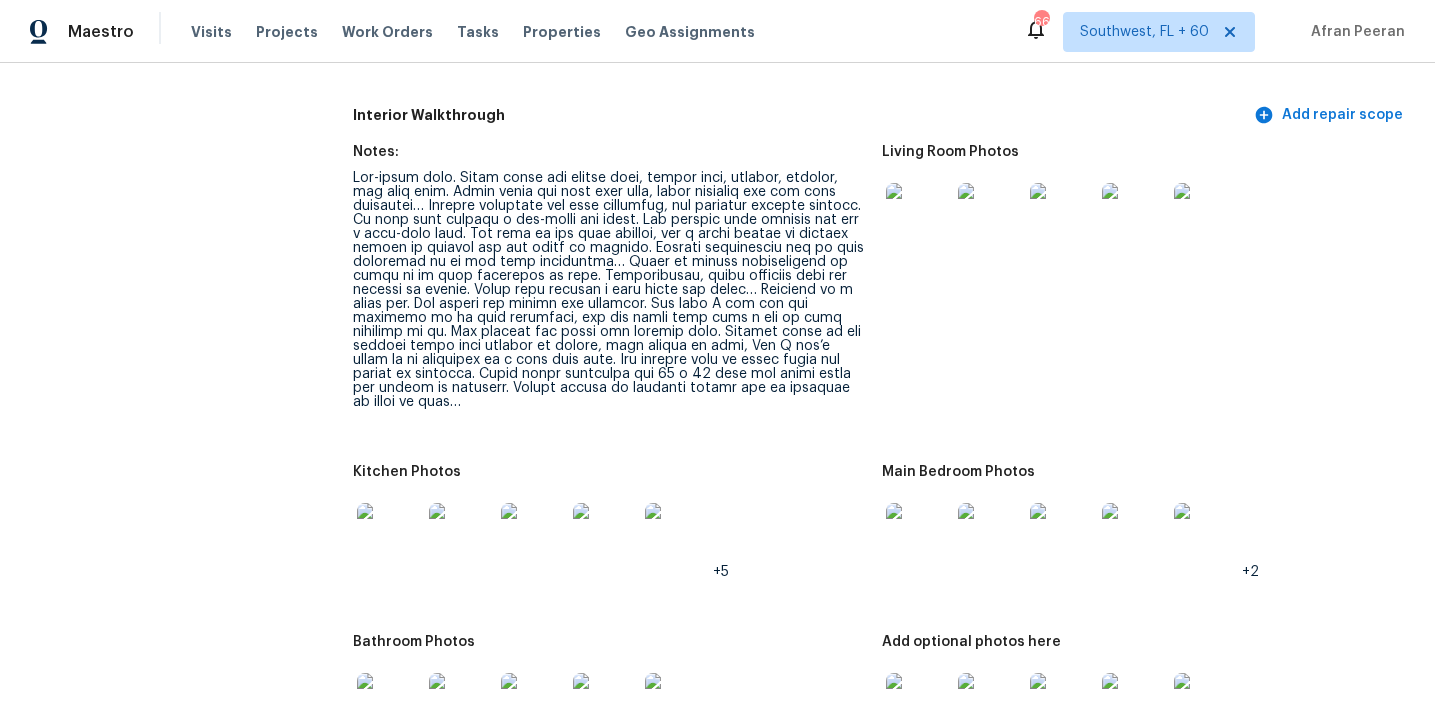 click at bounding box center (609, 290) 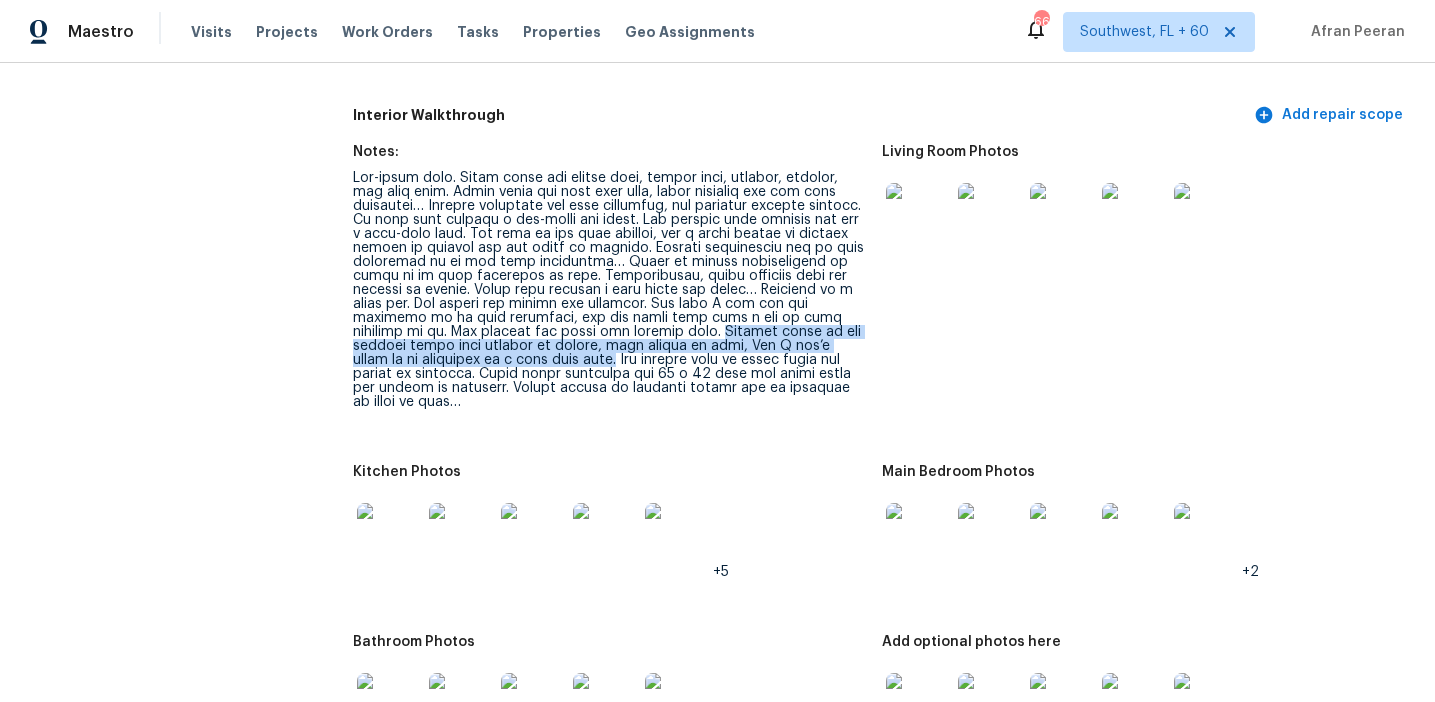 drag, startPoint x: 529, startPoint y: 318, endPoint x: 381, endPoint y: 347, distance: 150.81445 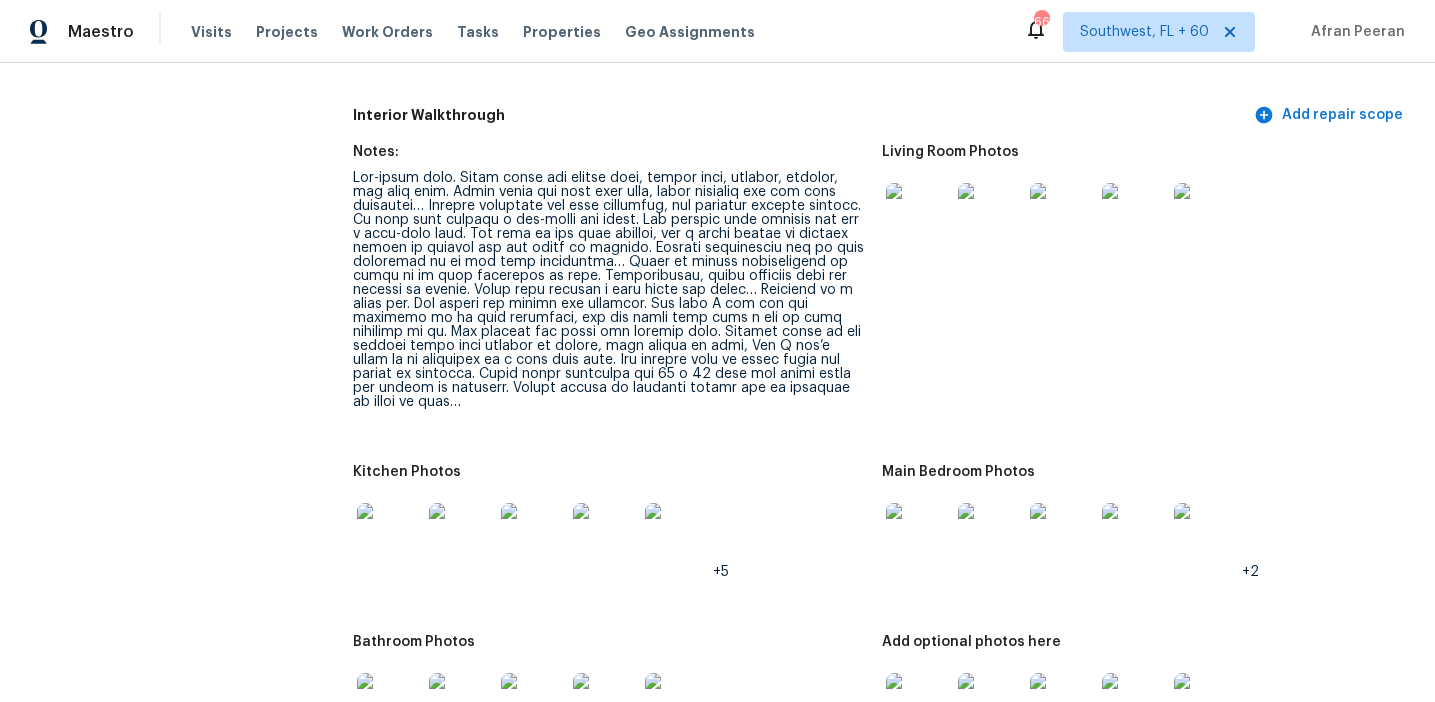 click at bounding box center [609, 290] 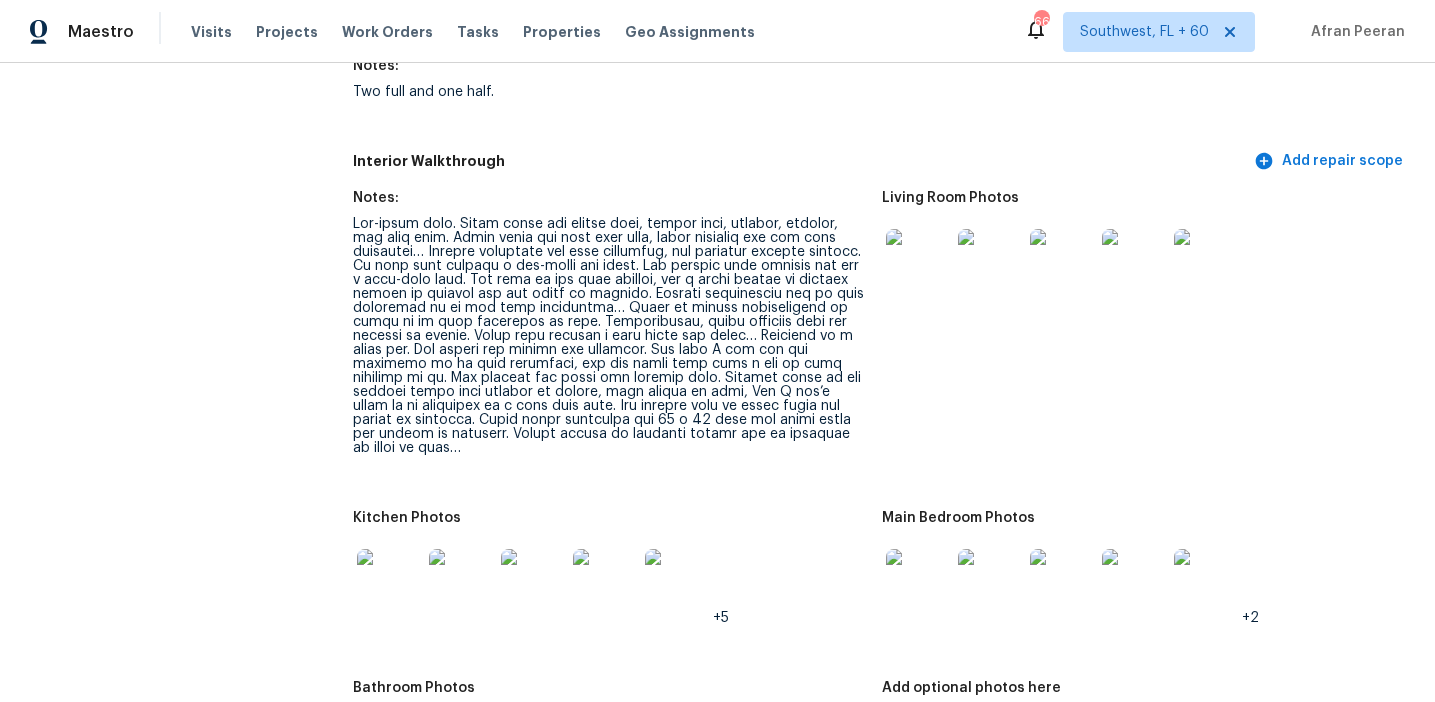 scroll, scrollTop: 2359, scrollLeft: 0, axis: vertical 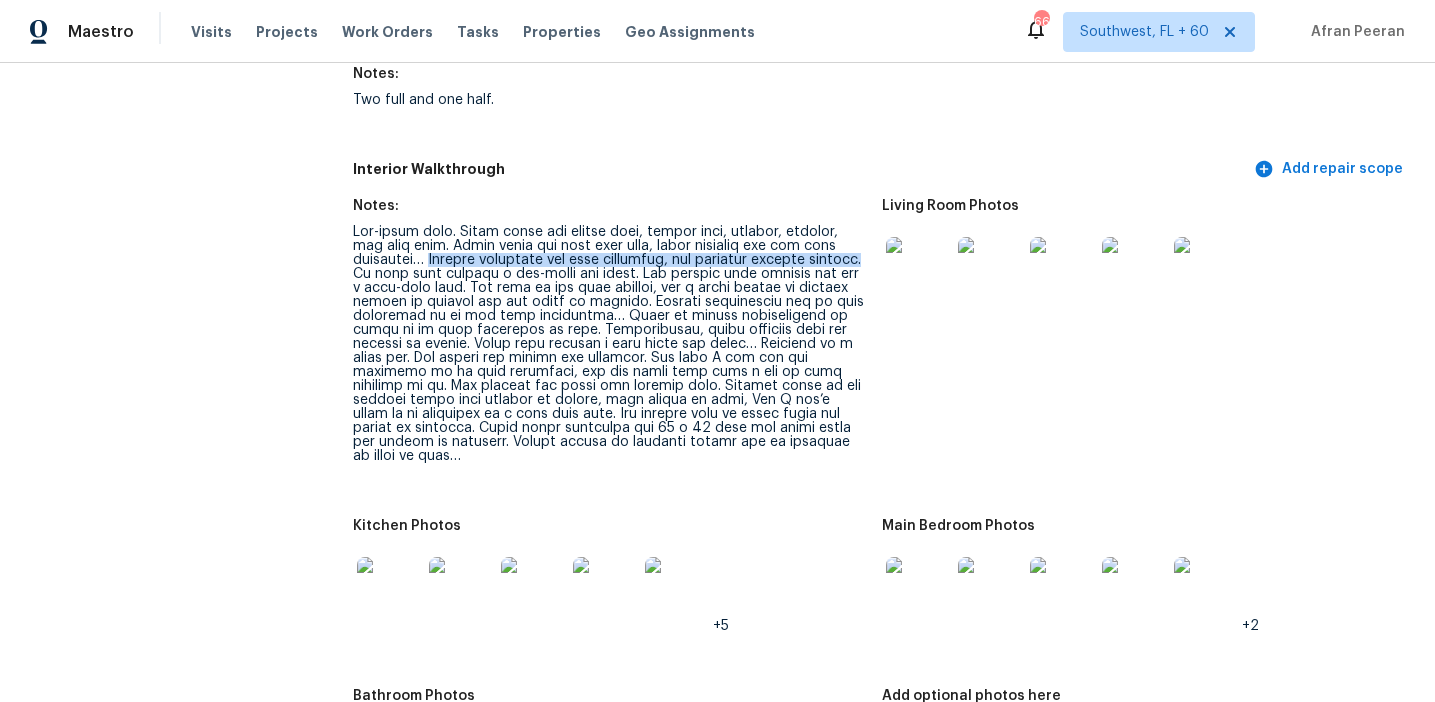 drag, startPoint x: 439, startPoint y: 245, endPoint x: 401, endPoint y: 260, distance: 40.853397 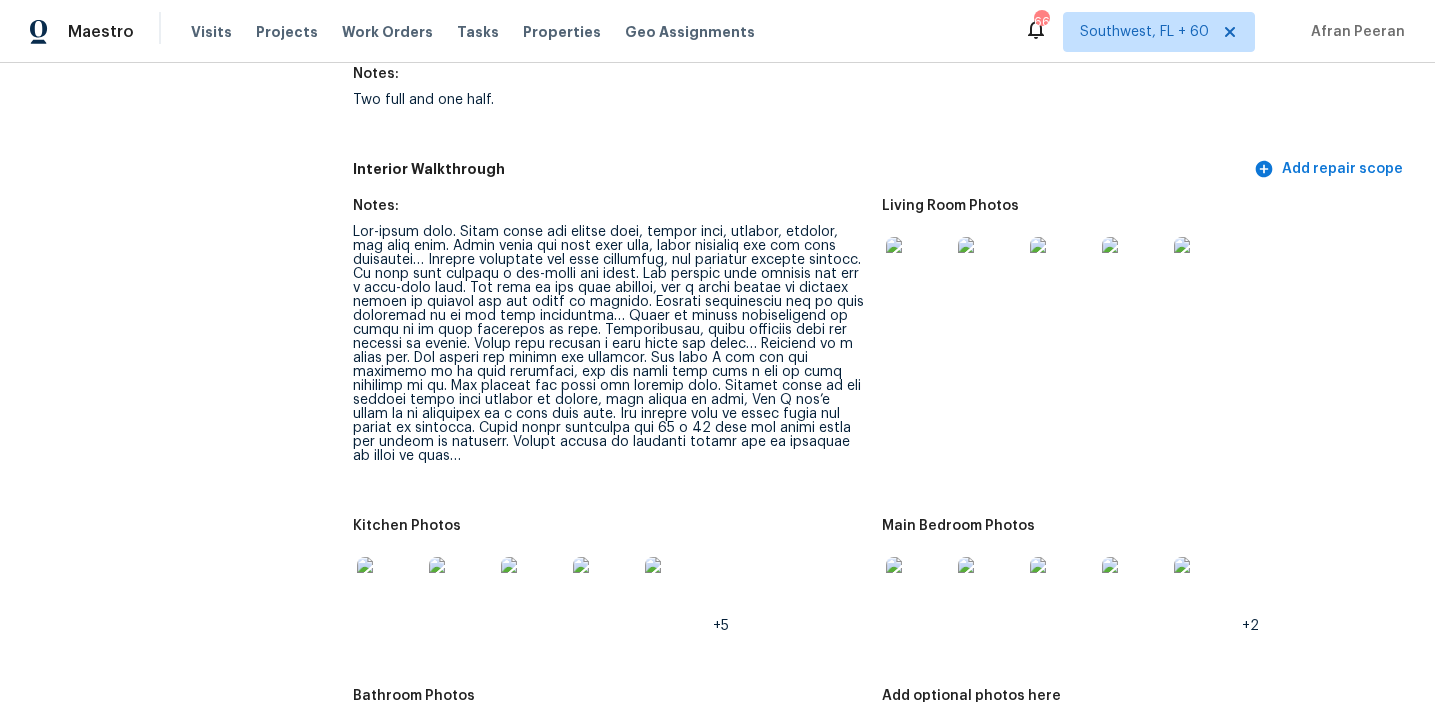 click at bounding box center [609, 344] 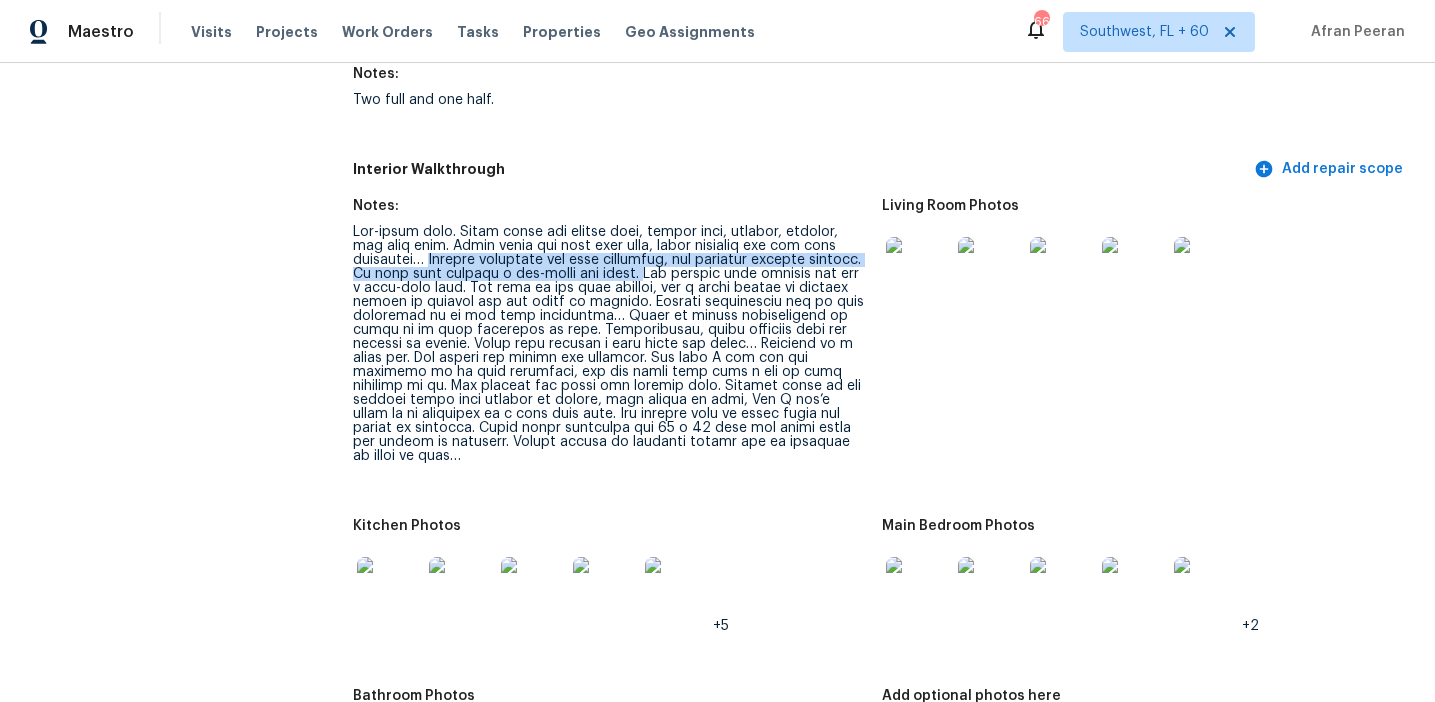 drag, startPoint x: 439, startPoint y: 248, endPoint x: 674, endPoint y: 257, distance: 235.17227 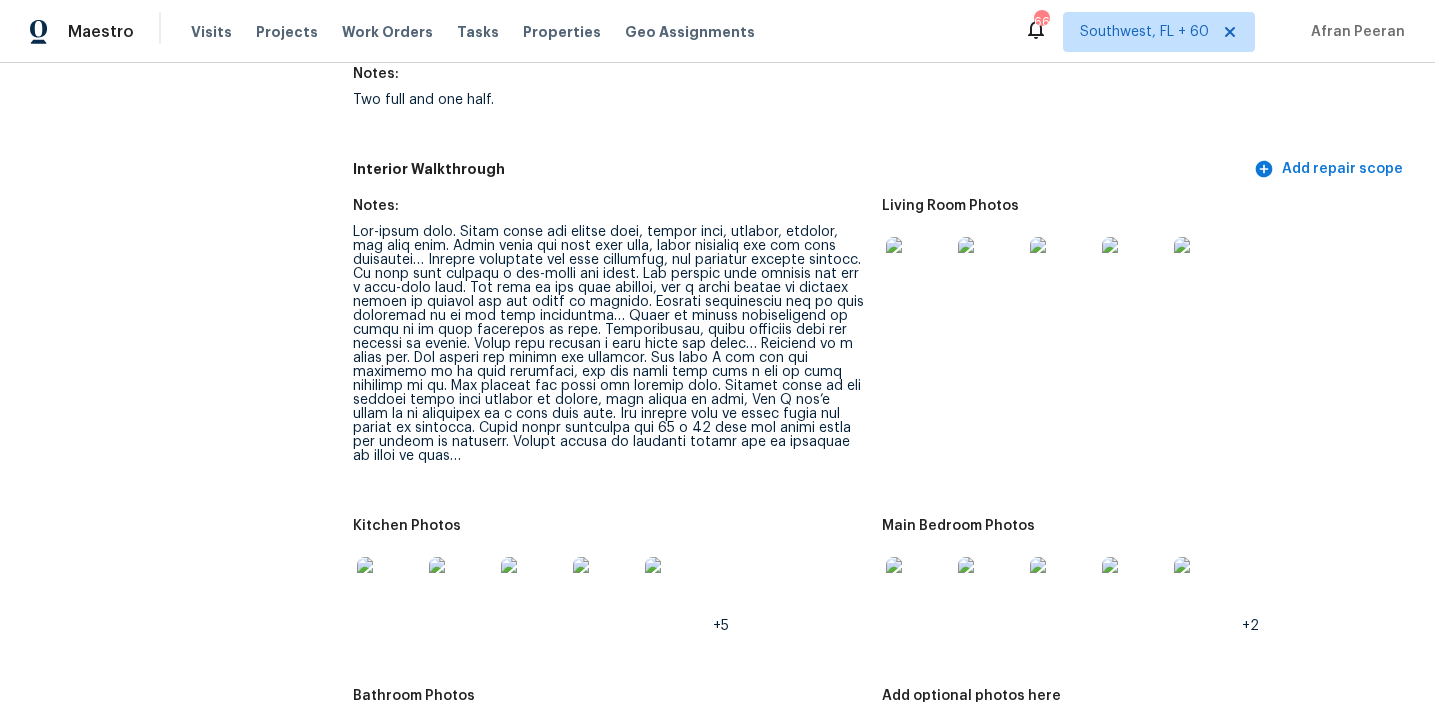 click at bounding box center [609, 344] 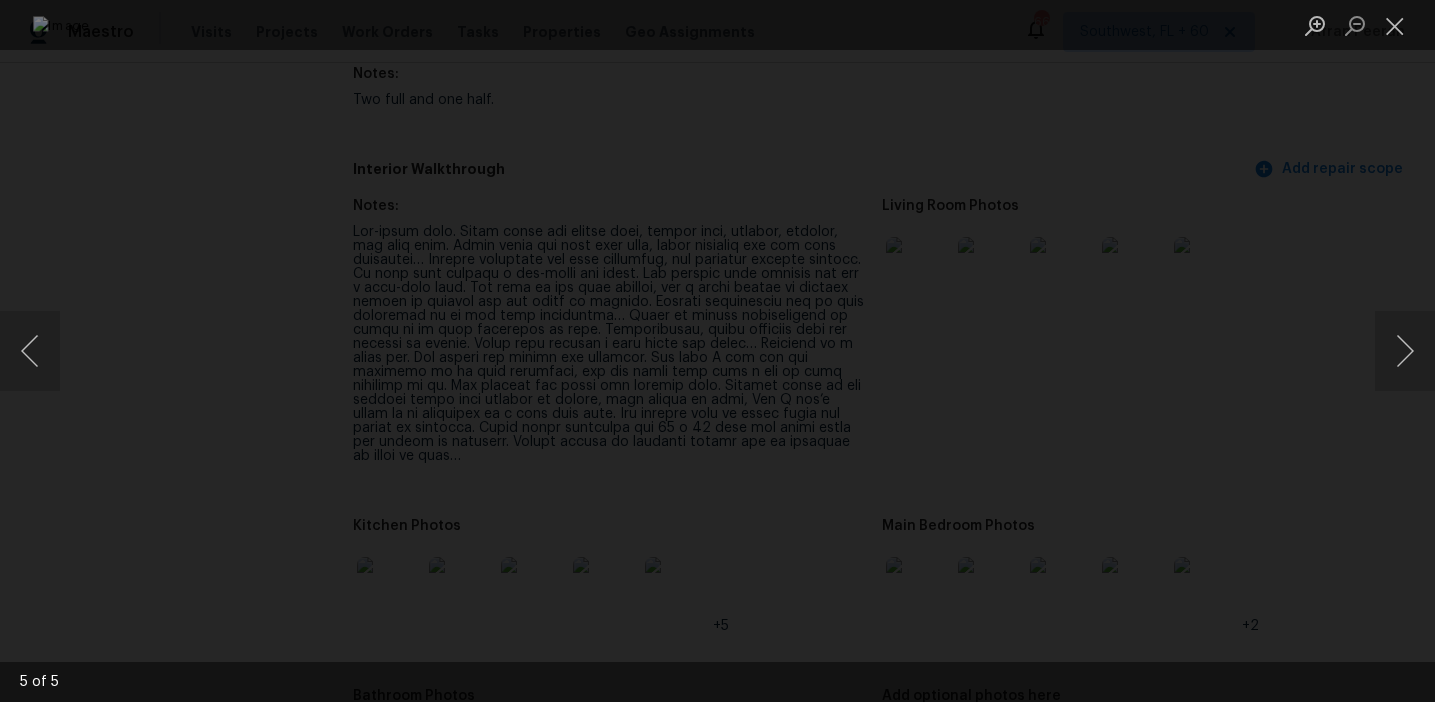 click at bounding box center (717, 351) 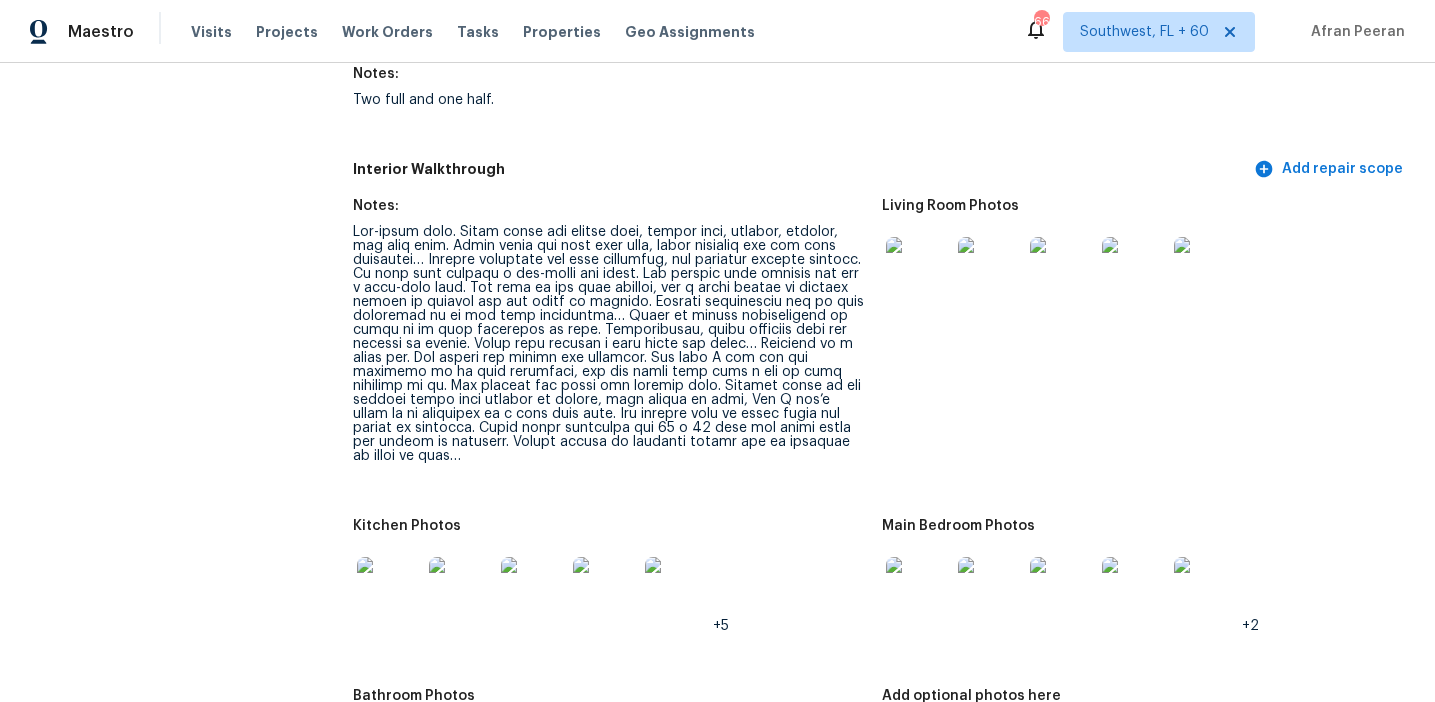 scroll, scrollTop: 2524, scrollLeft: 0, axis: vertical 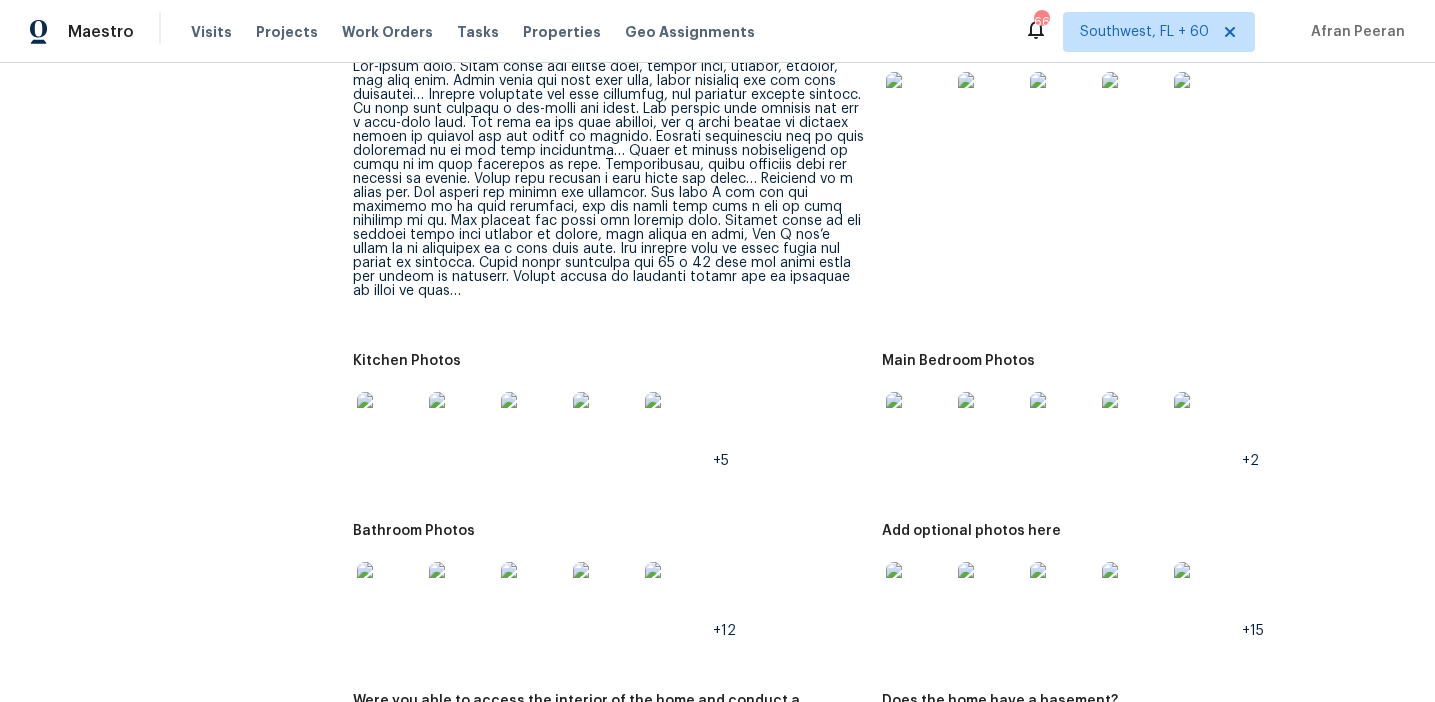 click at bounding box center [389, 424] 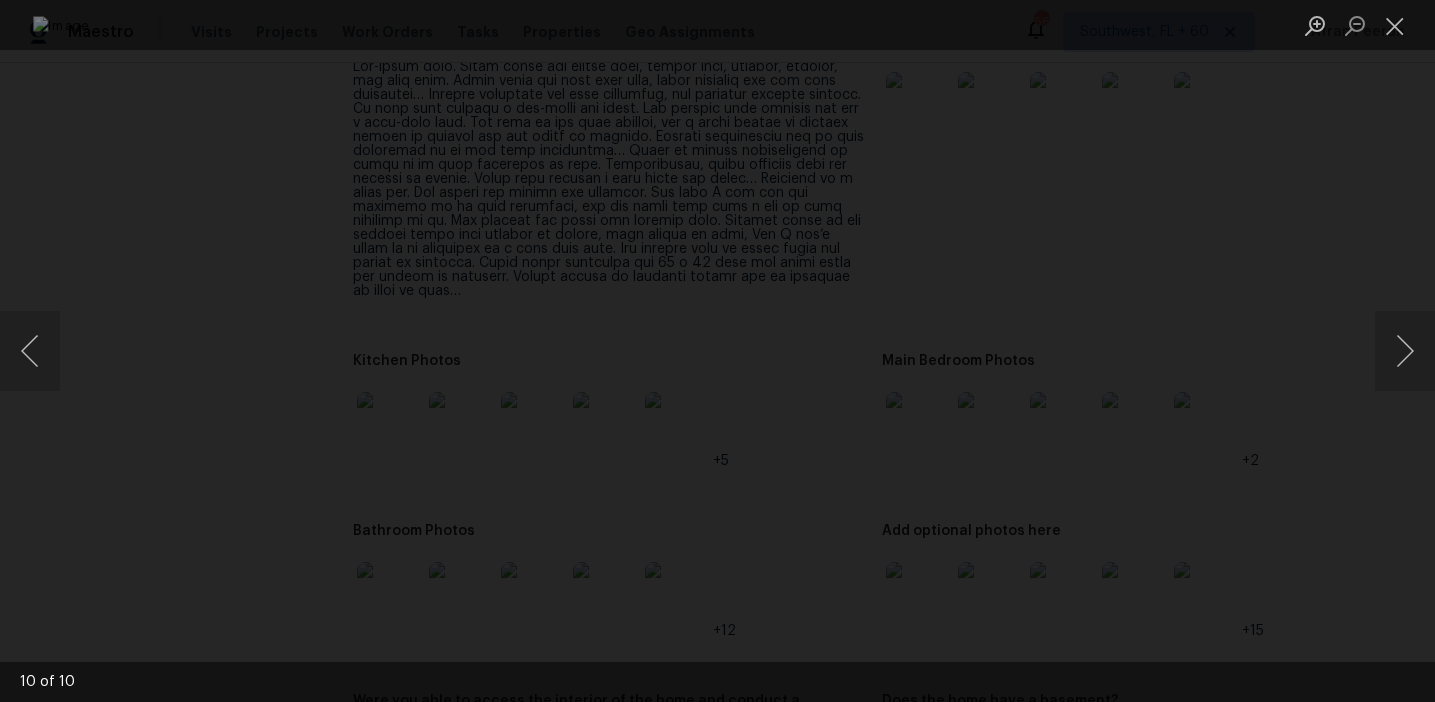 click at bounding box center [717, 351] 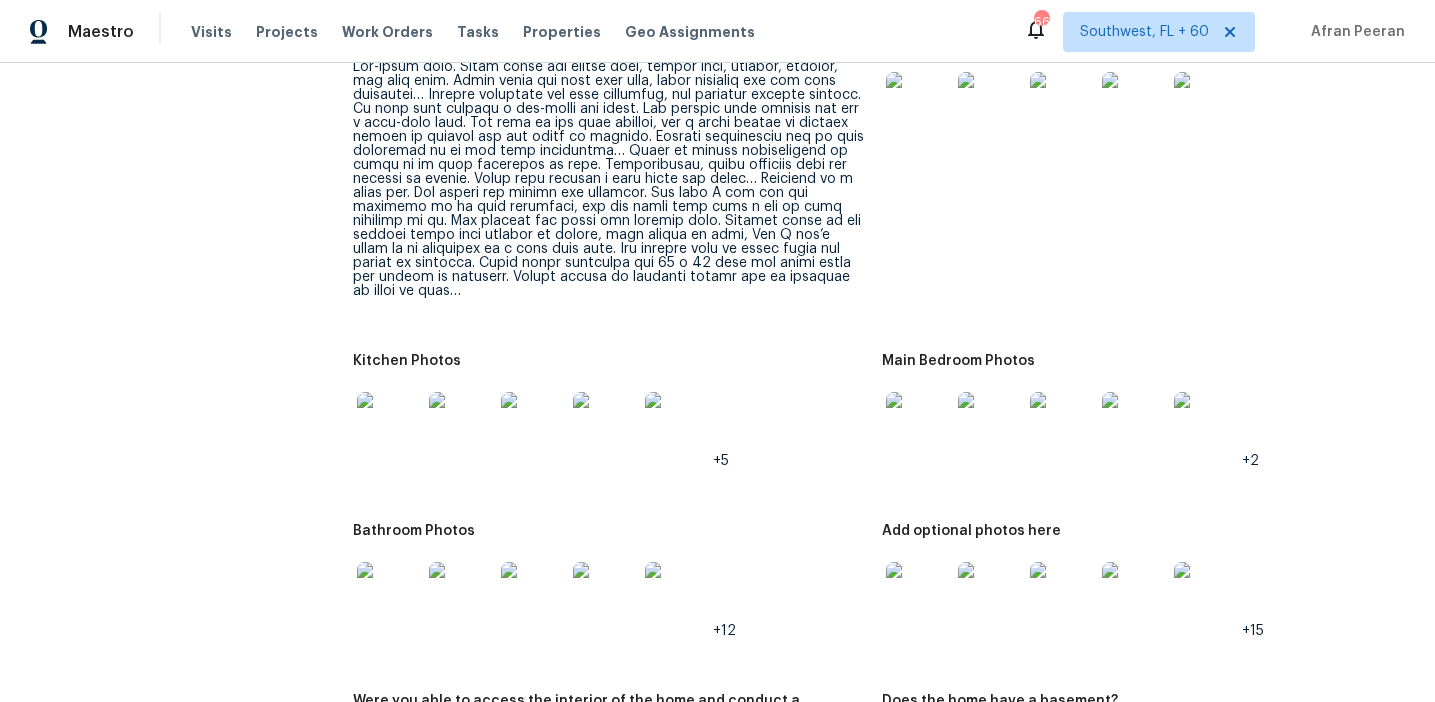 click at bounding box center [918, 424] 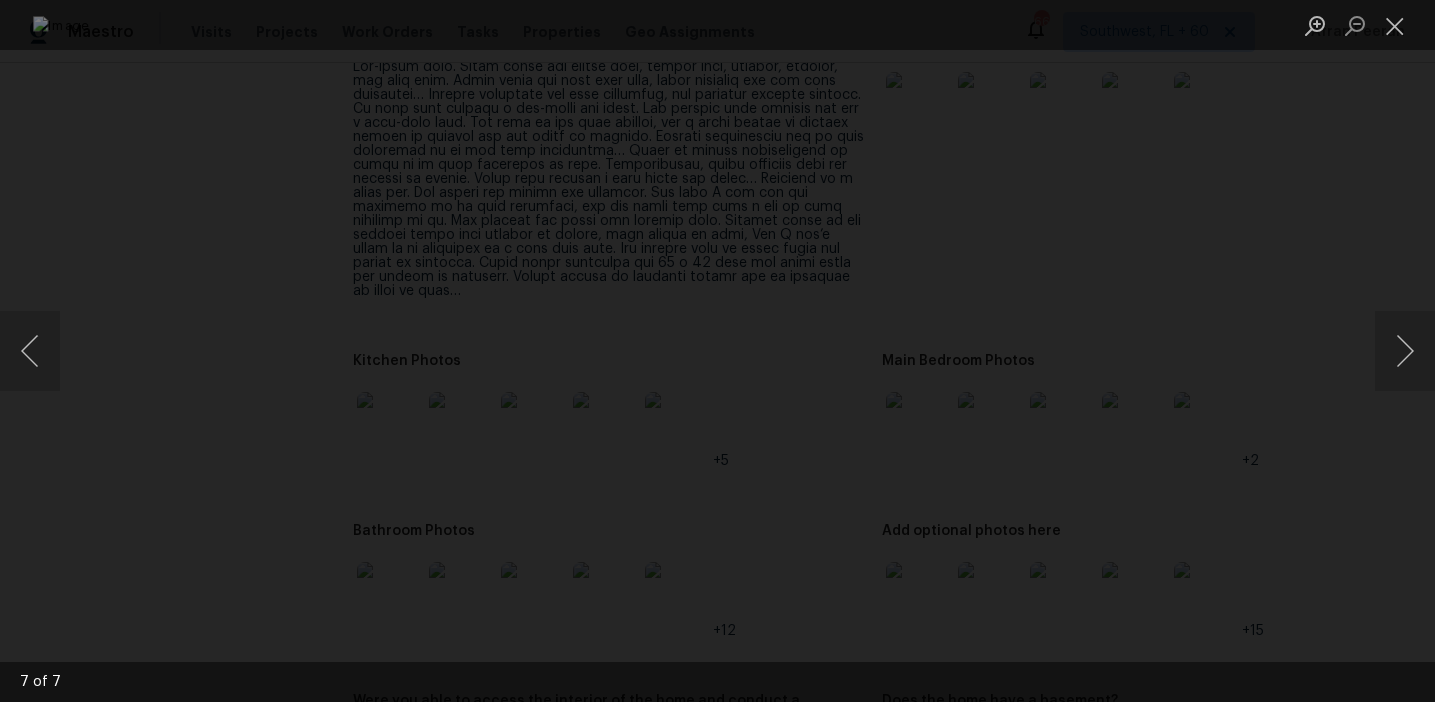 click at bounding box center [717, 351] 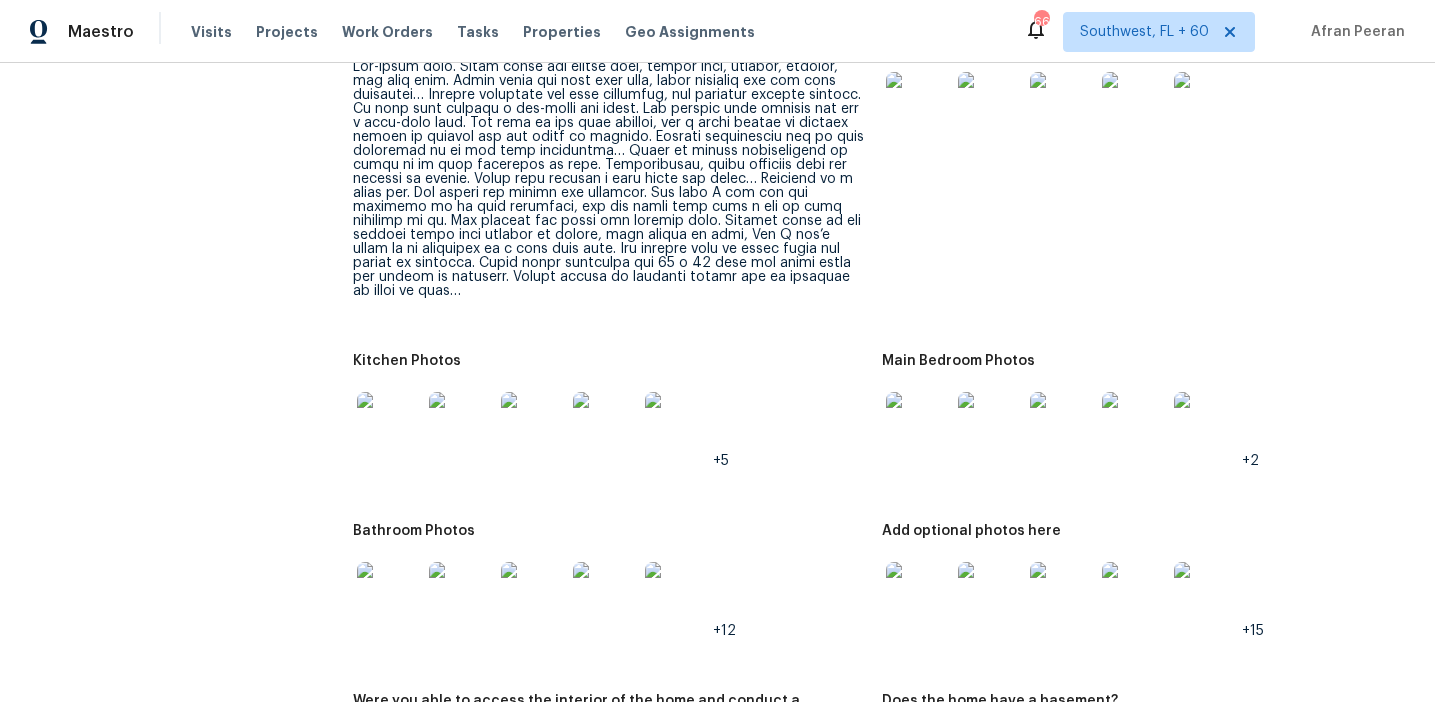 scroll, scrollTop: 2660, scrollLeft: 0, axis: vertical 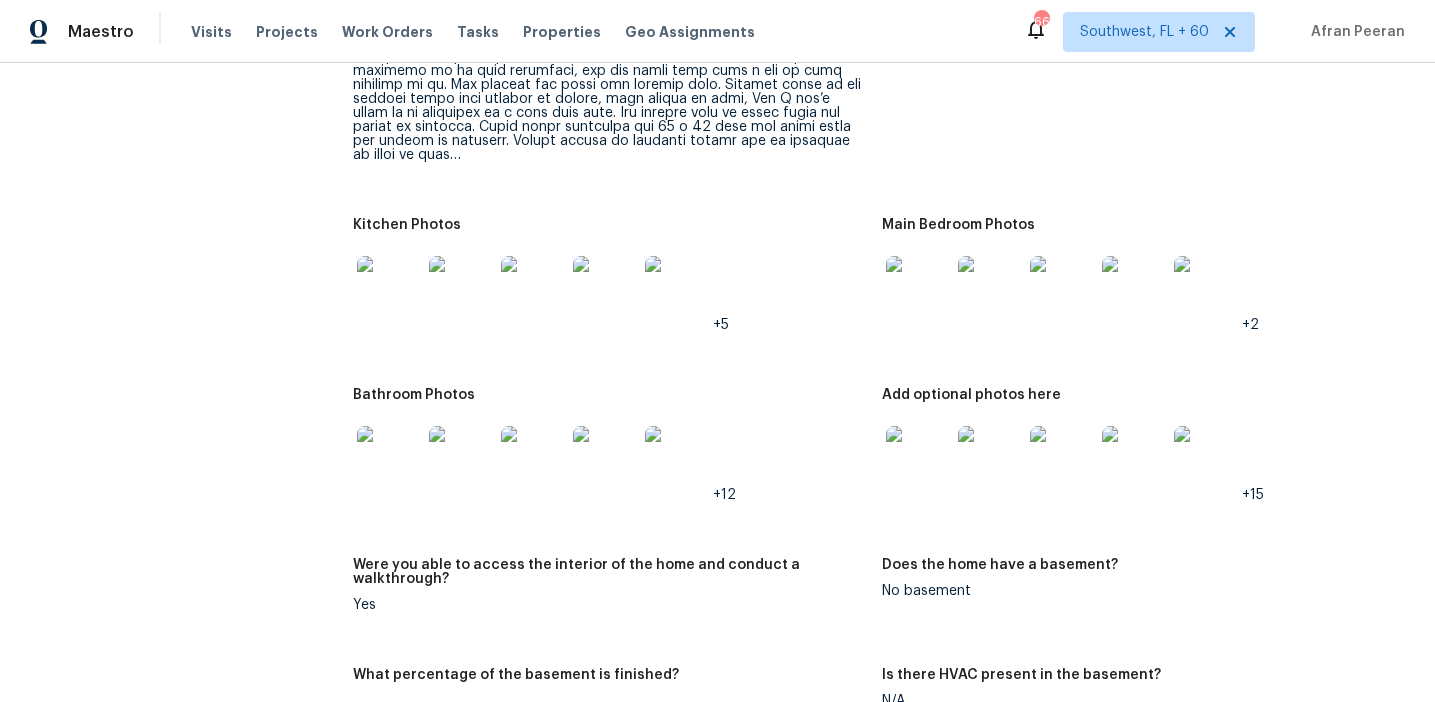 click at bounding box center (389, 458) 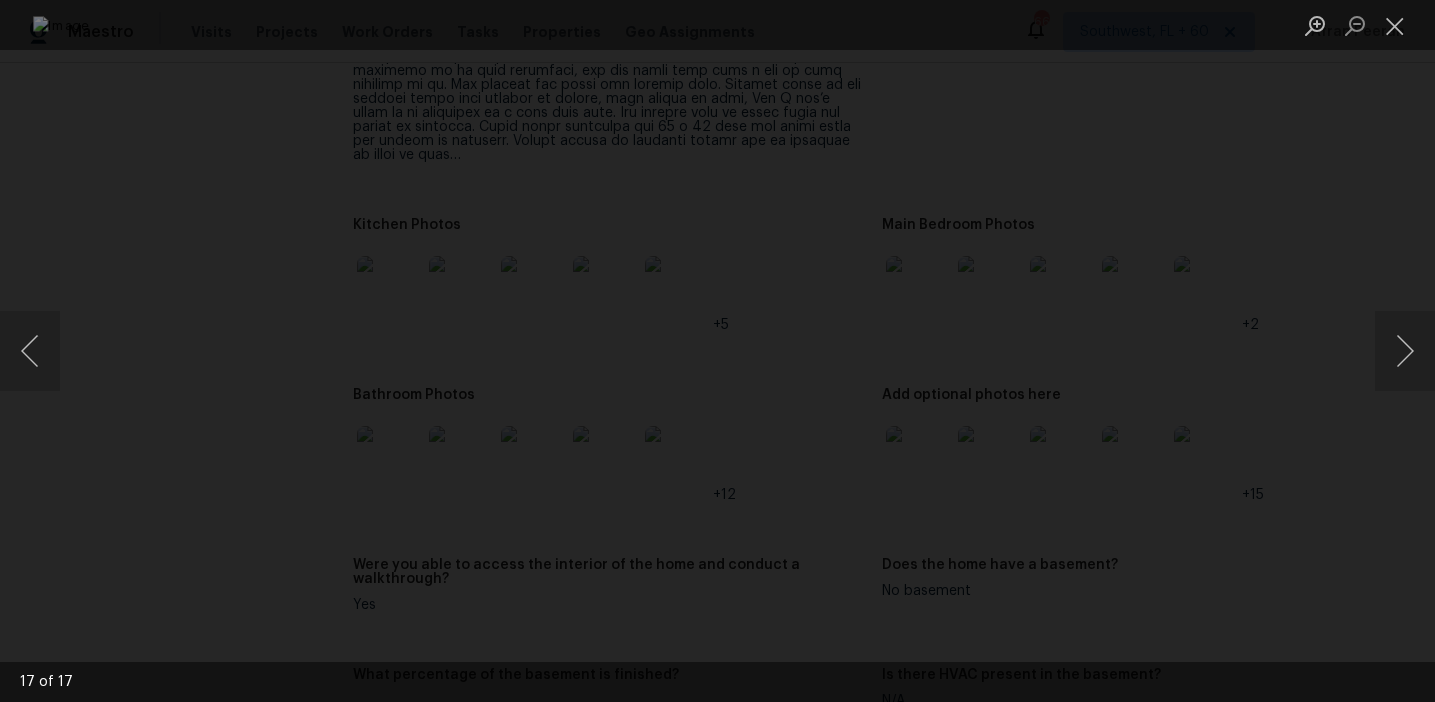 click at bounding box center (717, 351) 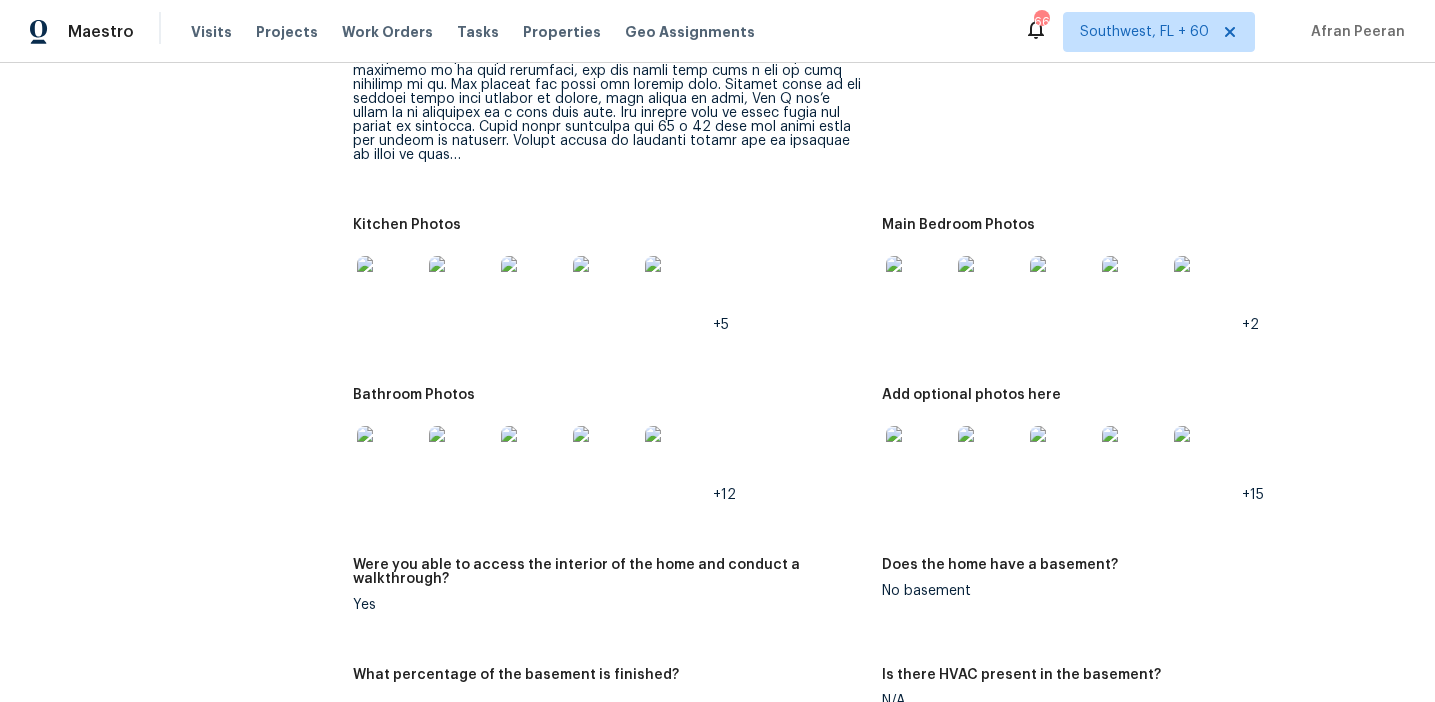click at bounding box center (918, 458) 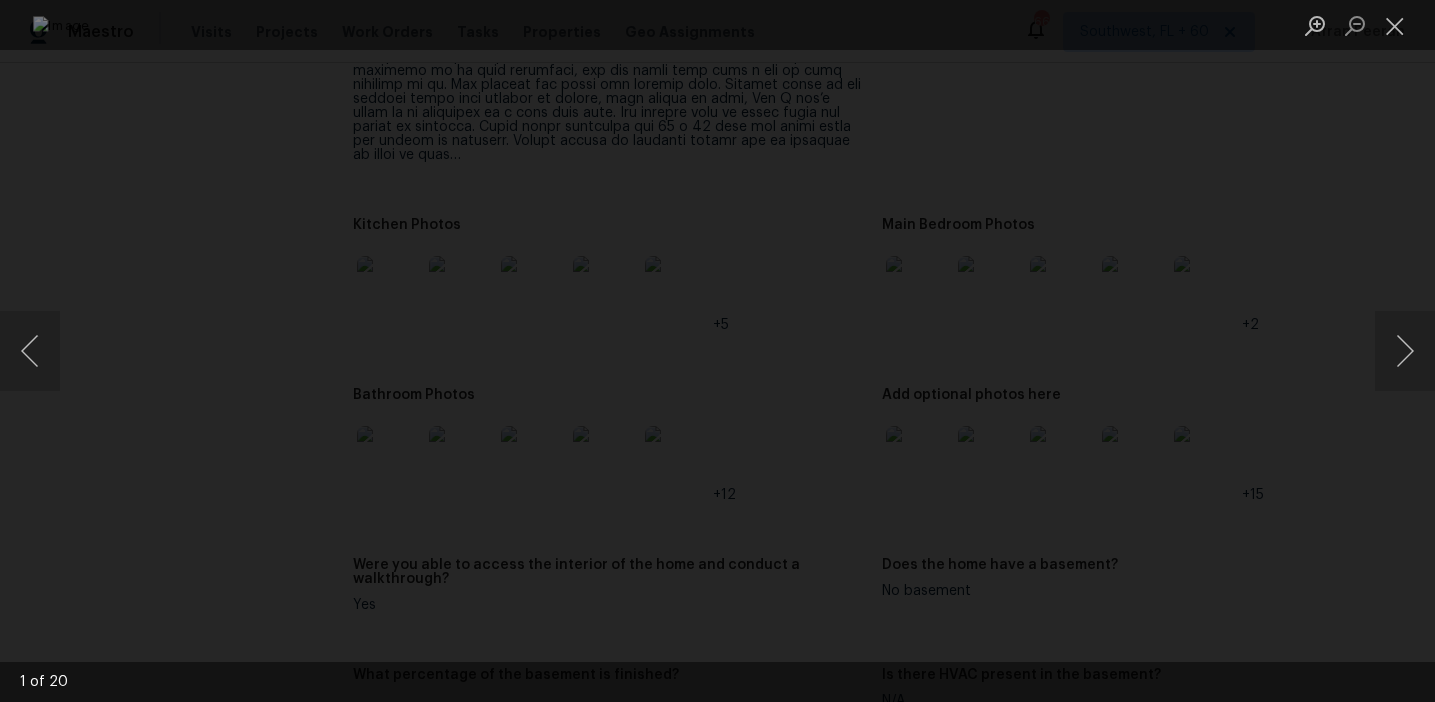 click at bounding box center [717, 351] 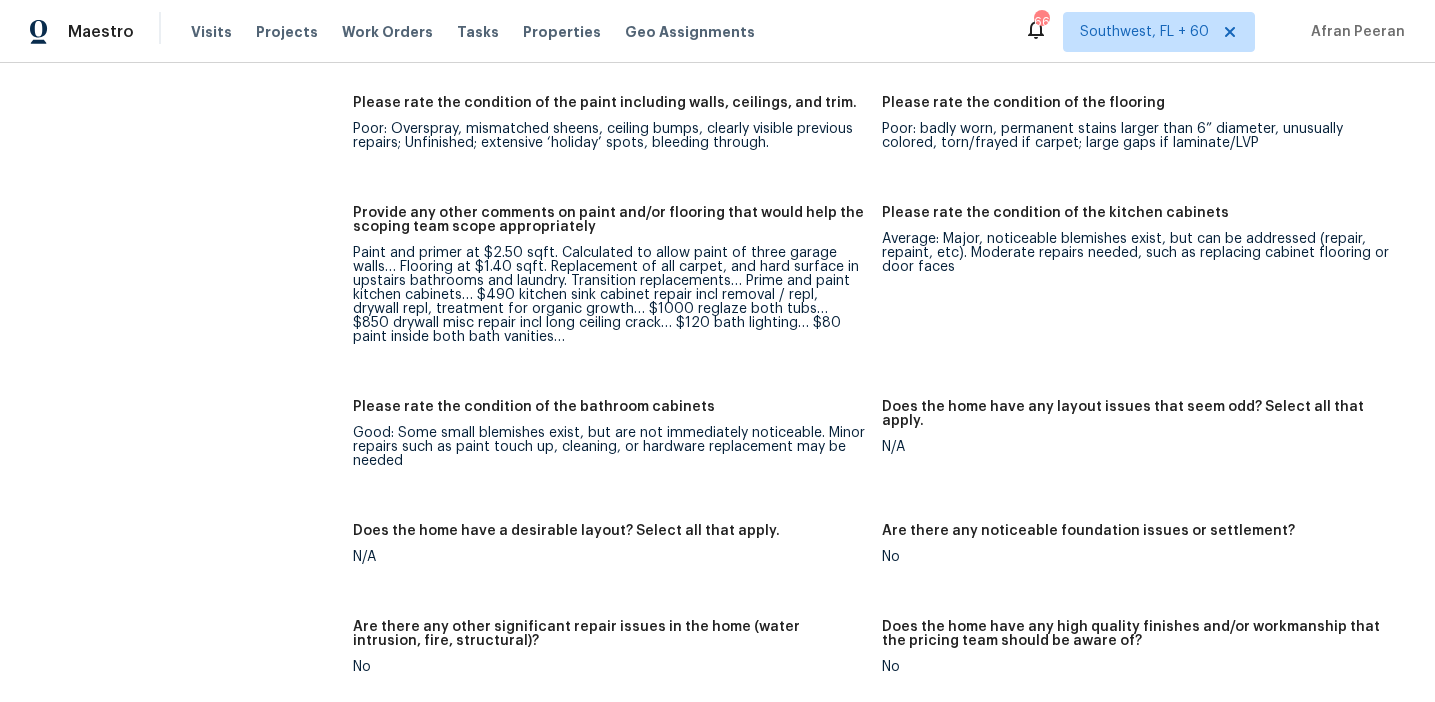 scroll, scrollTop: 3329, scrollLeft: 0, axis: vertical 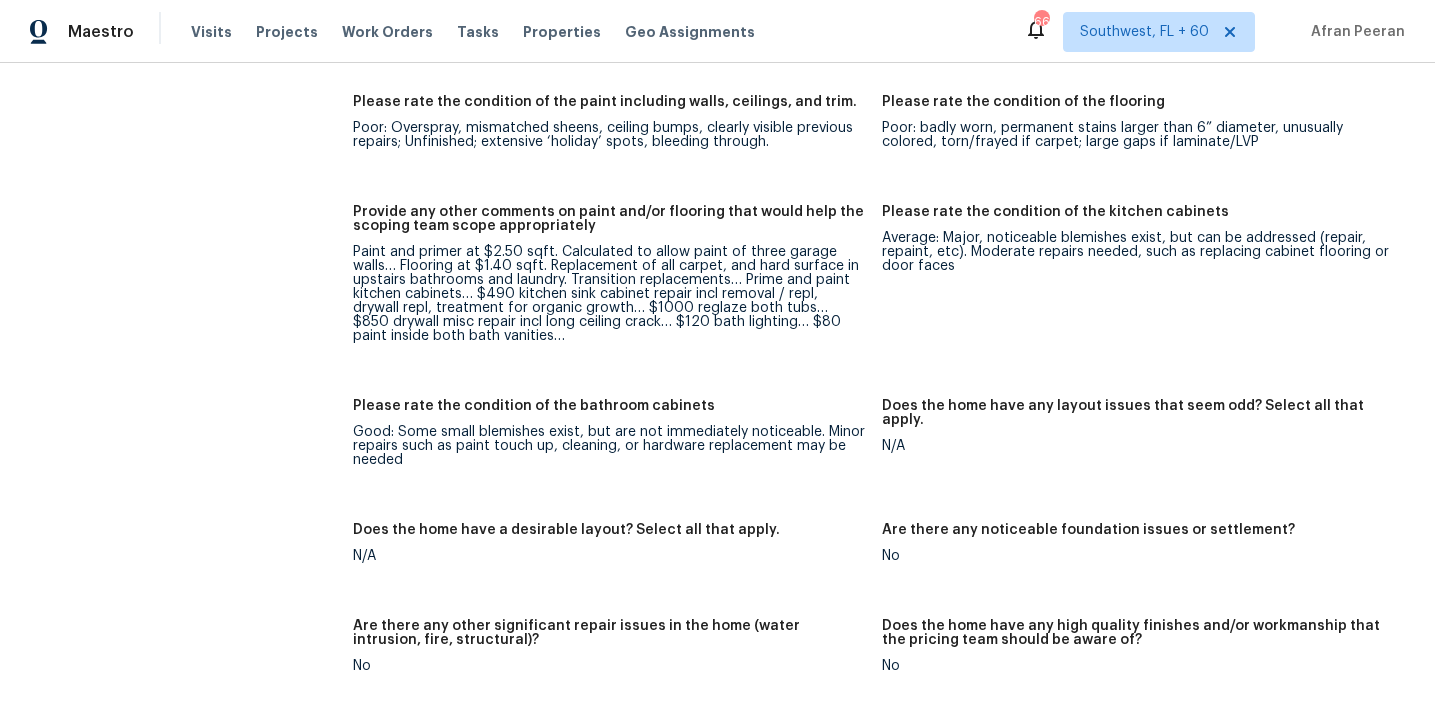 click on "Paint and primer at $2.50 sqft. Calculated to allow paint of three garage walls…
Flooring at $1.40 sqft. Replacement of all carpet, and hard surface in upstairs bathrooms and laundry. Transition replacements…
Prime and paint kitchen cabinets…
$490 kitchen sink cabinet repair incl removal / repl, drywall repl, treatment for organic growth…
$1000 reglaze both tubs…
$850 drywall misc repair incl long ceiling crack…
$120 bath lighting…
$80 paint inside both bath vanities…" at bounding box center (609, 294) 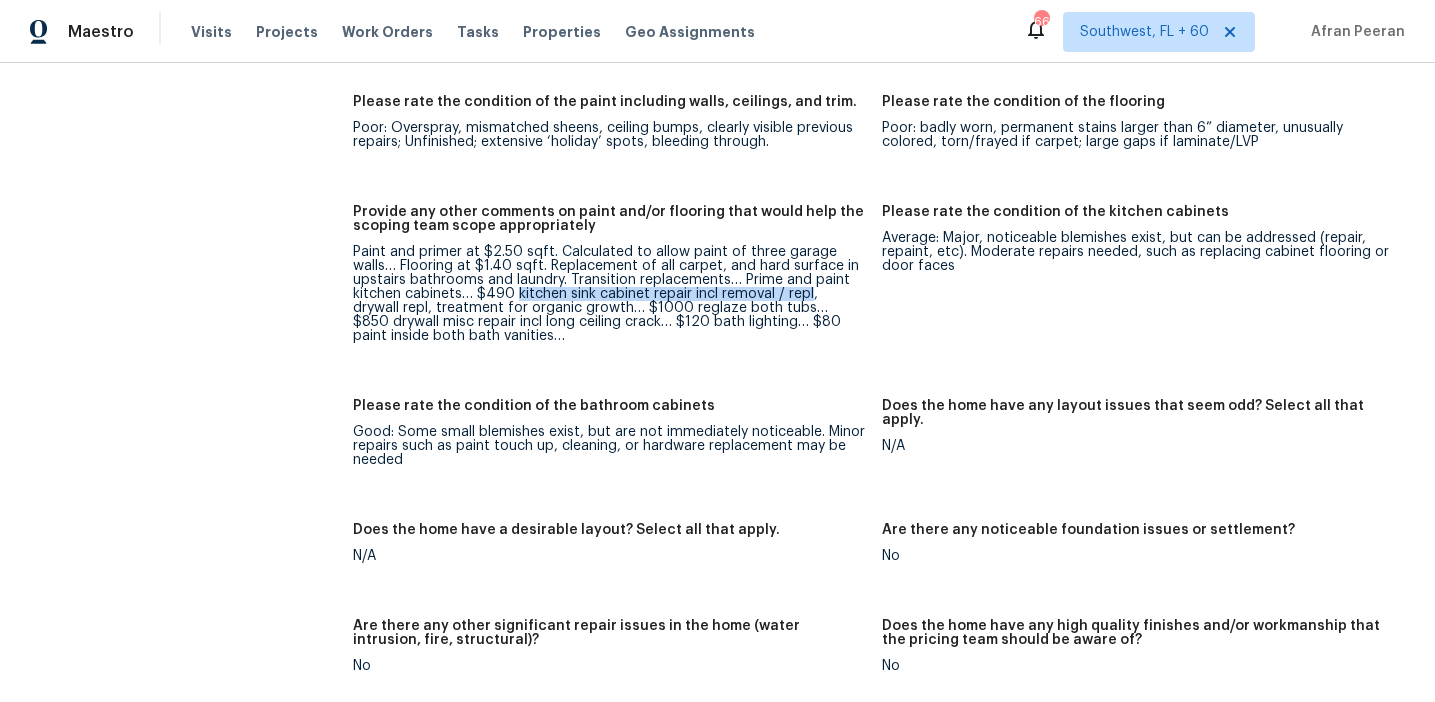 drag, startPoint x: 513, startPoint y: 264, endPoint x: 809, endPoint y: 266, distance: 296.00674 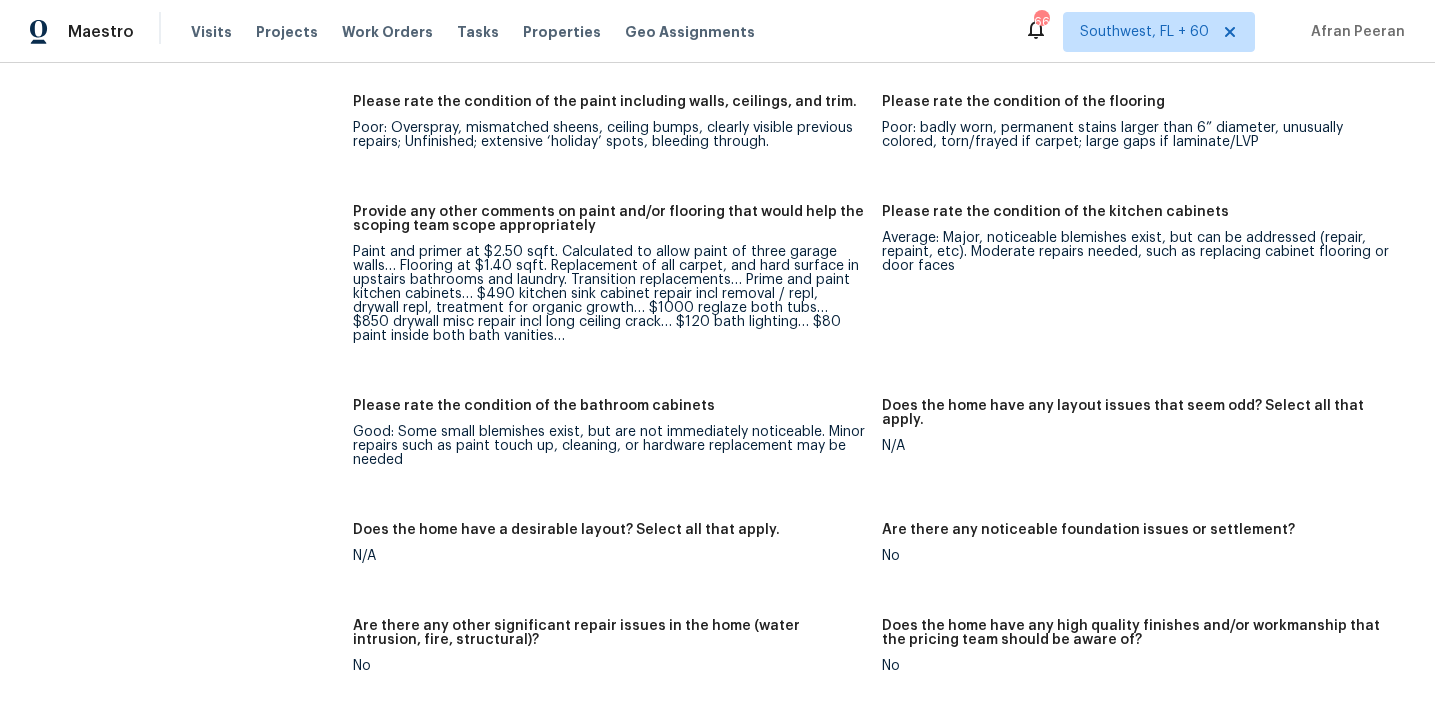 click on "Paint and primer at $2.50 sqft. Calculated to allow paint of three garage walls…
Flooring at $1.40 sqft. Replacement of all carpet, and hard surface in upstairs bathrooms and laundry. Transition replacements…
Prime and paint kitchen cabinets…
$490 kitchen sink cabinet repair incl removal / repl, drywall repl, treatment for organic growth…
$1000 reglaze both tubs…
$850 drywall misc repair incl long ceiling crack…
$120 bath lighting…
$80 paint inside both bath vanities…" at bounding box center (609, 294) 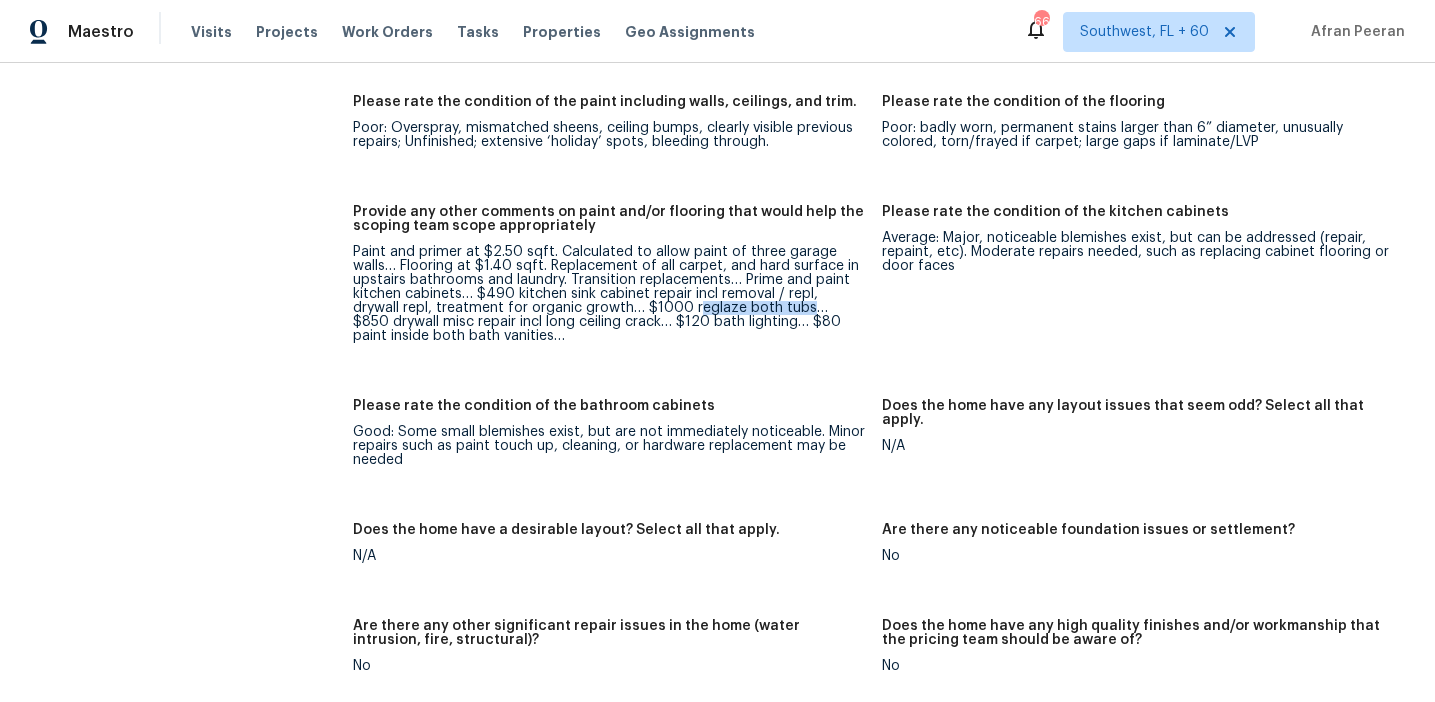 drag, startPoint x: 641, startPoint y: 282, endPoint x: 750, endPoint y: 283, distance: 109.004585 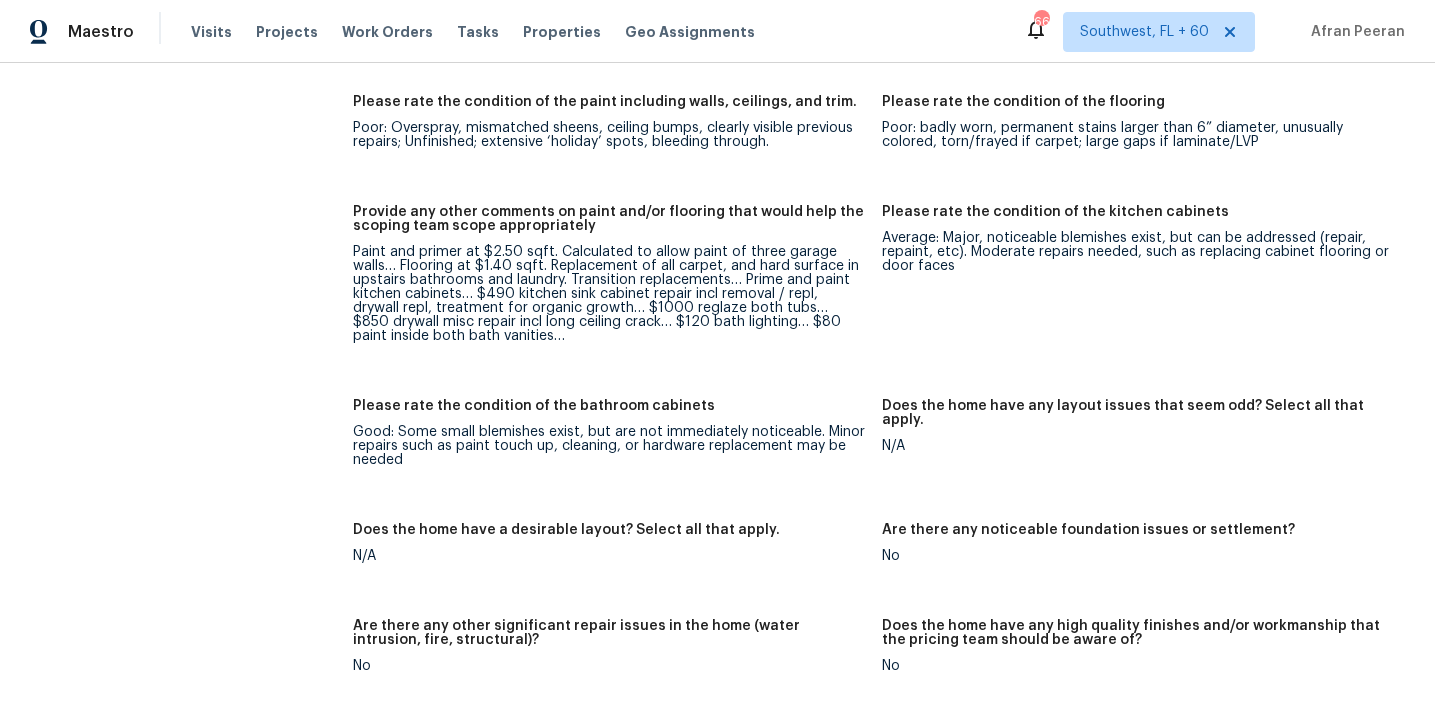 click on "Paint and primer at $2.50 sqft. Calculated to allow paint of three garage walls…
Flooring at $1.40 sqft. Replacement of all carpet, and hard surface in upstairs bathrooms and laundry. Transition replacements…
Prime and paint kitchen cabinets…
$490 kitchen sink cabinet repair incl removal / repl, drywall repl, treatment for organic growth…
$1000 reglaze both tubs…
$850 drywall misc repair incl long ceiling crack…
$120 bath lighting…
$80 paint inside both bath vanities…" at bounding box center [609, 294] 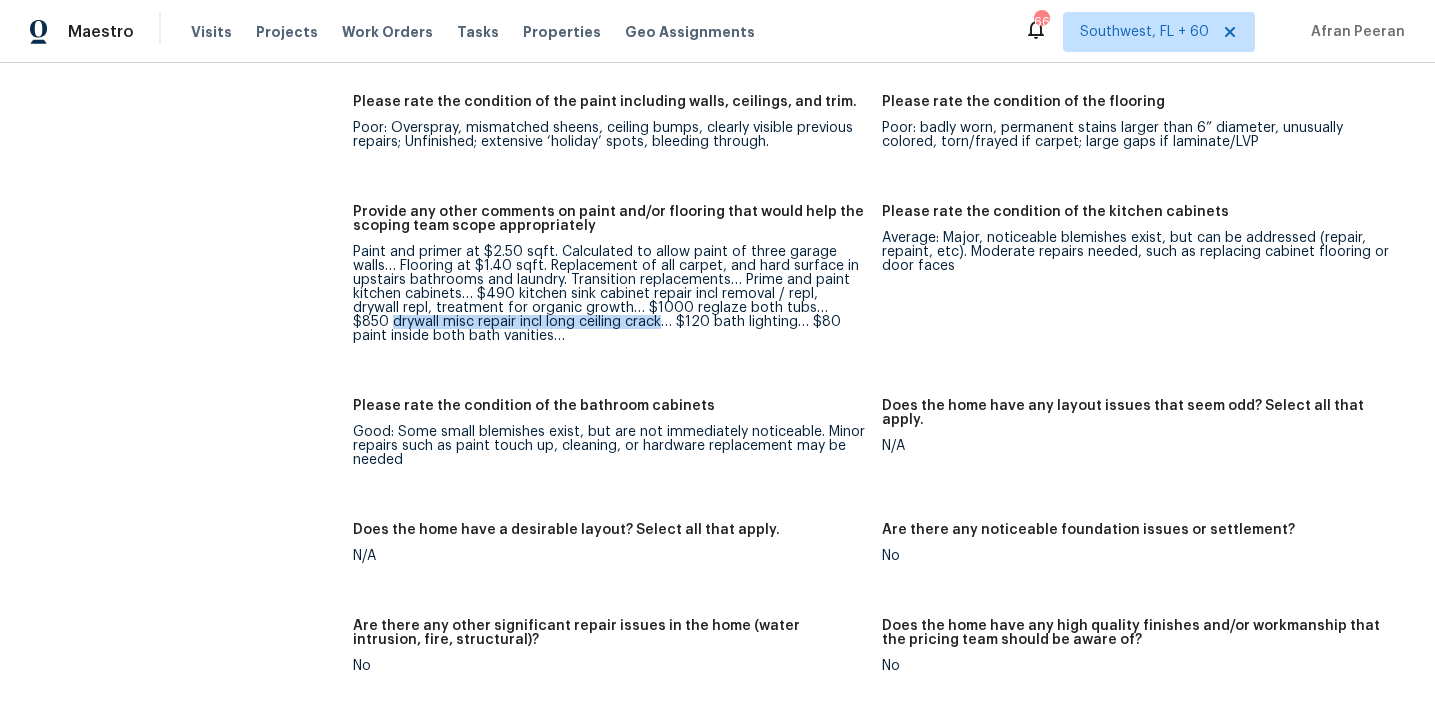 drag, startPoint x: 806, startPoint y: 280, endPoint x: 570, endPoint y: 295, distance: 236.47621 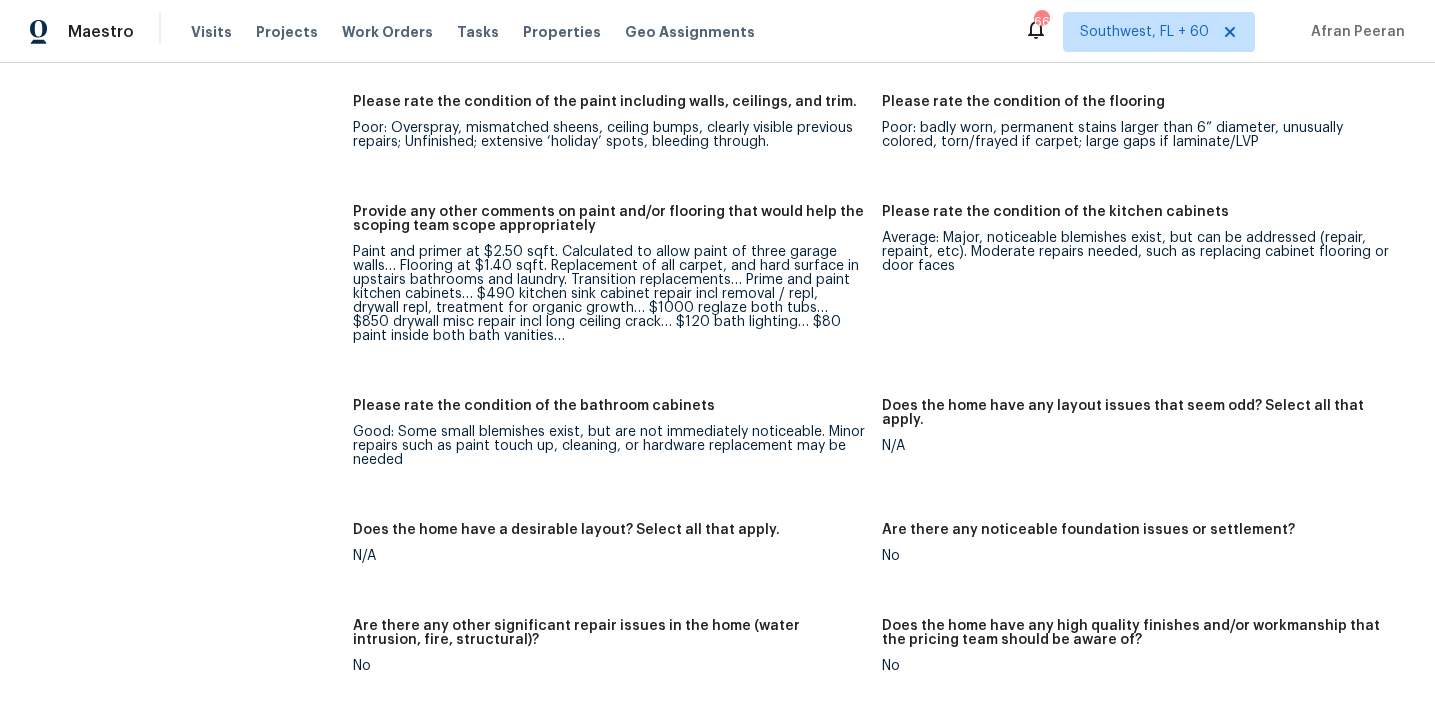 click on "Paint and primer at $2.50 sqft. Calculated to allow paint of three garage walls…
Flooring at $1.40 sqft. Replacement of all carpet, and hard surface in upstairs bathrooms and laundry. Transition replacements…
Prime and paint kitchen cabinets…
$490 kitchen sink cabinet repair incl removal / repl, drywall repl, treatment for organic growth…
$1000 reglaze both tubs…
$850 drywall misc repair incl long ceiling crack…
$120 bath lighting…
$80 paint inside both bath vanities…" at bounding box center [609, 294] 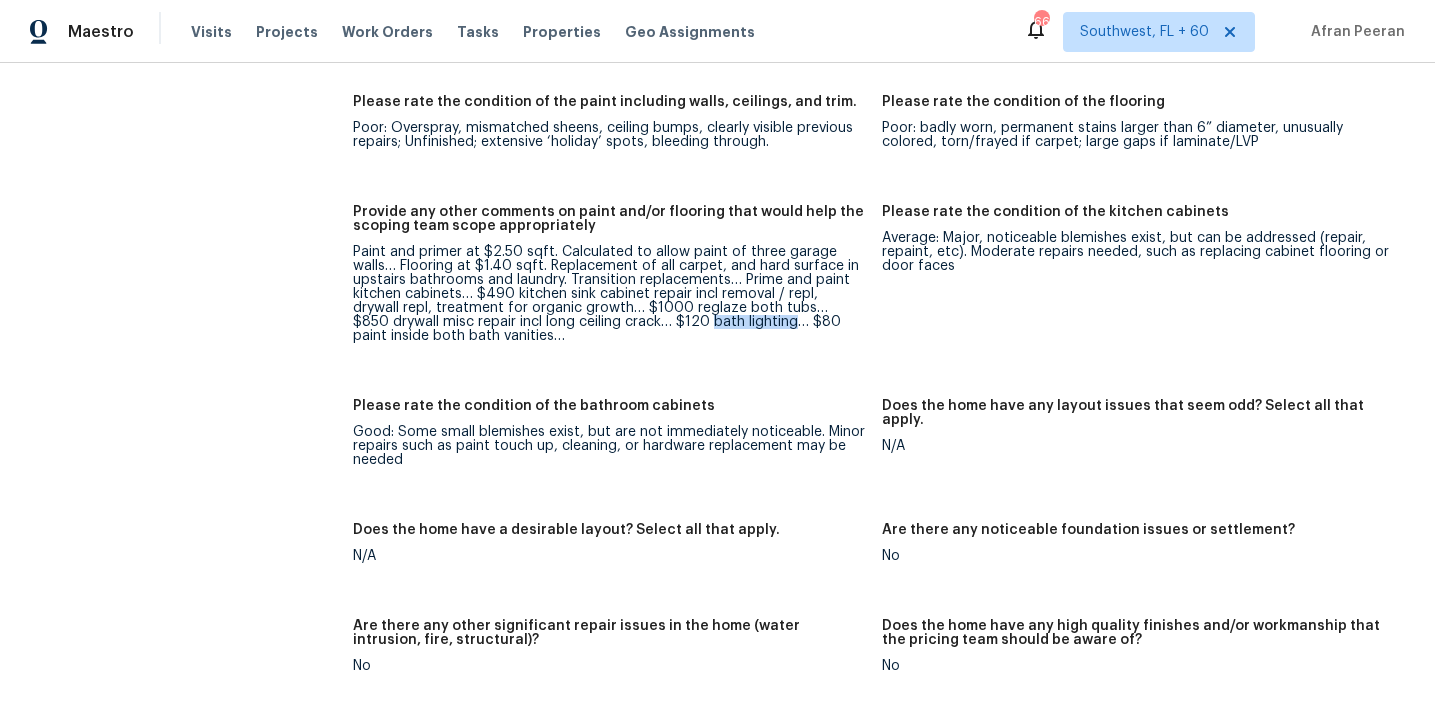 drag, startPoint x: 625, startPoint y: 294, endPoint x: 705, endPoint y: 297, distance: 80.05623 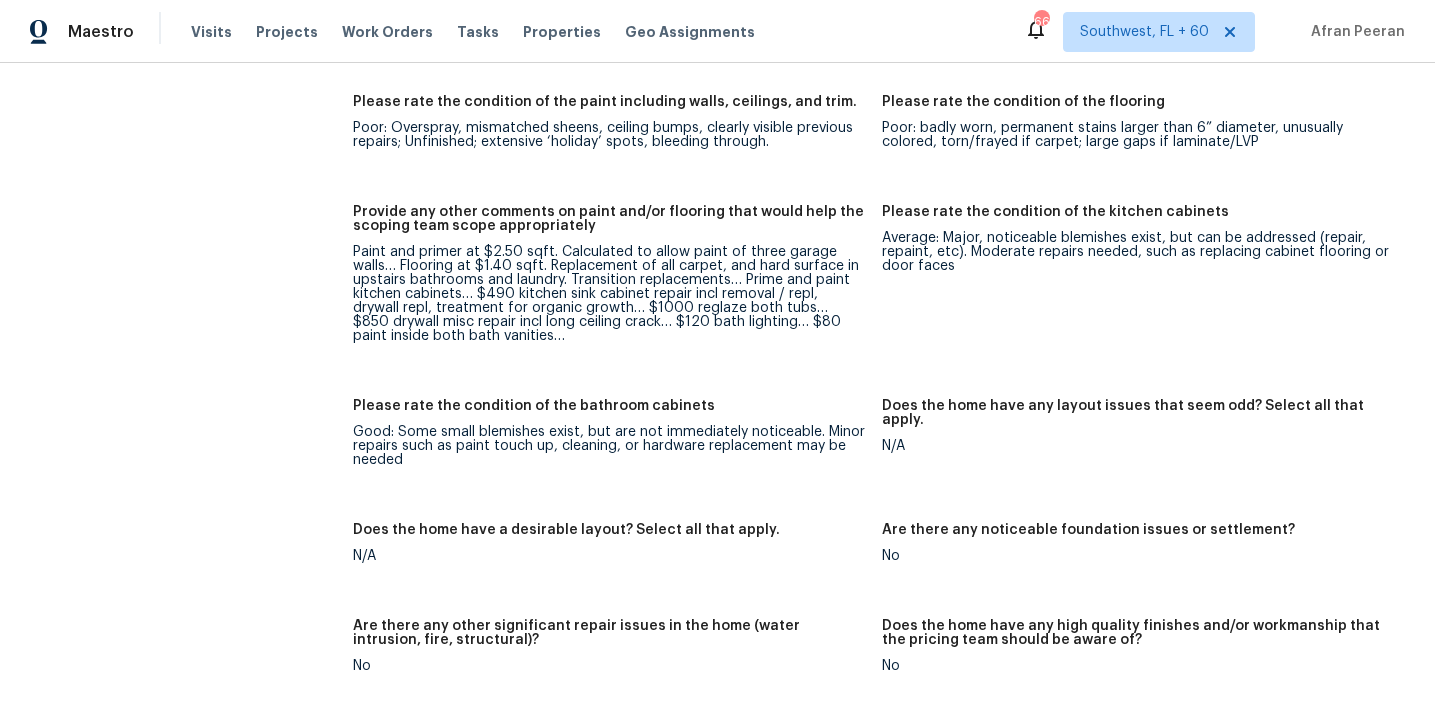 click on "Paint and primer at $2.50 sqft. Calculated to allow paint of three garage walls…
Flooring at $1.40 sqft. Replacement of all carpet, and hard surface in upstairs bathrooms and laundry. Transition replacements…
Prime and paint kitchen cabinets…
$490 kitchen sink cabinet repair incl removal / repl, drywall repl, treatment for organic growth…
$1000 reglaze both tubs…
$850 drywall misc repair incl long ceiling crack…
$120 bath lighting…
$80 paint inside both bath vanities…" at bounding box center [617, 290] 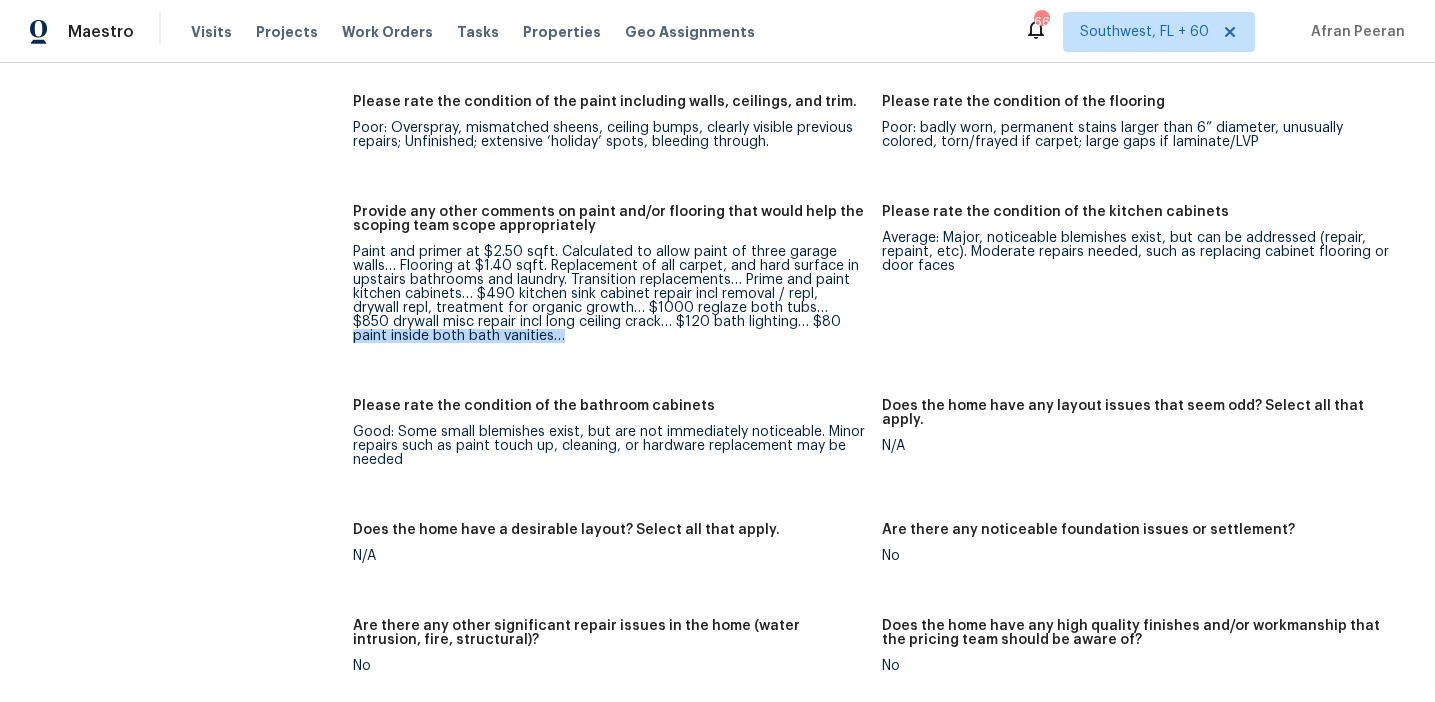 drag, startPoint x: 755, startPoint y: 295, endPoint x: 805, endPoint y: 311, distance: 52.49762 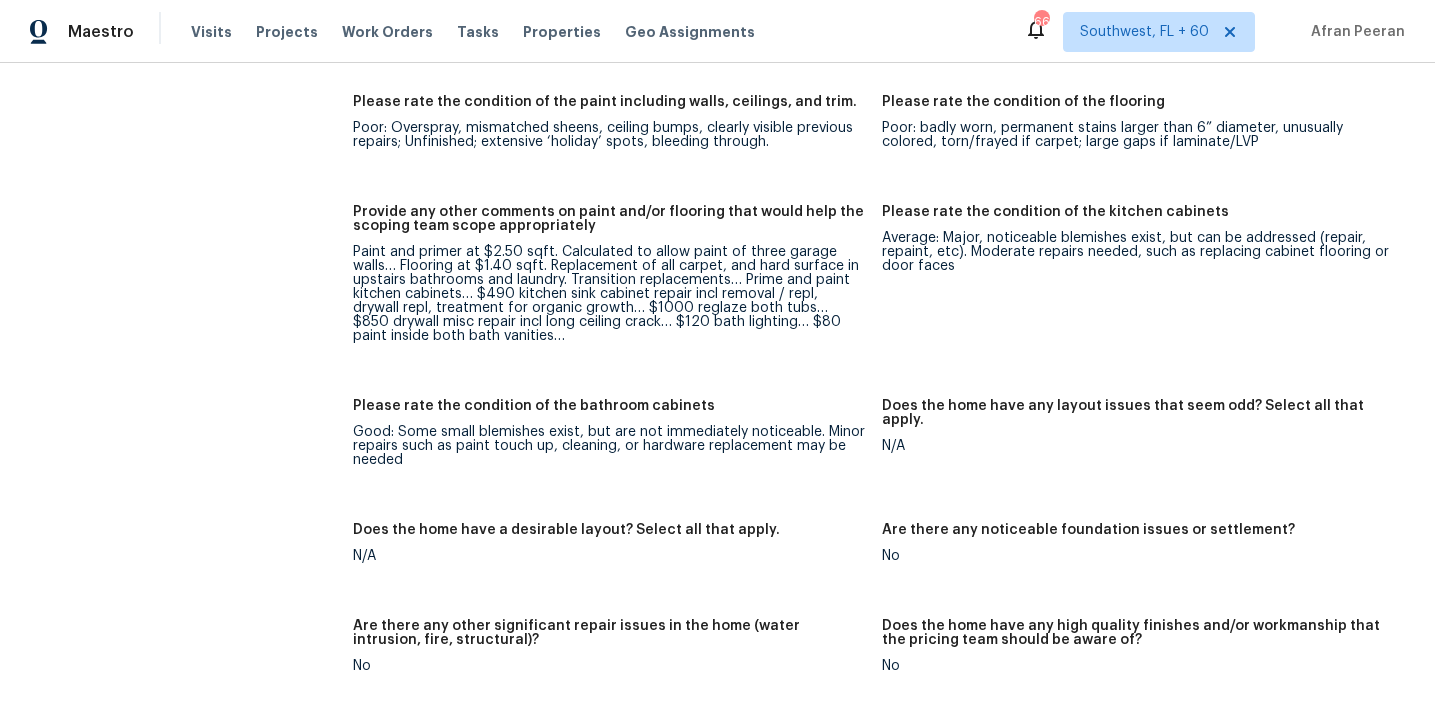 click on "Paint and primer at $2.50 sqft. Calculated to allow paint of three garage walls…
Flooring at $1.40 sqft. Replacement of all carpet, and hard surface in upstairs bathrooms and laundry. Transition replacements…
Prime and paint kitchen cabinets…
$490 kitchen sink cabinet repair incl removal / repl, drywall repl, treatment for organic growth…
$1000 reglaze both tubs…
$850 drywall misc repair incl long ceiling crack…
$120 bath lighting…
$80 paint inside both bath vanities…" at bounding box center [609, 294] 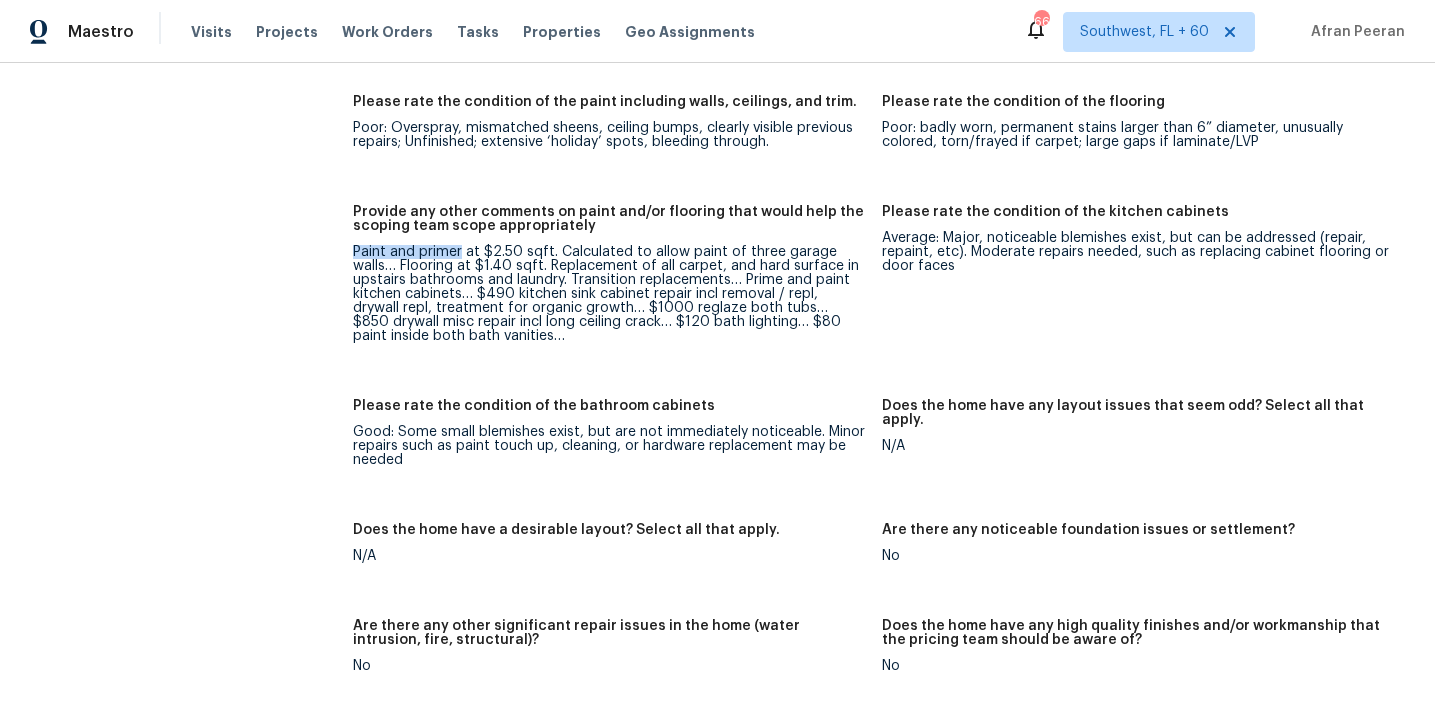 drag, startPoint x: 353, startPoint y: 224, endPoint x: 459, endPoint y: 226, distance: 106.01887 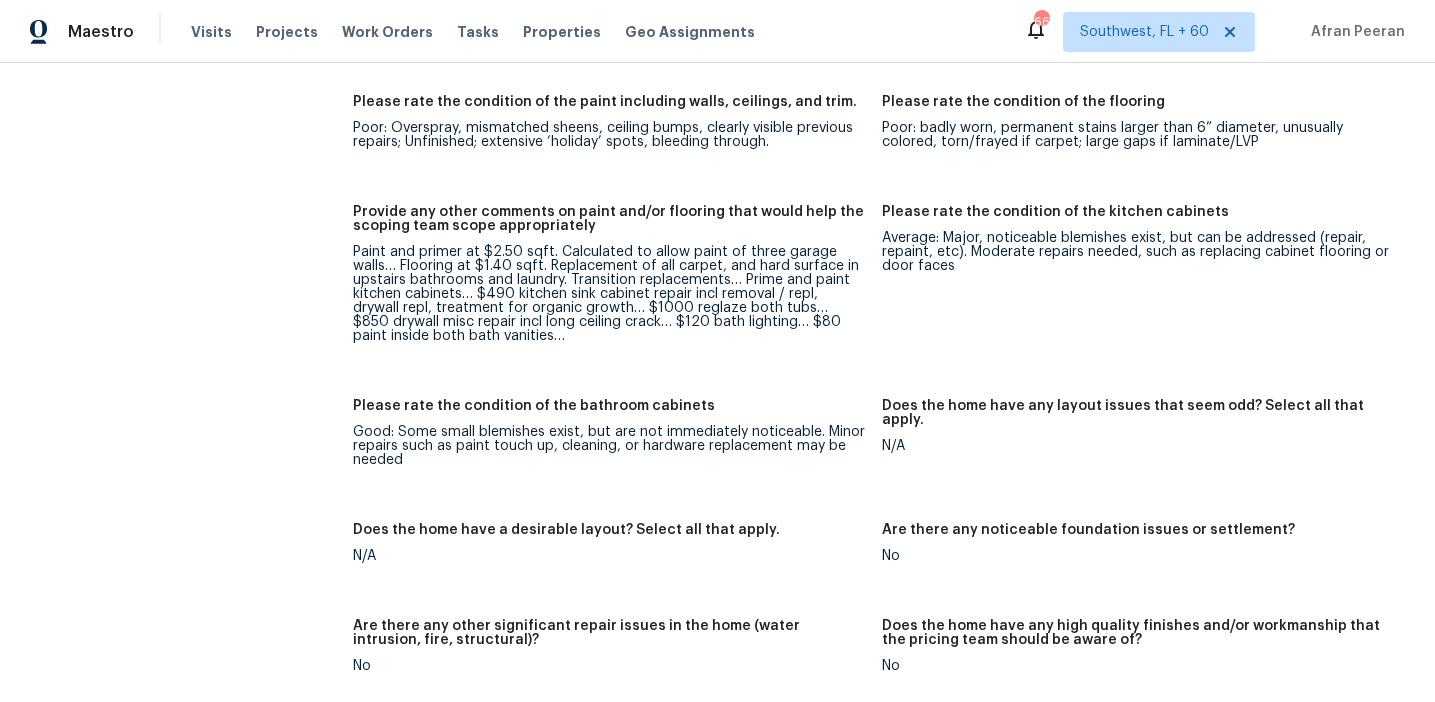 click on "Paint and primer at $2.50 sqft. Calculated to allow paint of three garage walls…
Flooring at $1.40 sqft. Replacement of all carpet, and hard surface in upstairs bathrooms and laundry. Transition replacements…
Prime and paint kitchen cabinets…
$490 kitchen sink cabinet repair incl removal / repl, drywall repl, treatment for organic growth…
$1000 reglaze both tubs…
$850 drywall misc repair incl long ceiling crack…
$120 bath lighting…
$80 paint inside both bath vanities…" at bounding box center [609, 294] 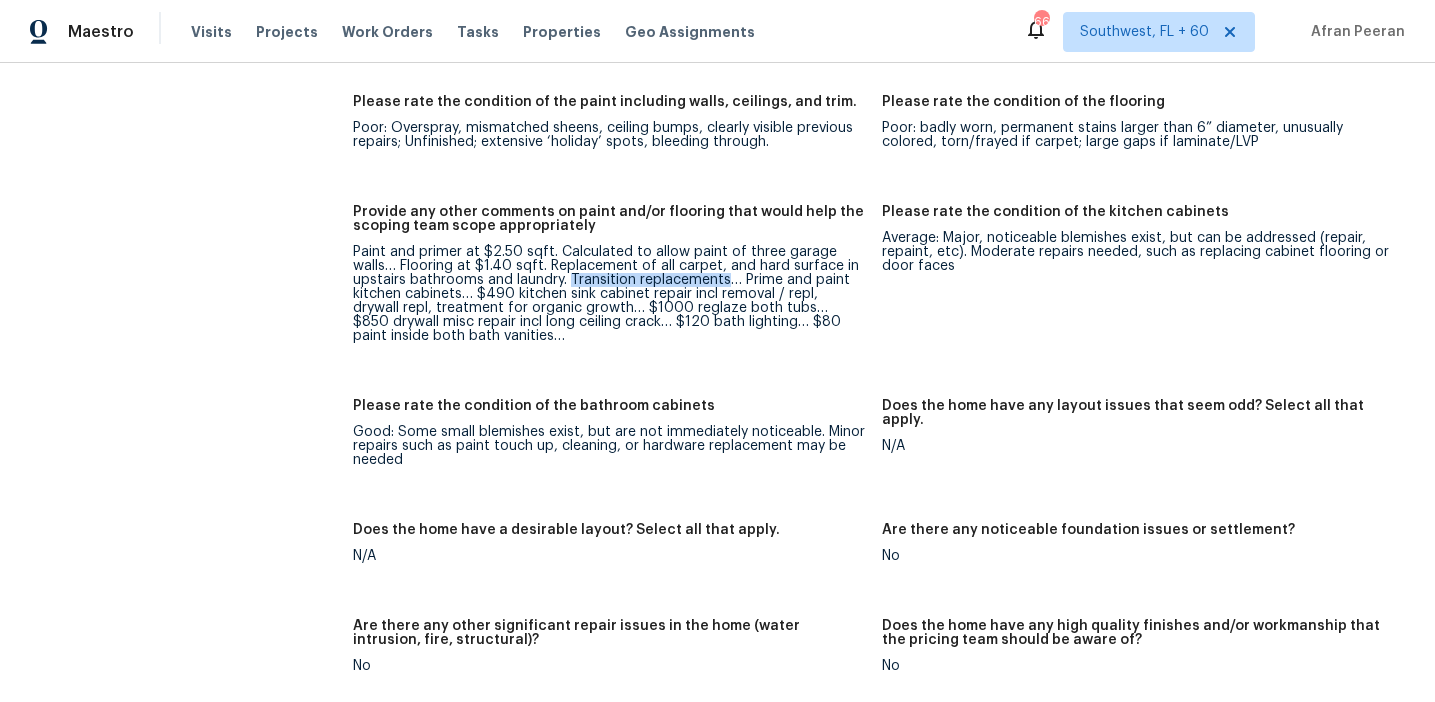 drag, startPoint x: 570, startPoint y: 252, endPoint x: 725, endPoint y: 252, distance: 155 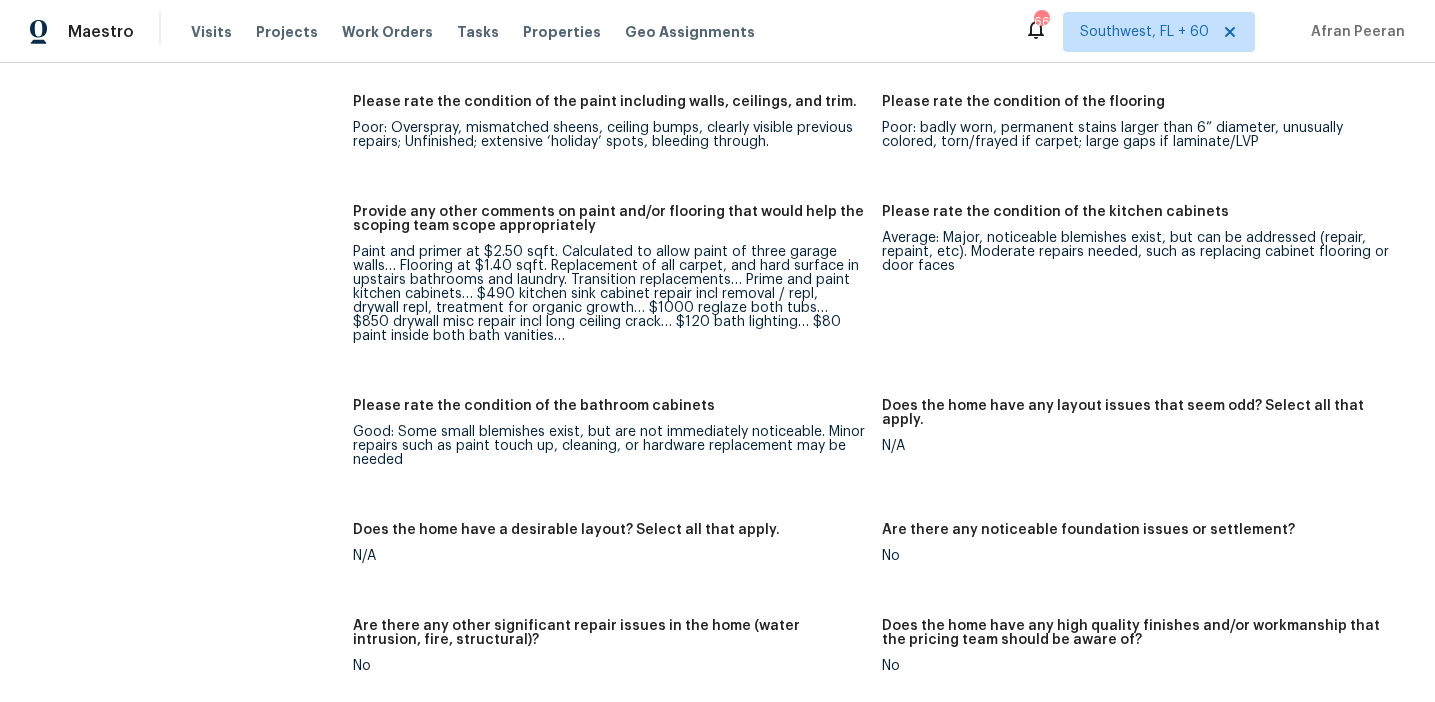 click on "Paint and primer at $2.50 sqft. Calculated to allow paint of three garage walls…
Flooring at $1.40 sqft. Replacement of all carpet, and hard surface in upstairs bathrooms and laundry. Transition replacements…
Prime and paint kitchen cabinets…
$490 kitchen sink cabinet repair incl removal / repl, drywall repl, treatment for organic growth…
$1000 reglaze both tubs…
$850 drywall misc repair incl long ceiling crack…
$120 bath lighting…
$80 paint inside both bath vanities…" at bounding box center (609, 294) 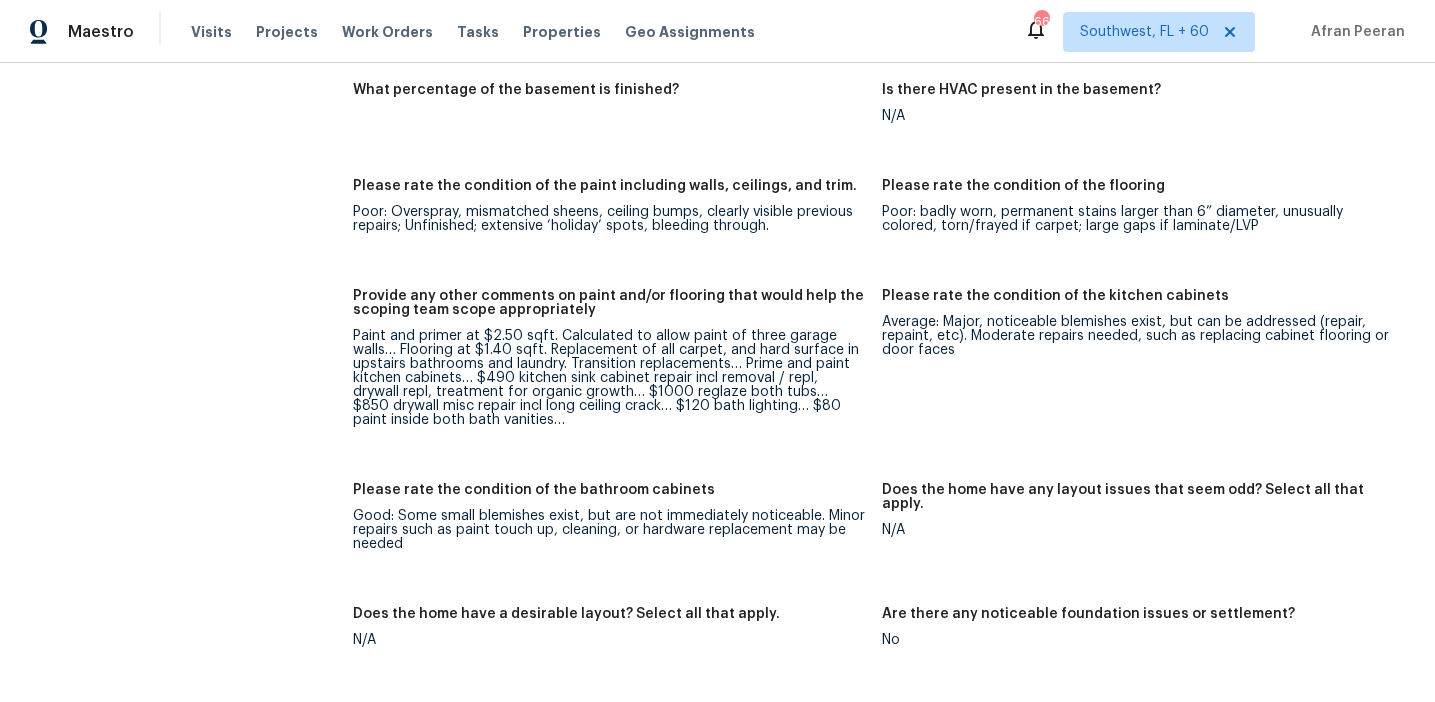scroll, scrollTop: 3242, scrollLeft: 0, axis: vertical 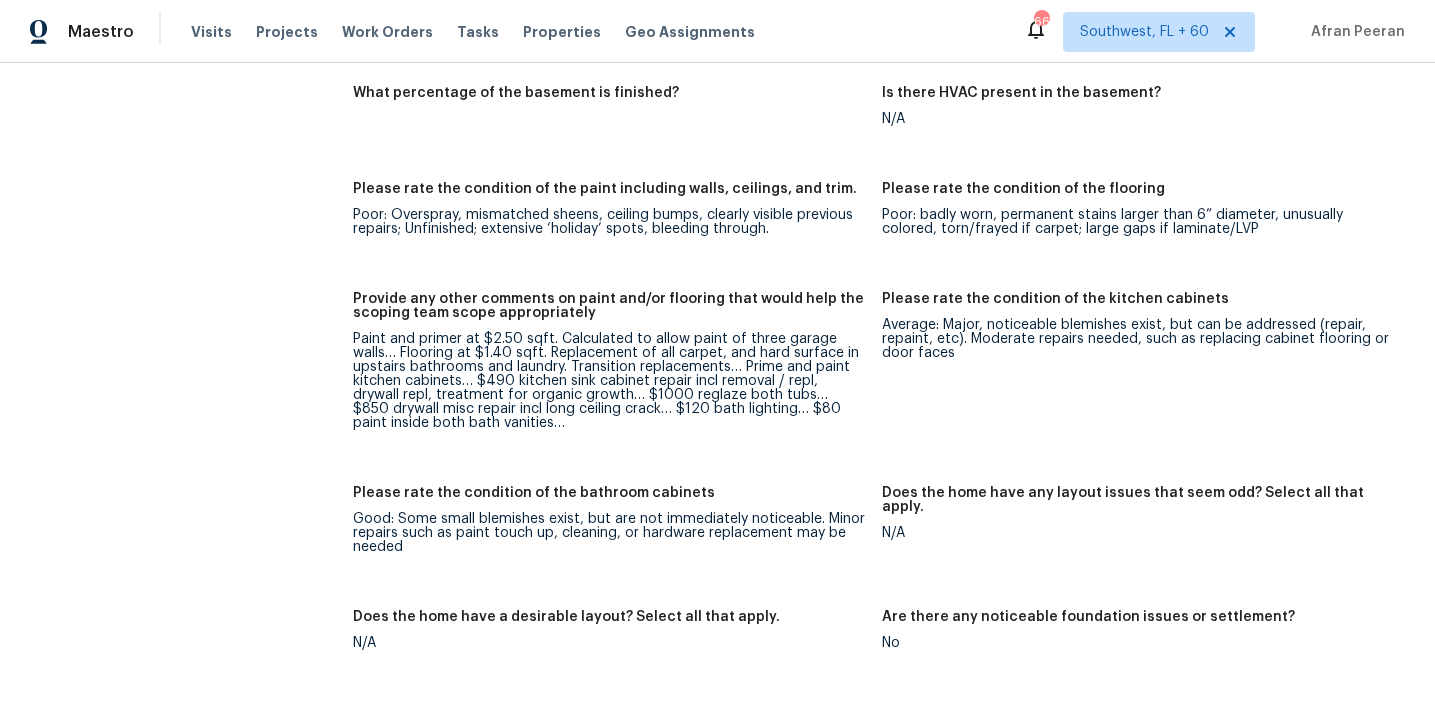 click on "Notes: Living Room Photos Kitchen Photos  +5 Main Bedroom Photos  +2 Bathroom Photos  +12 Add optional photos here  +15 Were you able to access the interior of the home and conduct a walkthrough? Yes Does the home have a basement? No basement What percentage of the basement is finished? Is there HVAC present in the basement? N/A Please rate the condition of the paint including walls, ceilings, and trim. Poor: Overspray, mismatched sheens, ceiling bumps, clearly visible previous repairs; Unfinished; extensive ‘holiday’ spots, bleeding through. Please rate the condition of the flooring Poor: badly worn, permanent stains larger than 6” diameter, unusually colored, torn/frayed if carpet; large gaps if laminate/LVP Provide any other comments on paint and/or flooring that would help the scoping team scope appropriately Please rate the condition of the kitchen cabinets Please rate the condition of the bathroom cabinets Does the home have any layout issues that seem odd? Select all that apply. N/A N/A No No No" at bounding box center (882, 374) 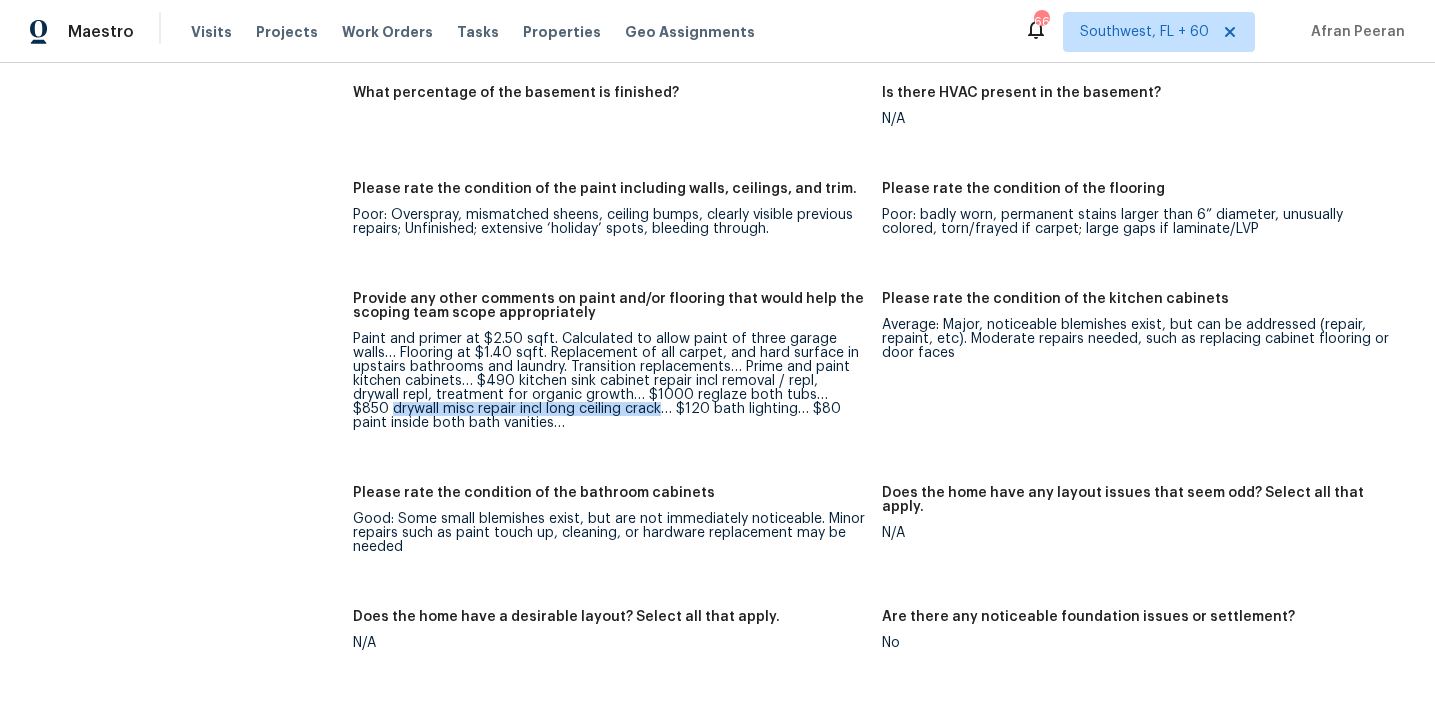 drag, startPoint x: 808, startPoint y: 366, endPoint x: 573, endPoint y: 380, distance: 235.41666 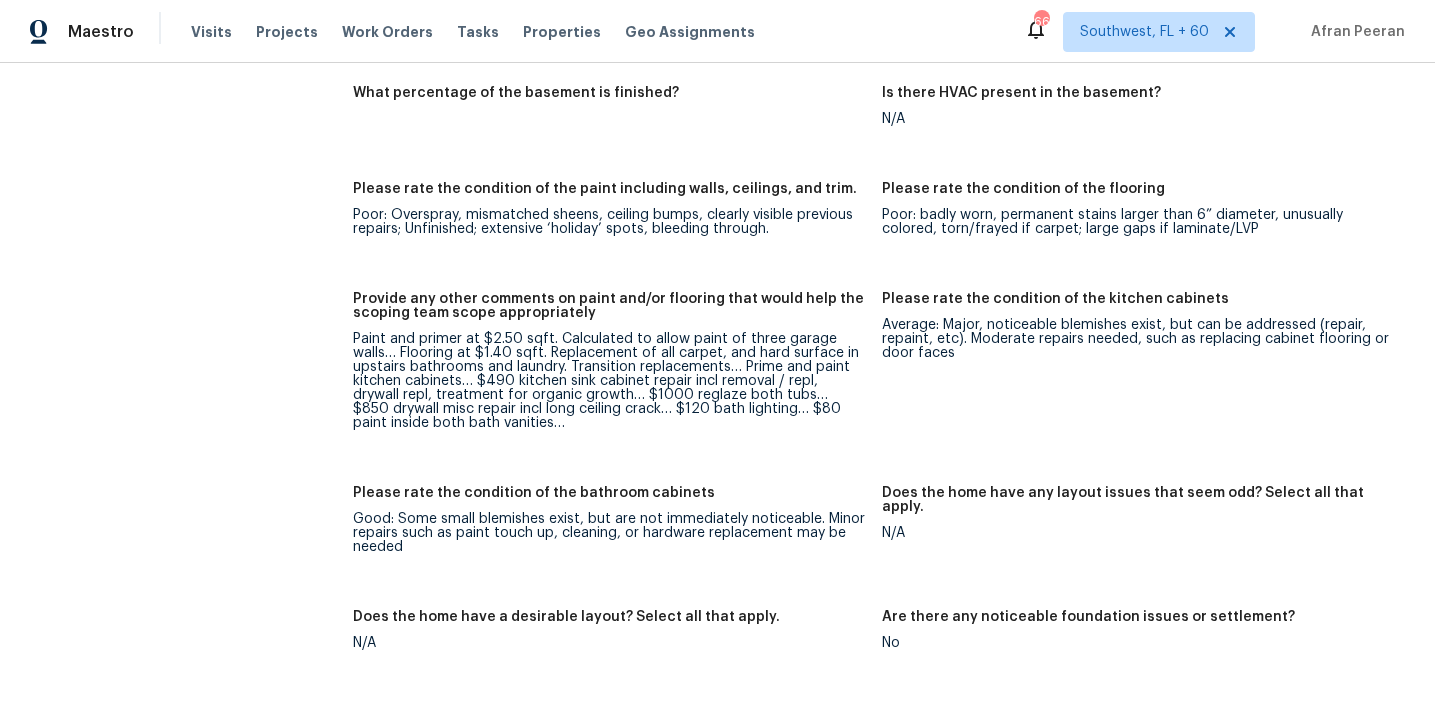click on "Notes: Living Room Photos Kitchen Photos  +5 Main Bedroom Photos  +2 Bathroom Photos  +12 Add optional photos here  +15 Were you able to access the interior of the home and conduct a walkthrough? Yes Does the home have a basement? No basement What percentage of the basement is finished? Is there HVAC present in the basement? N/A Please rate the condition of the paint including walls, ceilings, and trim. Poor: Overspray, mismatched sheens, ceiling bumps, clearly visible previous repairs; Unfinished; extensive ‘holiday’ spots, bleeding through. Please rate the condition of the flooring Poor: badly worn, permanent stains larger than 6” diameter, unusually colored, torn/frayed if carpet; large gaps if laminate/LVP Provide any other comments on paint and/or flooring that would help the scoping team scope appropriately Please rate the condition of the kitchen cabinets Please rate the condition of the bathroom cabinets Does the home have any layout issues that seem odd? Select all that apply. N/A N/A No No No" at bounding box center [882, 374] 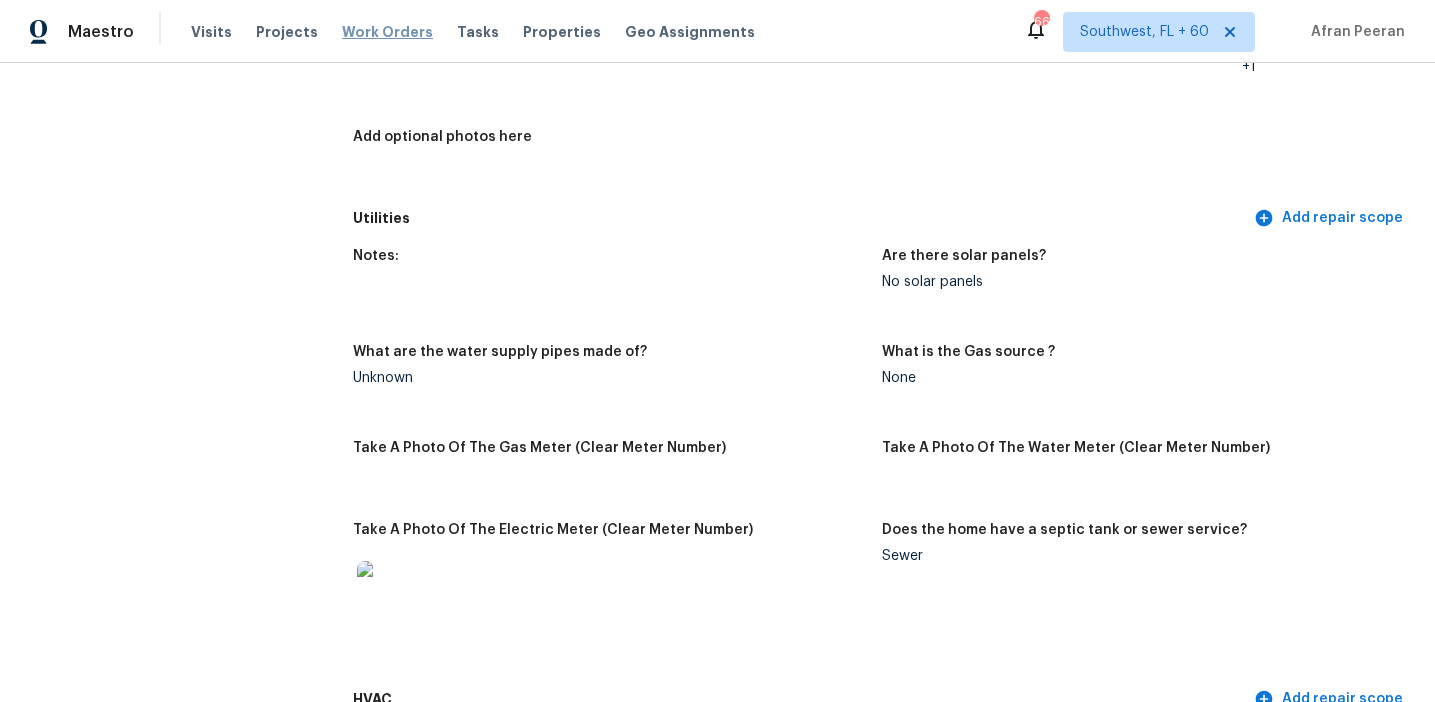 scroll, scrollTop: 1220, scrollLeft: 0, axis: vertical 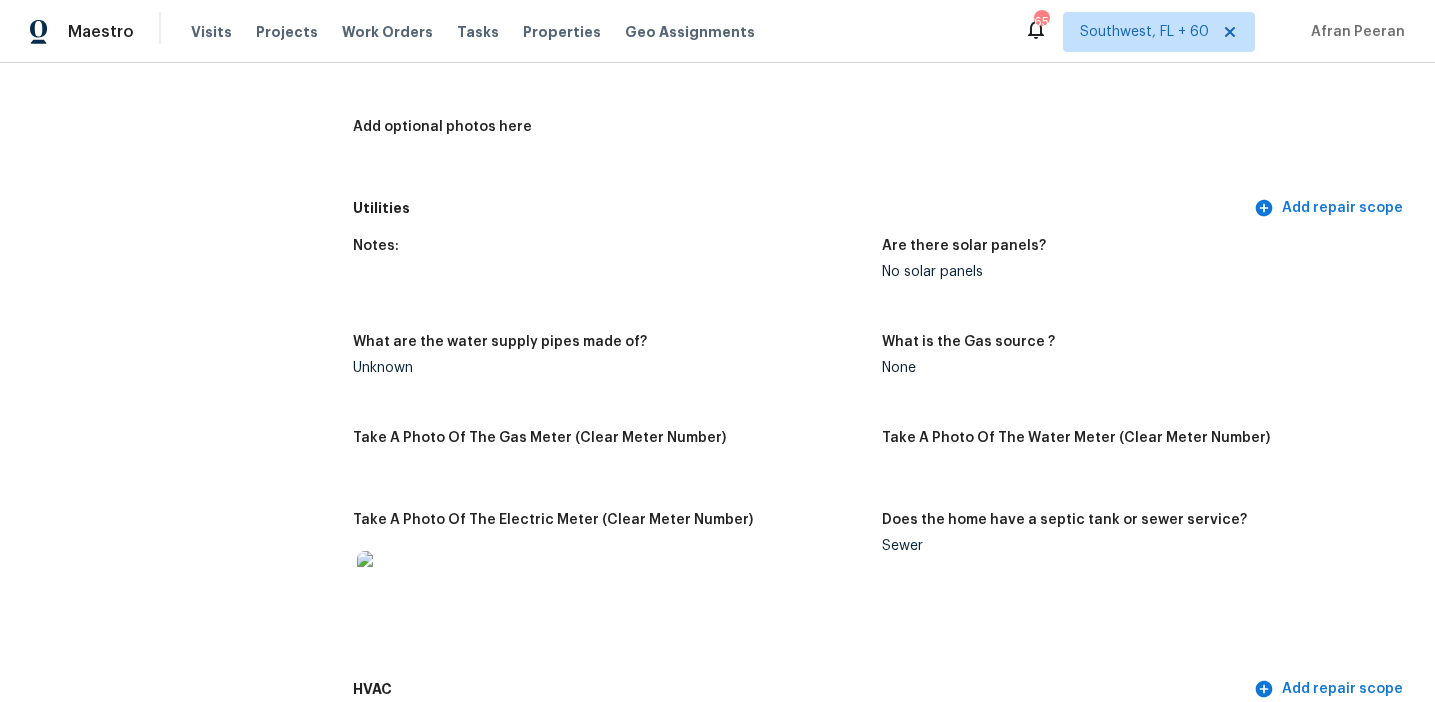click on "Notes: Are there solar panels? No solar panels What are the water supply pipes made of? Unknown What is the Gas source ? None Take A Photo Of The Gas Meter (Clear Meter Number) Take A Photo Of The Water Meter (Clear Meter Number) Take A Photo Of The Electric Meter (Clear Meter Number) Does the home have a septic tank or sewer service? Sewer" at bounding box center [882, 449] 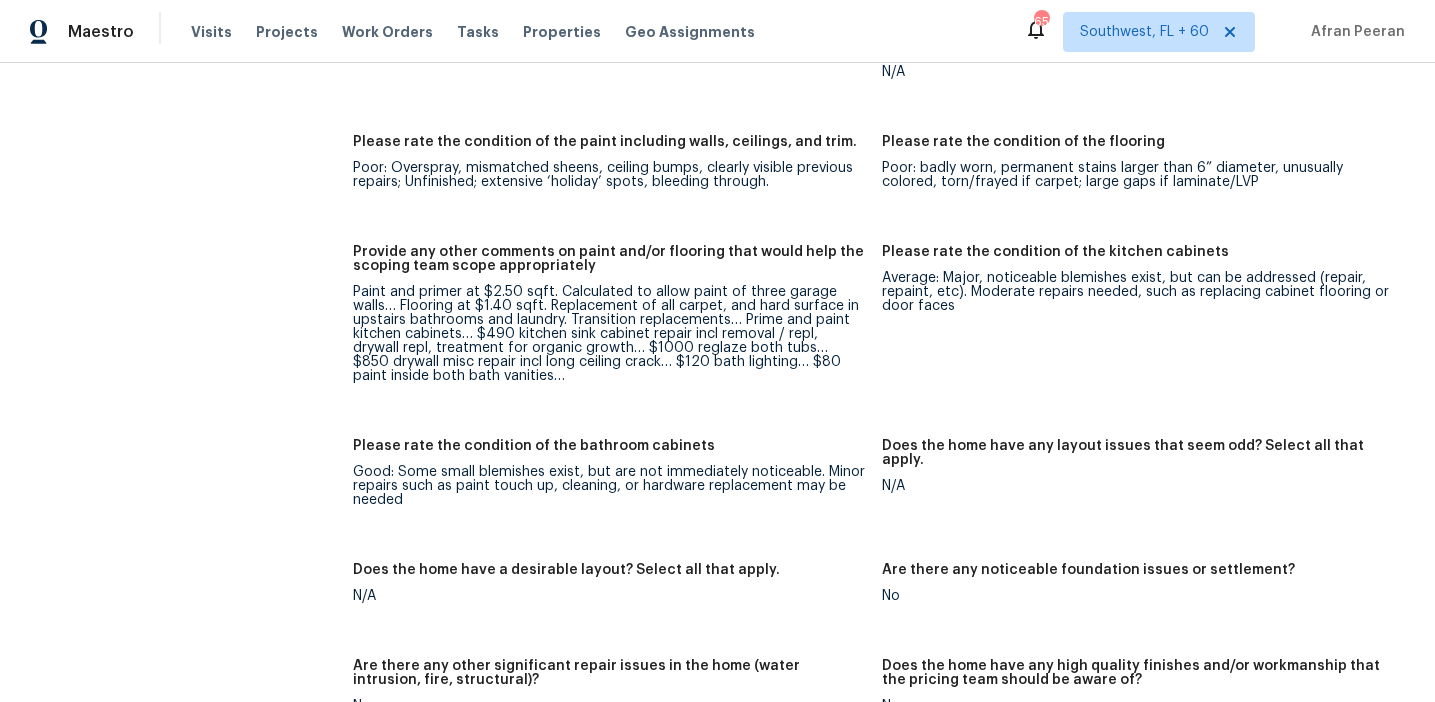 scroll, scrollTop: 3296, scrollLeft: 0, axis: vertical 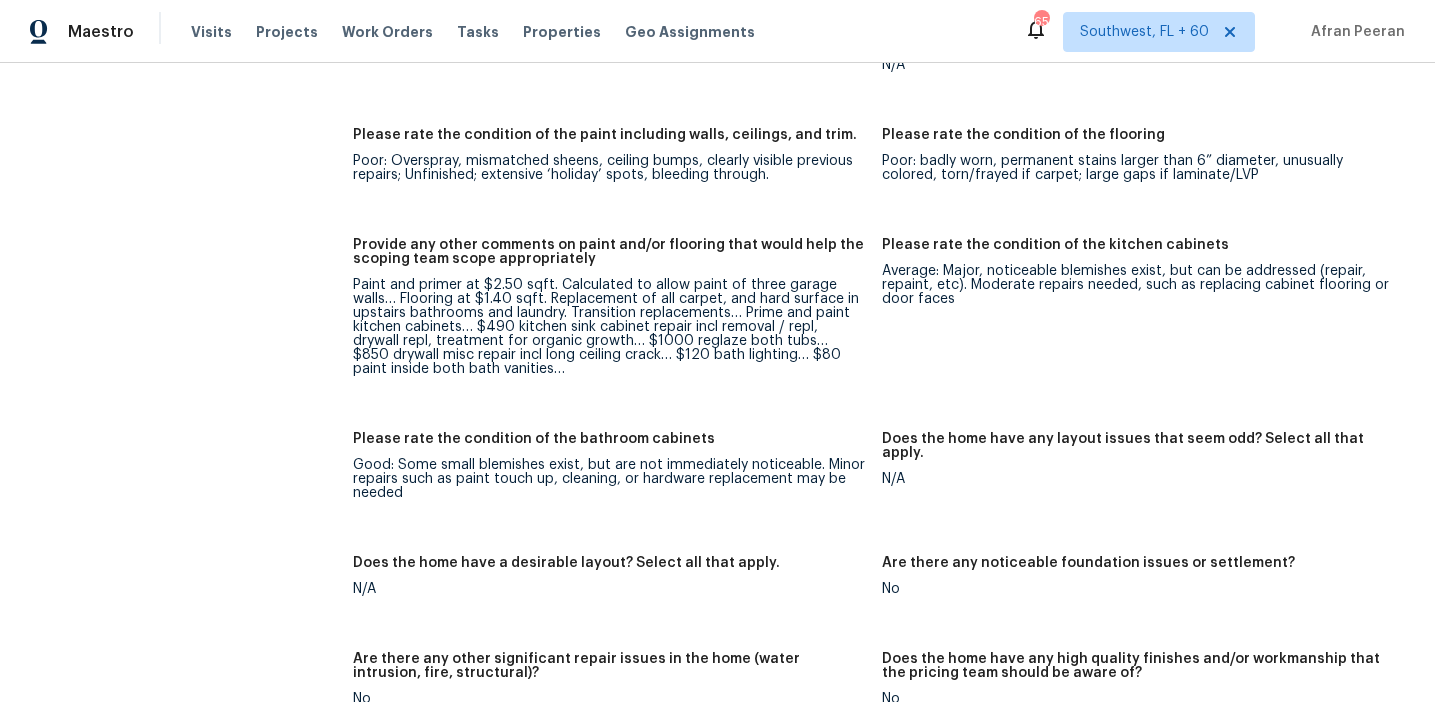 click on "Please rate the condition of the paint including walls, ceilings, and trim." at bounding box center (609, 141) 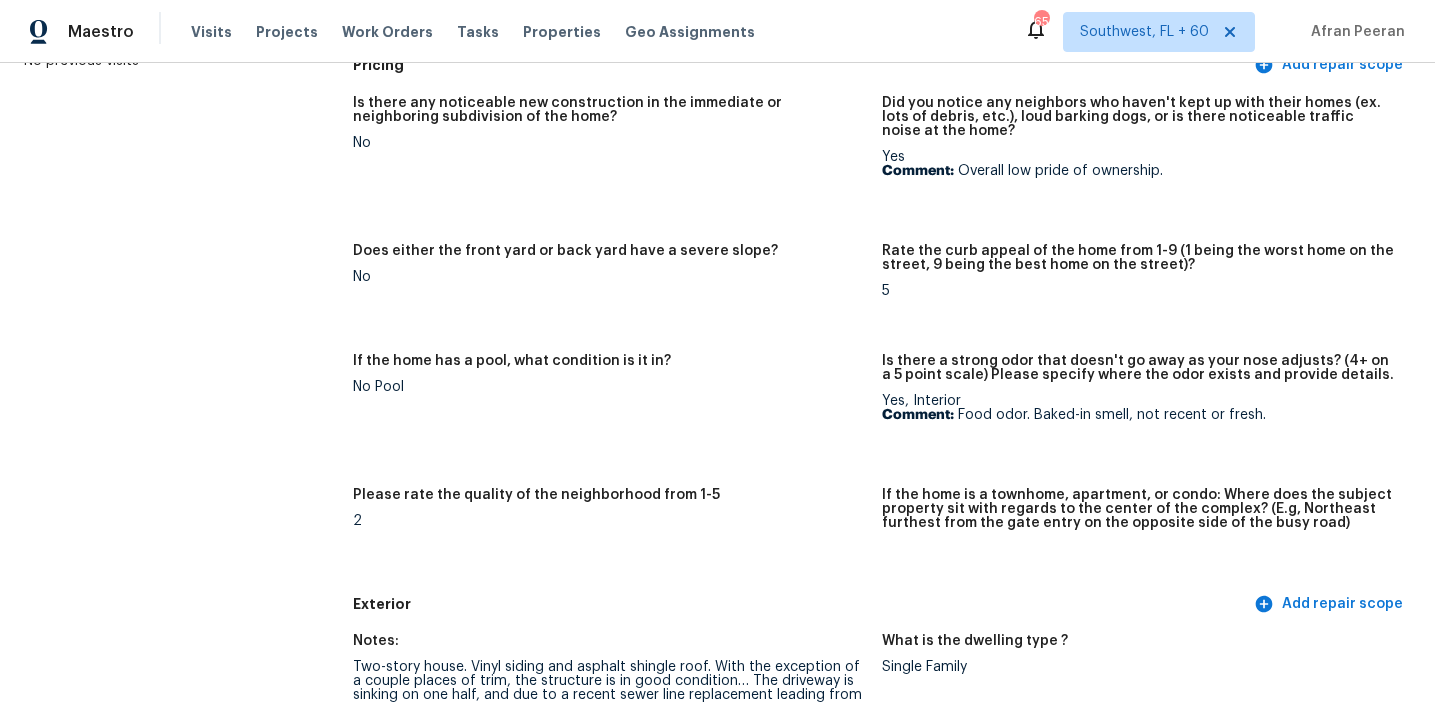 scroll, scrollTop: 0, scrollLeft: 0, axis: both 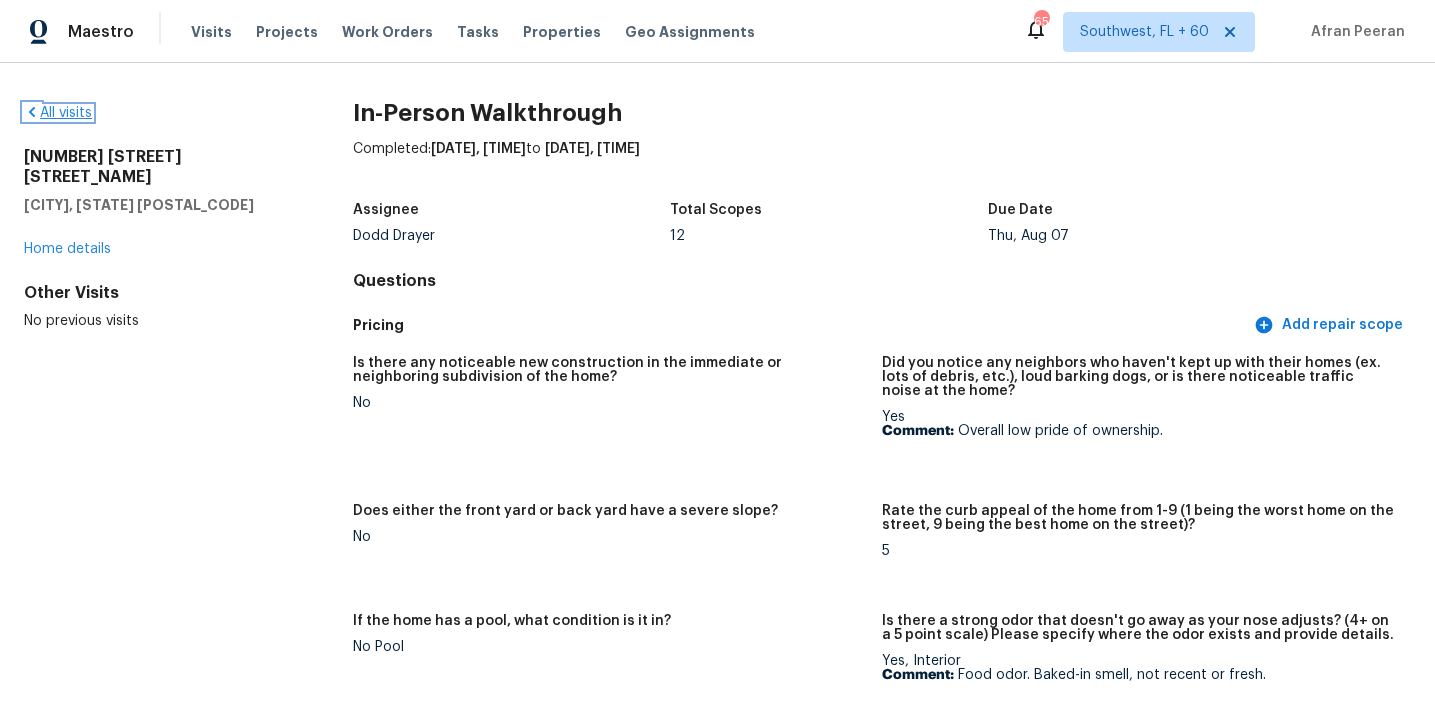 click on "All visits" at bounding box center [58, 113] 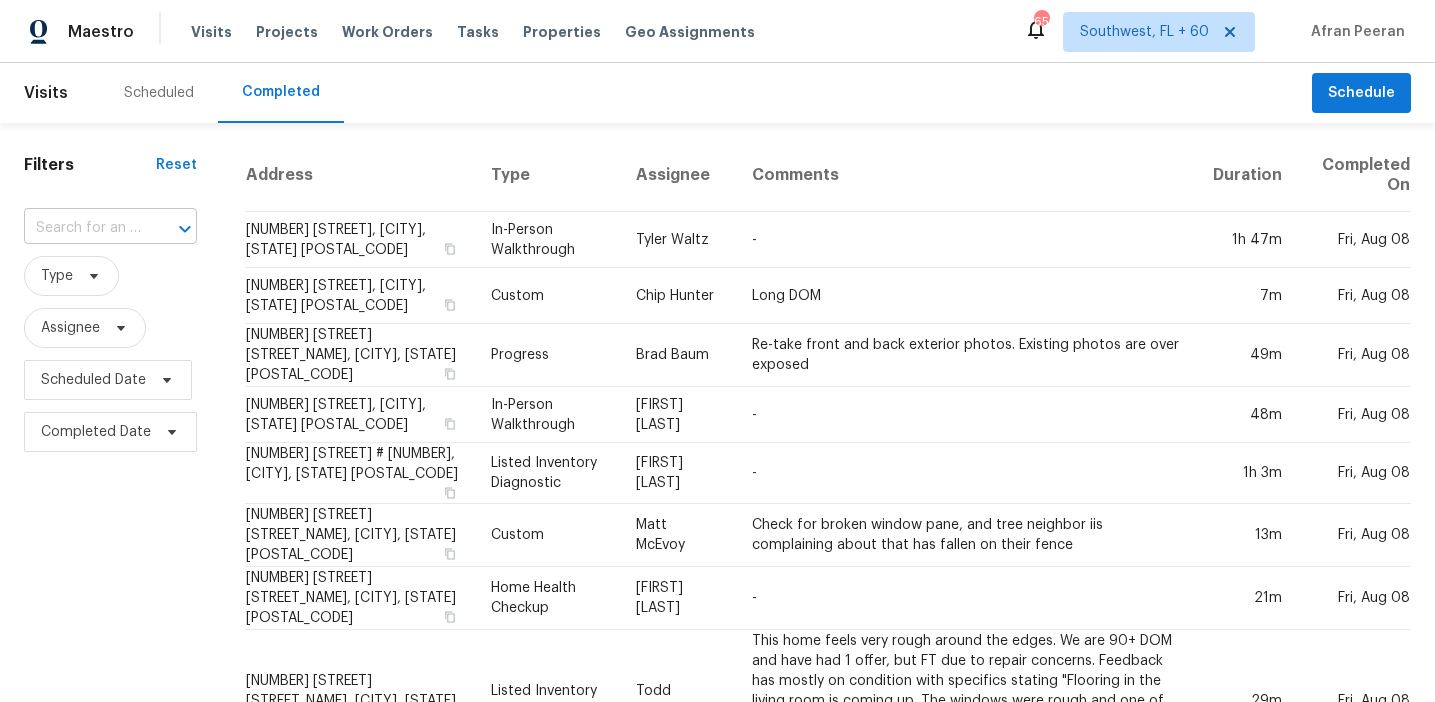 click at bounding box center (171, 229) 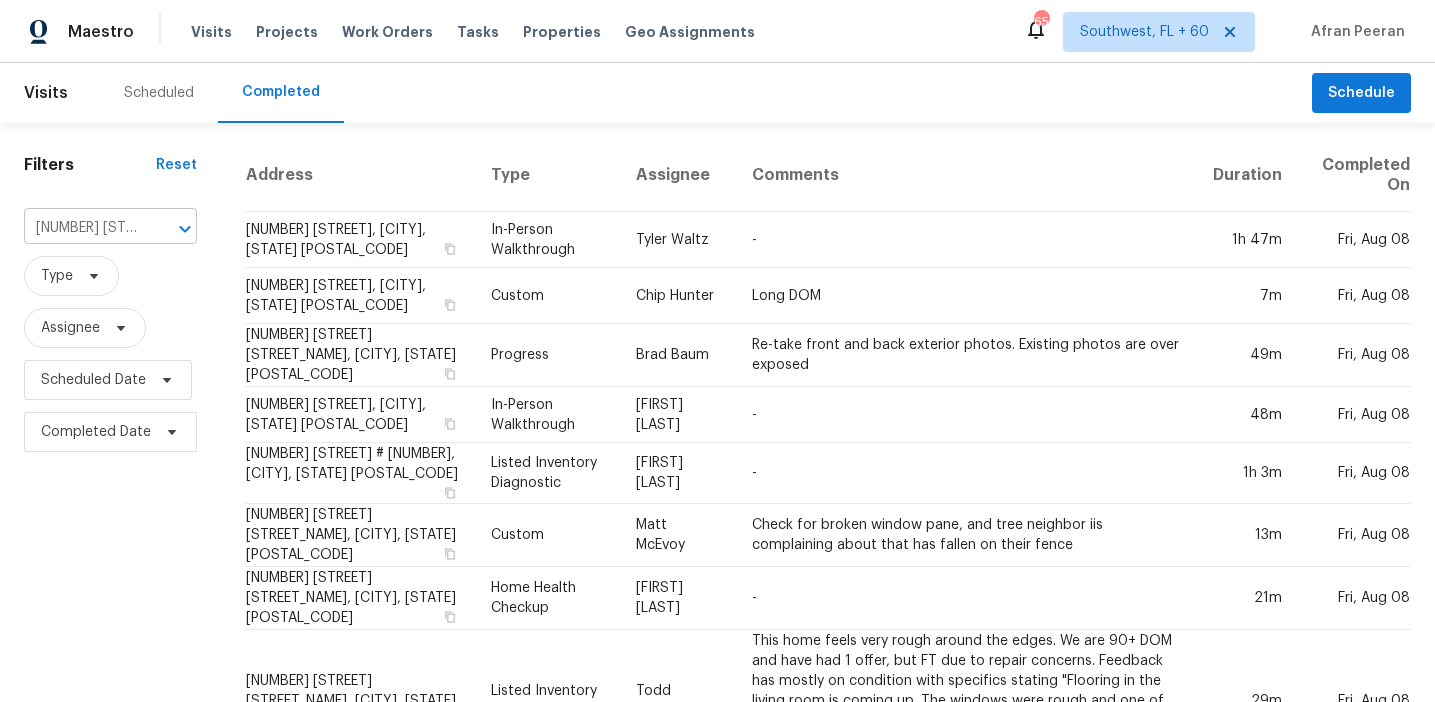 scroll, scrollTop: 0, scrollLeft: 123, axis: horizontal 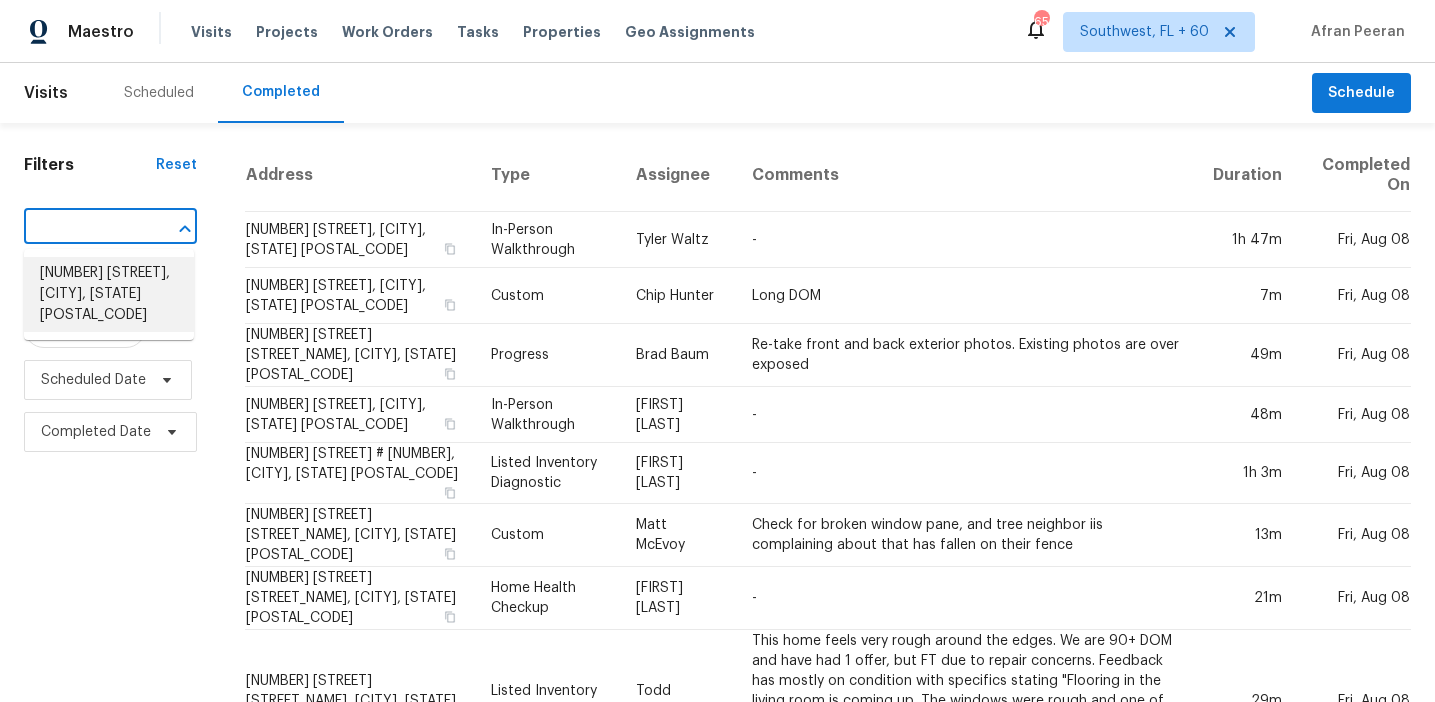 click on "[NUMBER] [STREET], [CITY], [STATE] [POSTAL_CODE]" at bounding box center [109, 294] 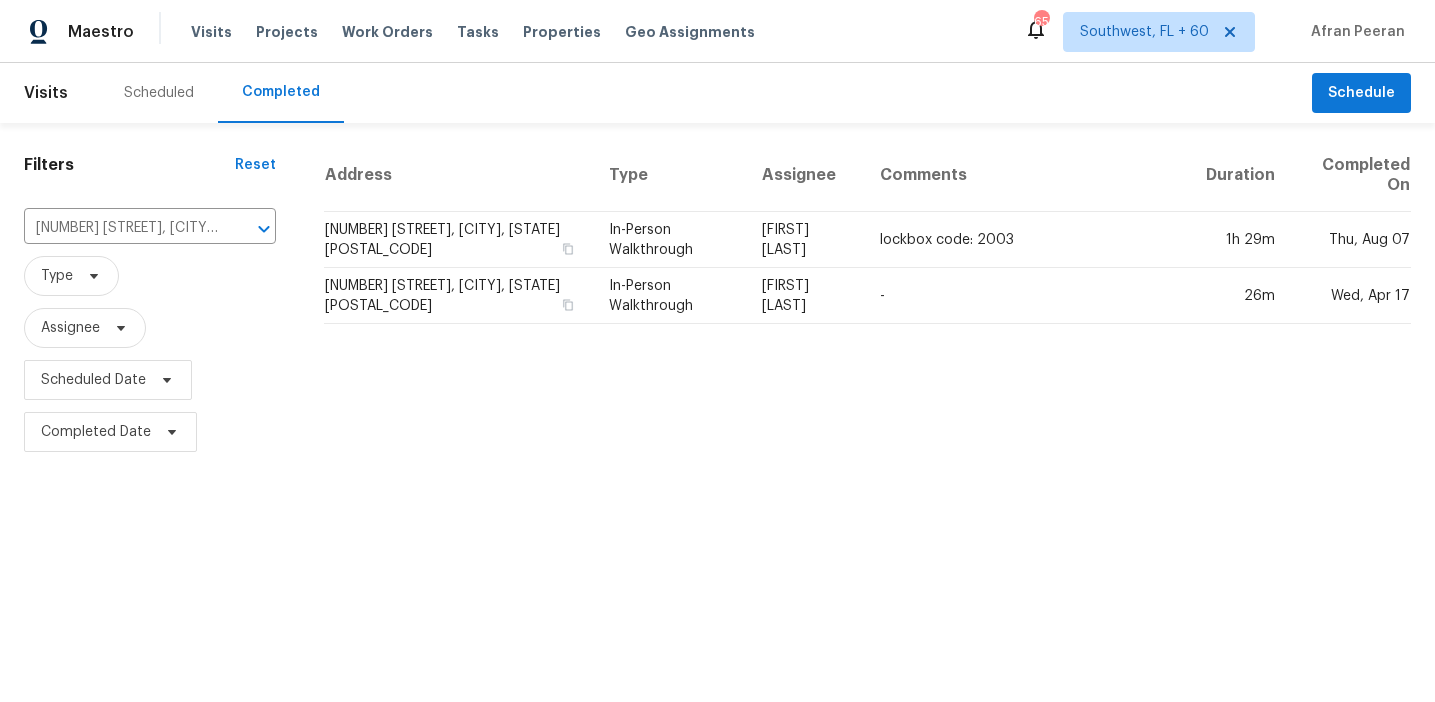 click on "[NUMBER] [STREET], [CITY], [STATE] [POSTAL_CODE]" at bounding box center (458, 240) 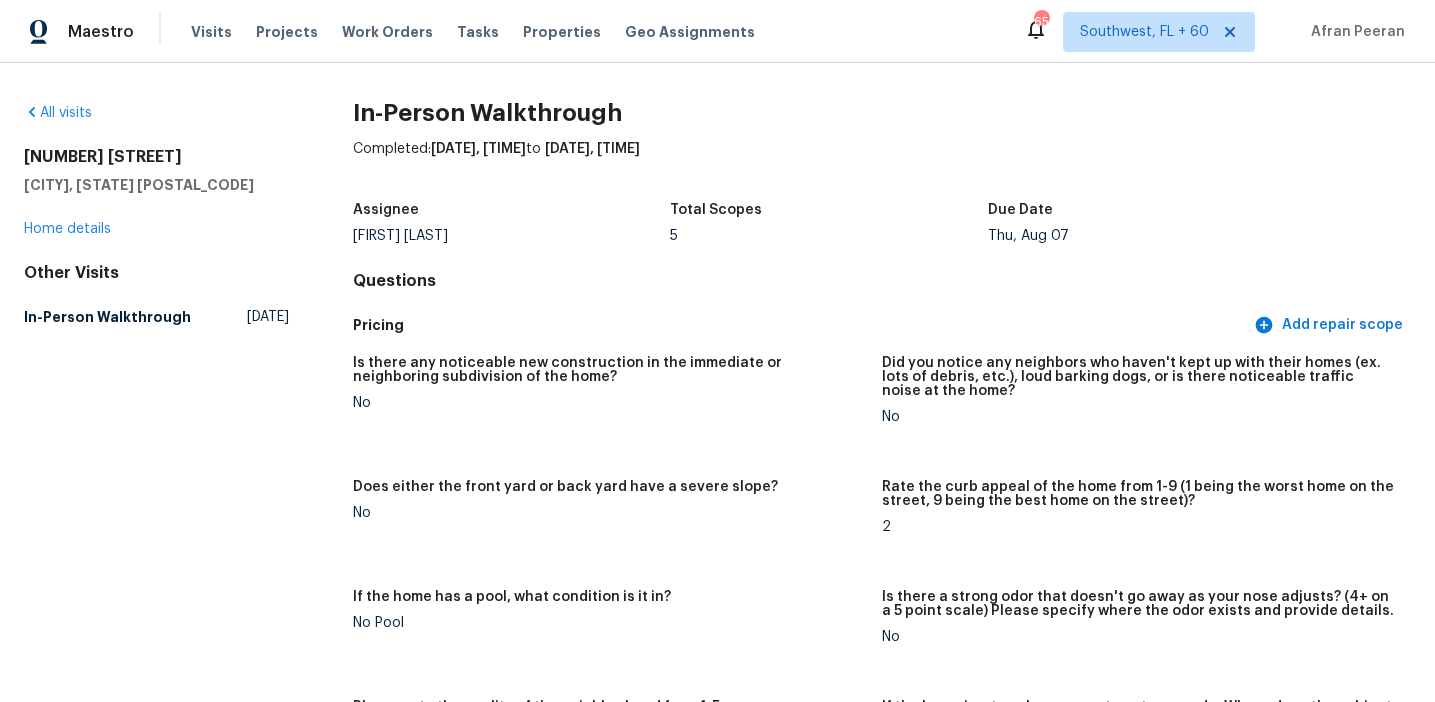 click on "Questions" at bounding box center [882, 281] 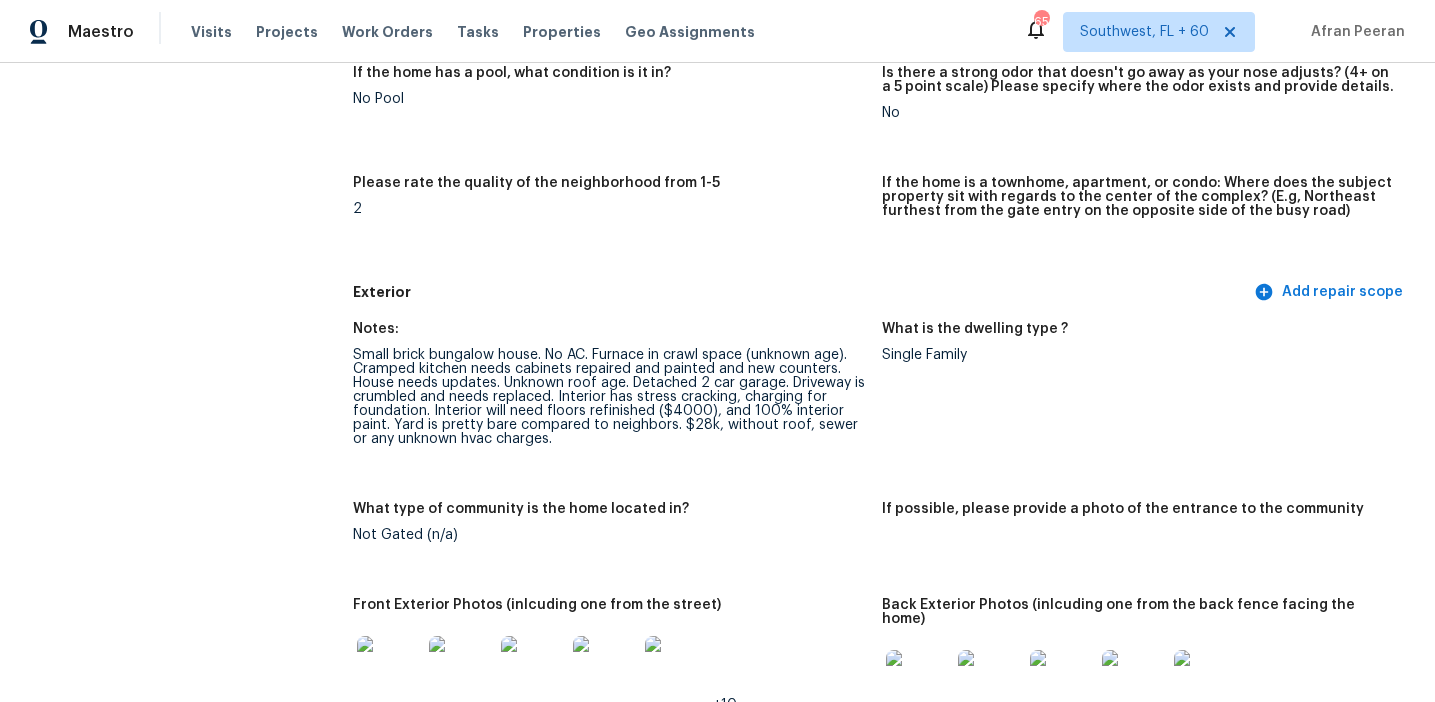 click on "Is there any noticeable new construction in the immediate or neighboring subdivision of the home? No Did you notice any neighbors who haven't kept up with their homes (ex. lots of debris, etc.), loud barking dogs, or is there noticeable traffic noise at the home? No Does either the front yard or back yard have a severe slope? No Rate the curb appeal of the home from 1-9 (1 being the worst home on the street, 9 being the best home on the street)? 2 If the home has a pool, what condition is it in? No Pool Is there a strong odor that doesn't go away as your nose adjusts? (4+ on a 5 point scale) Please specify where the odor exists and provide details. No Please rate the quality of the neighborhood from 1-5 2 If the home is a townhome, apartment, or condo: Where does the subject property sit with regards to the center of the complex? (E.g, Northeast furthest from the gate entry on the opposite side of the busy road)" at bounding box center (882, 47) 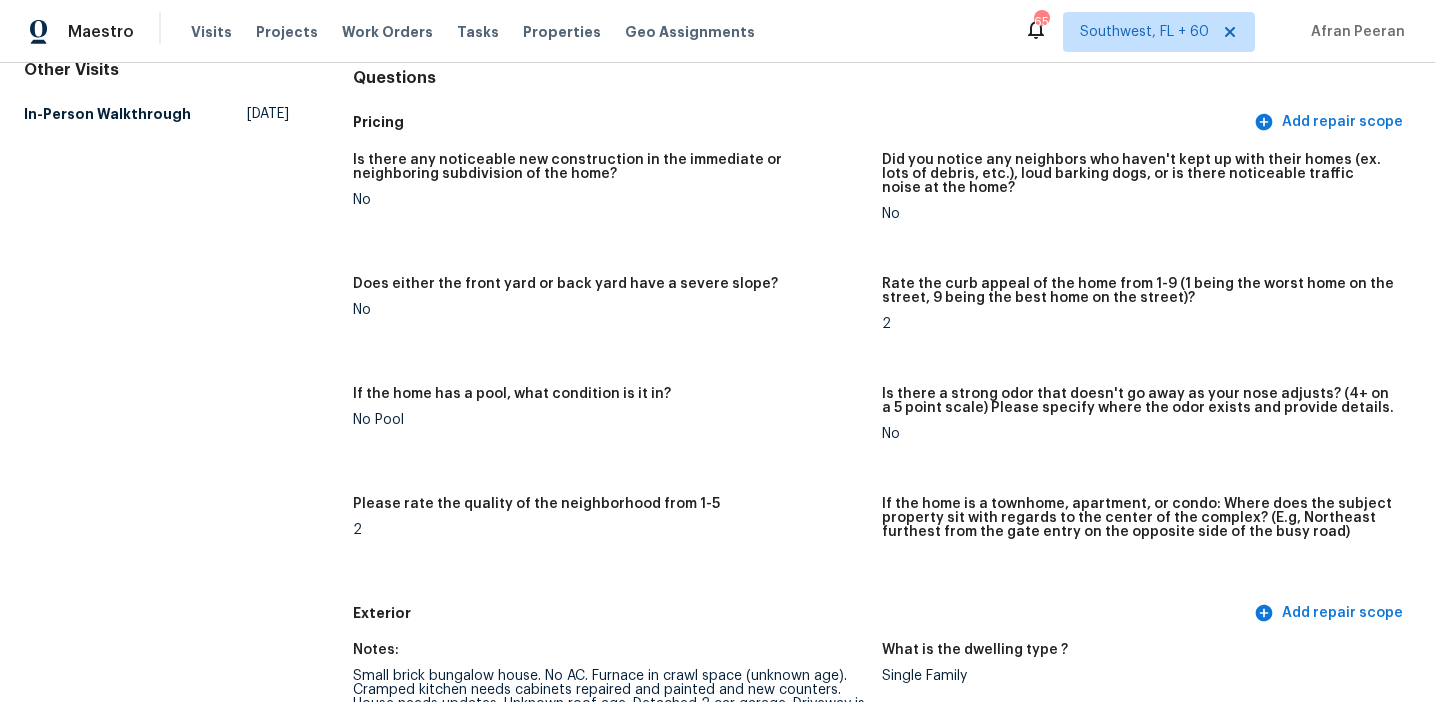 scroll, scrollTop: 130, scrollLeft: 0, axis: vertical 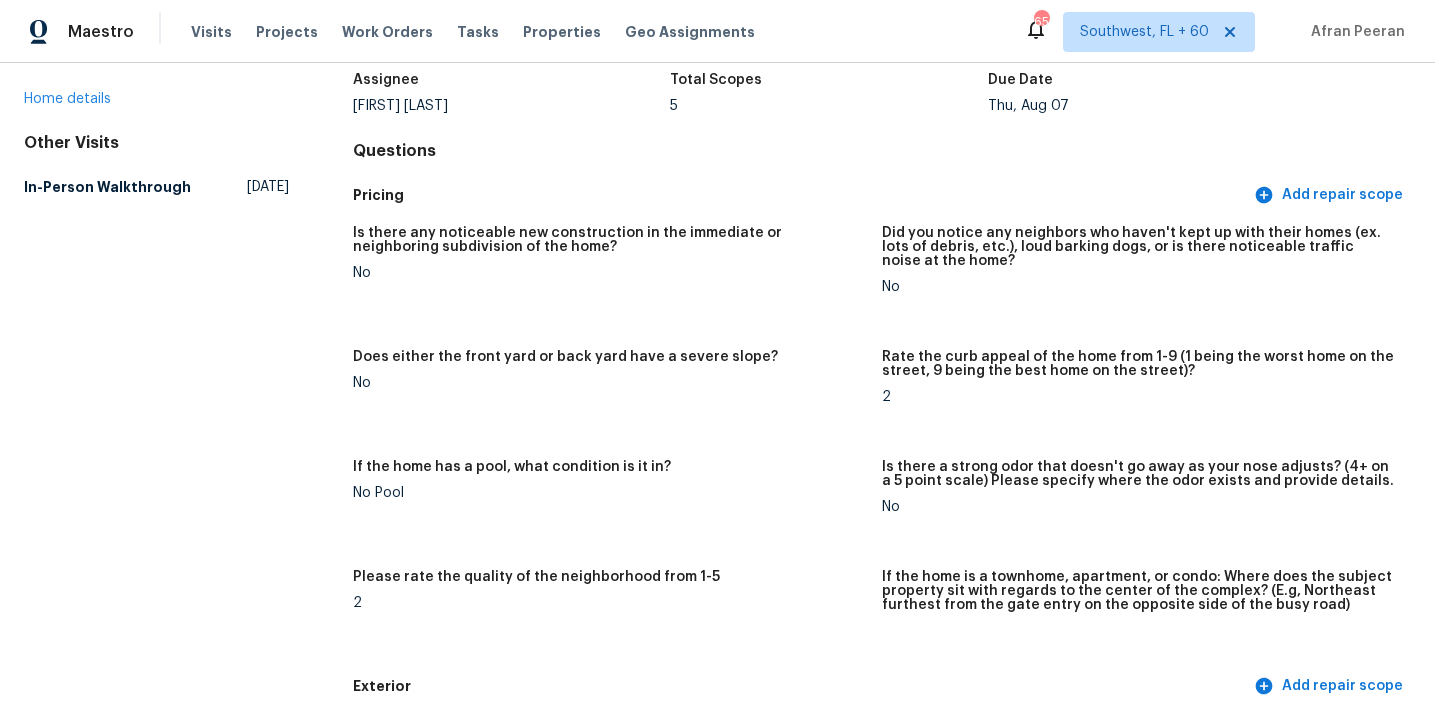 click on "Is there any noticeable new construction in the immediate or neighboring subdivision of the home? No Did you notice any neighbors who haven't kept up with their homes (ex. lots of debris, etc.), loud barking dogs, or is there noticeable traffic noise at the home? No Does either the front yard or back yard have a severe slope? No Rate the curb appeal of the home from 1-9 (1 being the worst home on the street, 9 being the best home on the street)? 2 If the home has a pool, what condition is it in? No Pool Is there a strong odor that doesn't go away as your nose adjusts? (4+ on a 5 point scale) Please specify where the odor exists and provide details. No Please rate the quality of the neighborhood from 1-5 2 If the home is a townhome, apartment, or condo: Where does the subject property sit with regards to the center of the complex? (E.g, Northeast furthest from the gate entry on the opposite side of the busy road)" at bounding box center (882, 441) 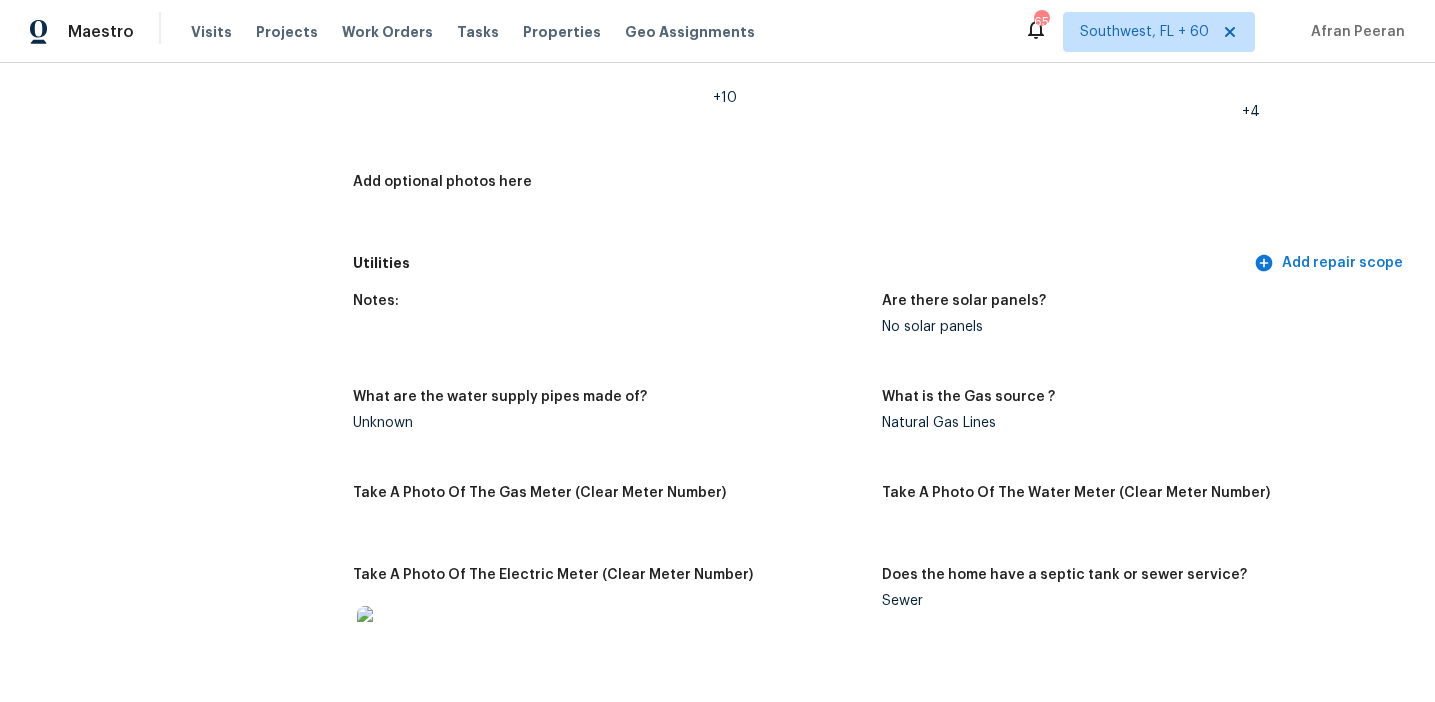 scroll, scrollTop: 3072, scrollLeft: 0, axis: vertical 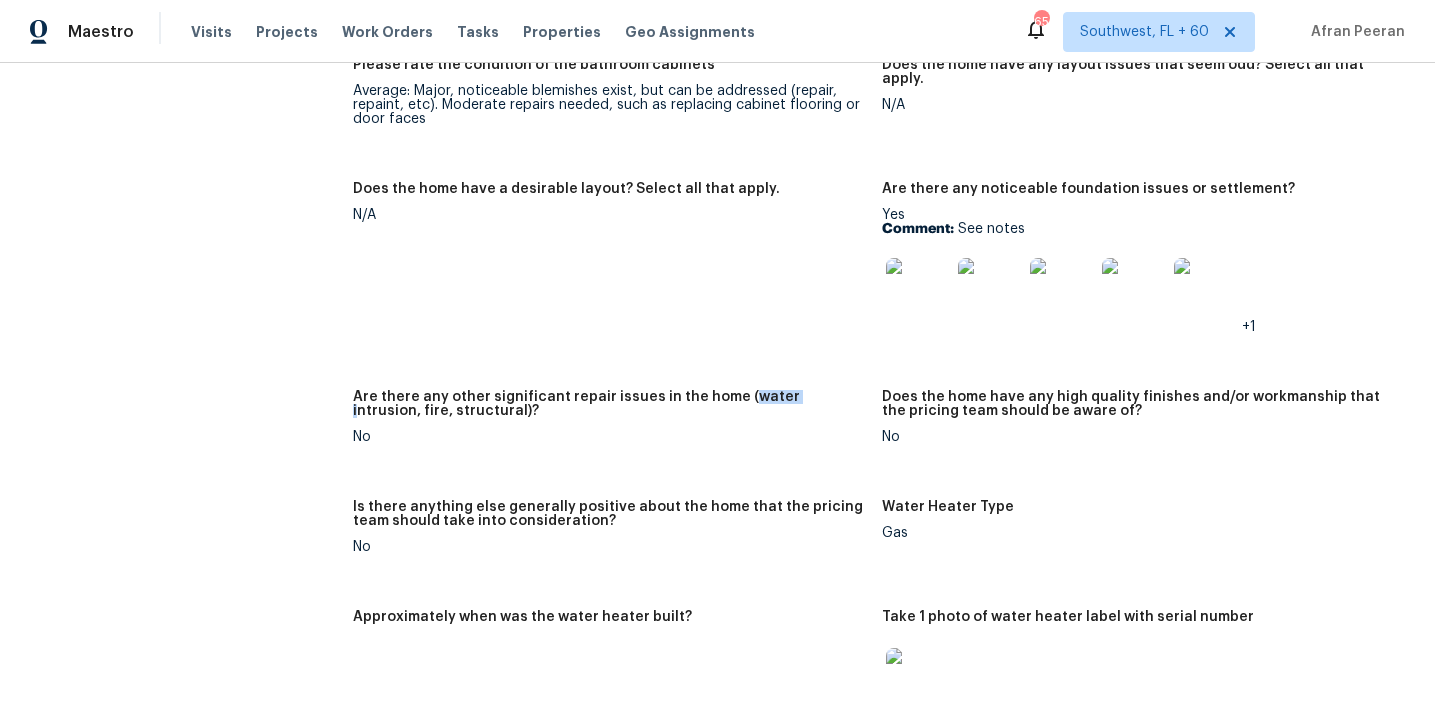 click at bounding box center (918, 290) 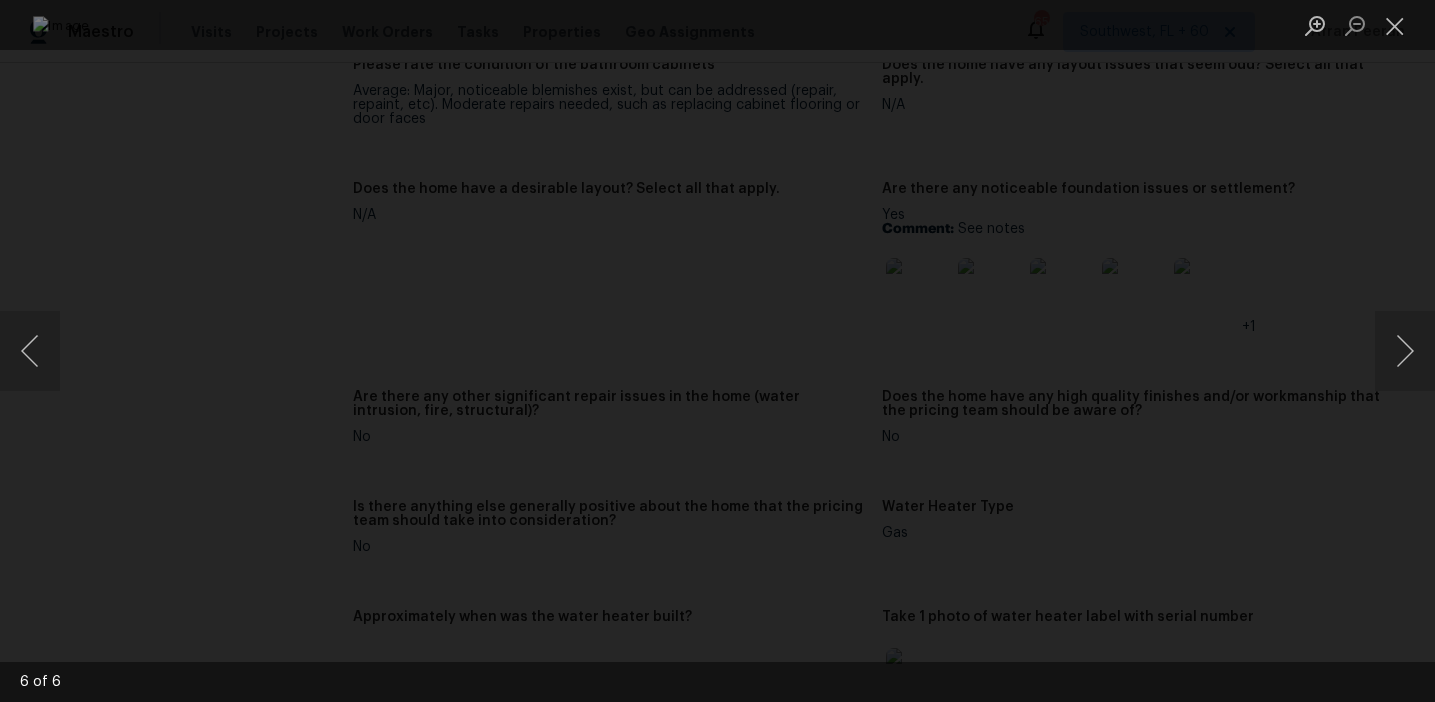click at bounding box center (717, 351) 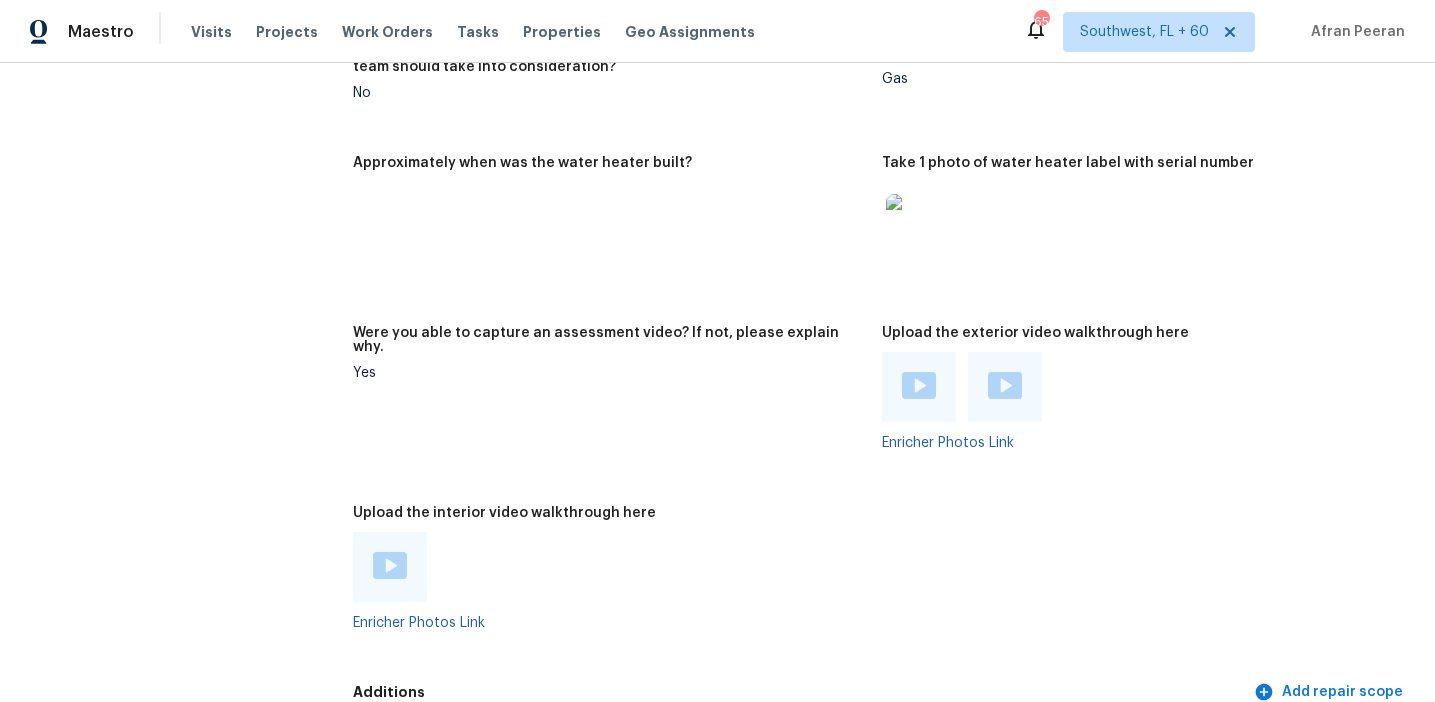 scroll, scrollTop: 3659, scrollLeft: 0, axis: vertical 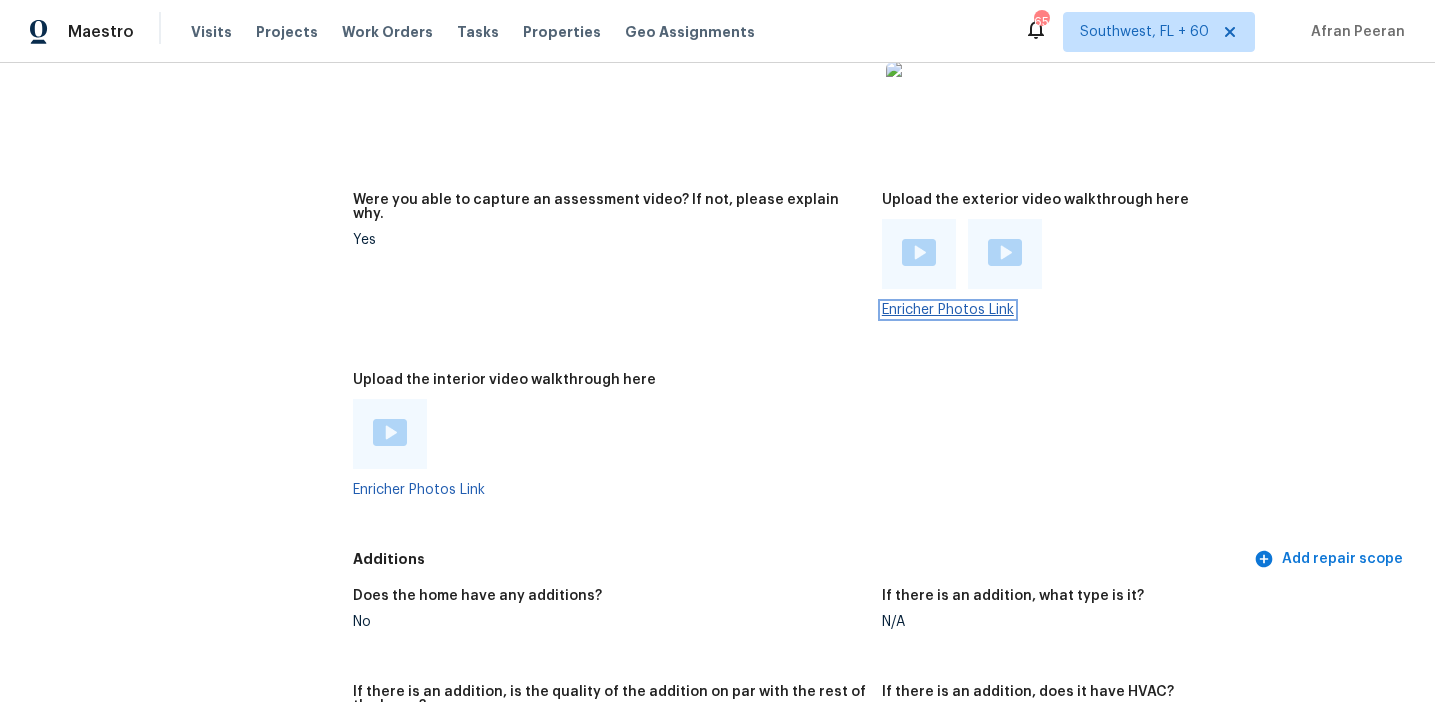 click on "Enricher Photos Link" at bounding box center [948, 310] 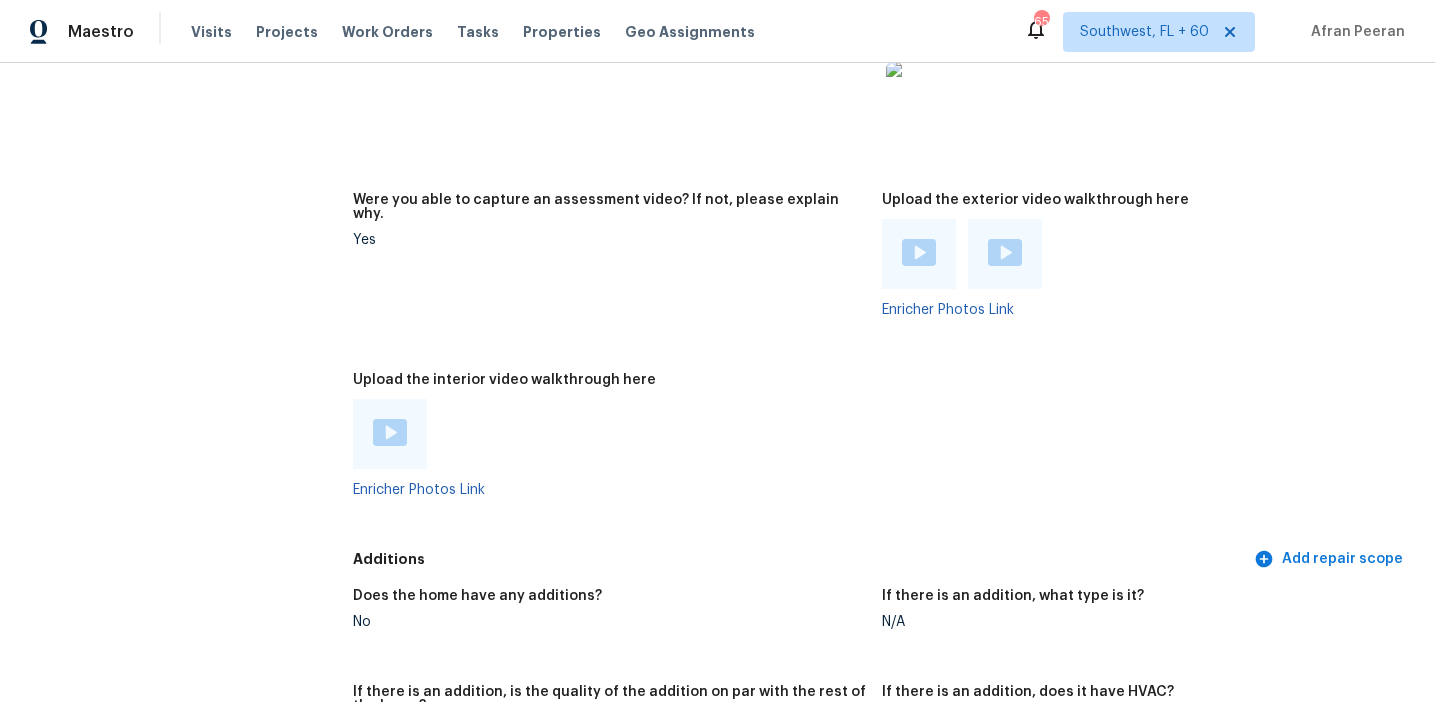 click on "Were you able to capture an assessment video? If not, please explain why. Yes" at bounding box center (617, 271) 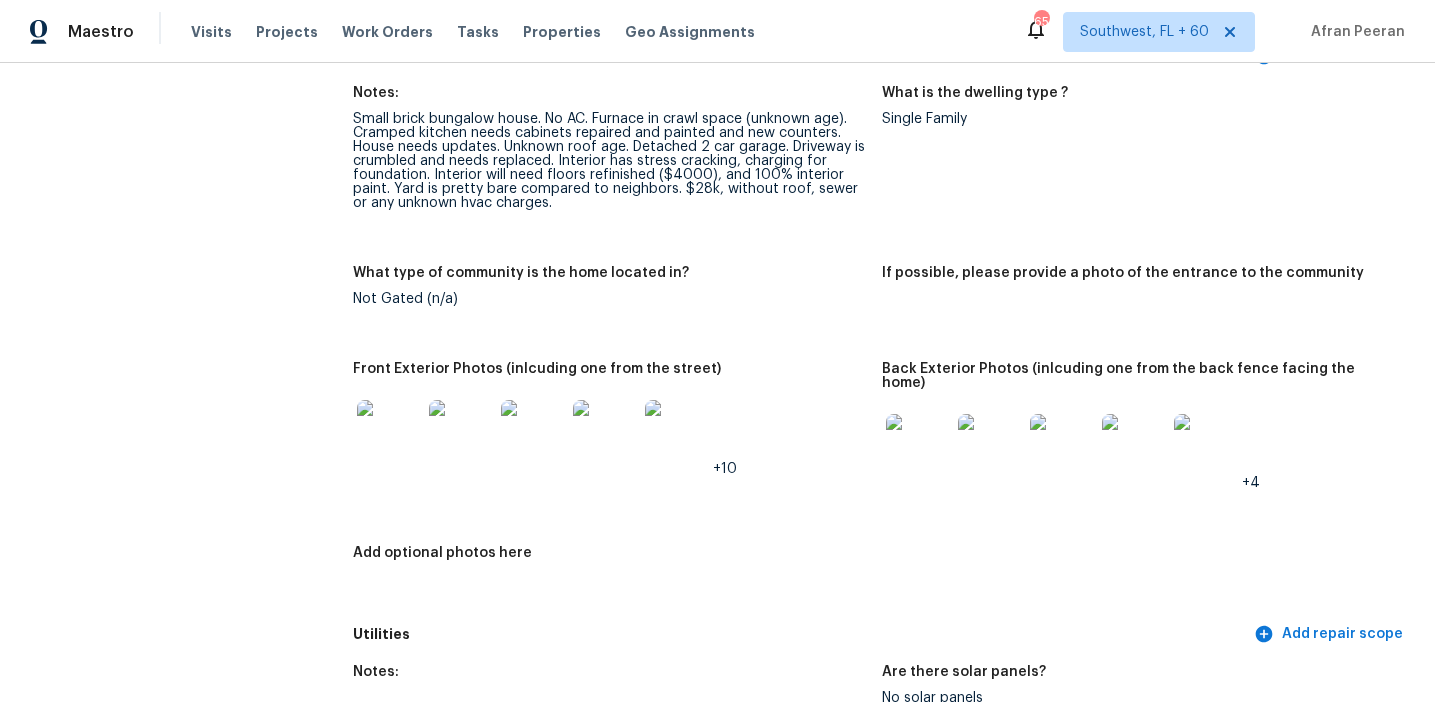 scroll, scrollTop: 765, scrollLeft: 0, axis: vertical 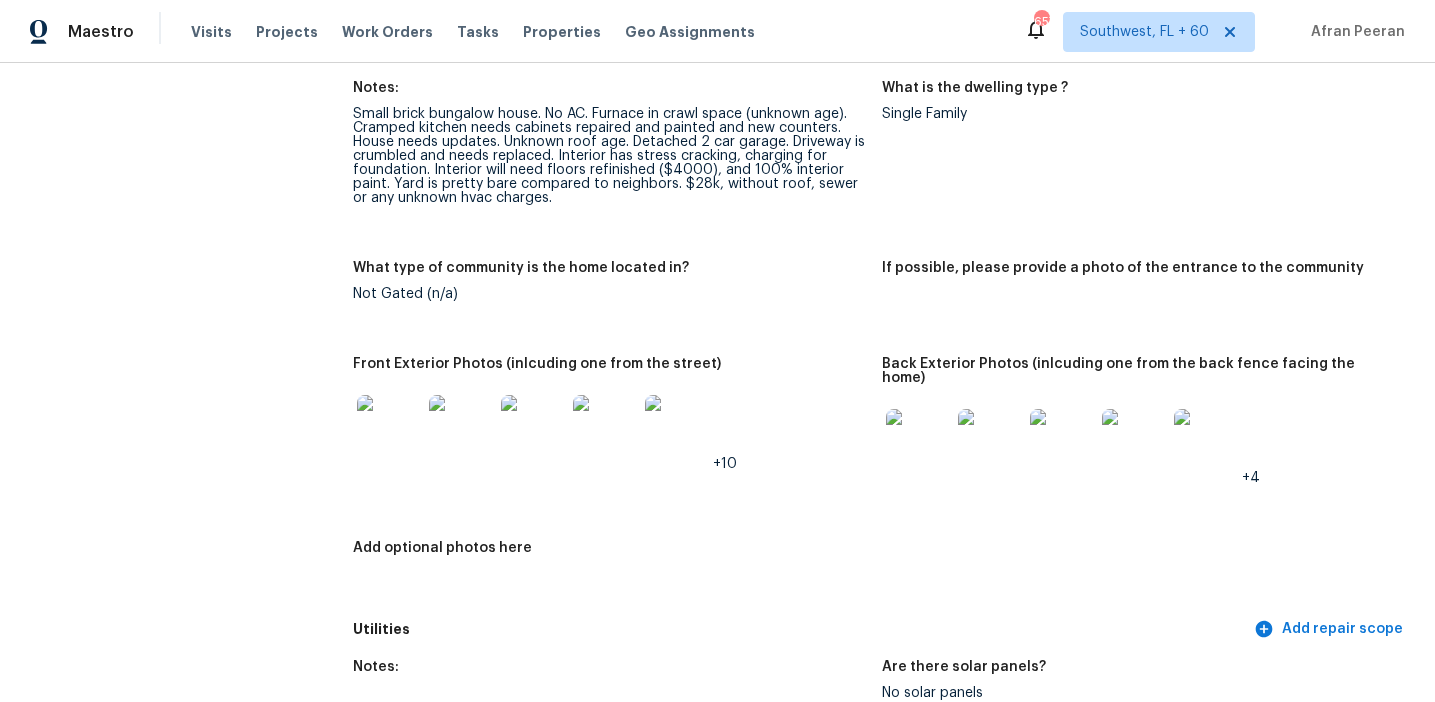 click at bounding box center [389, 427] 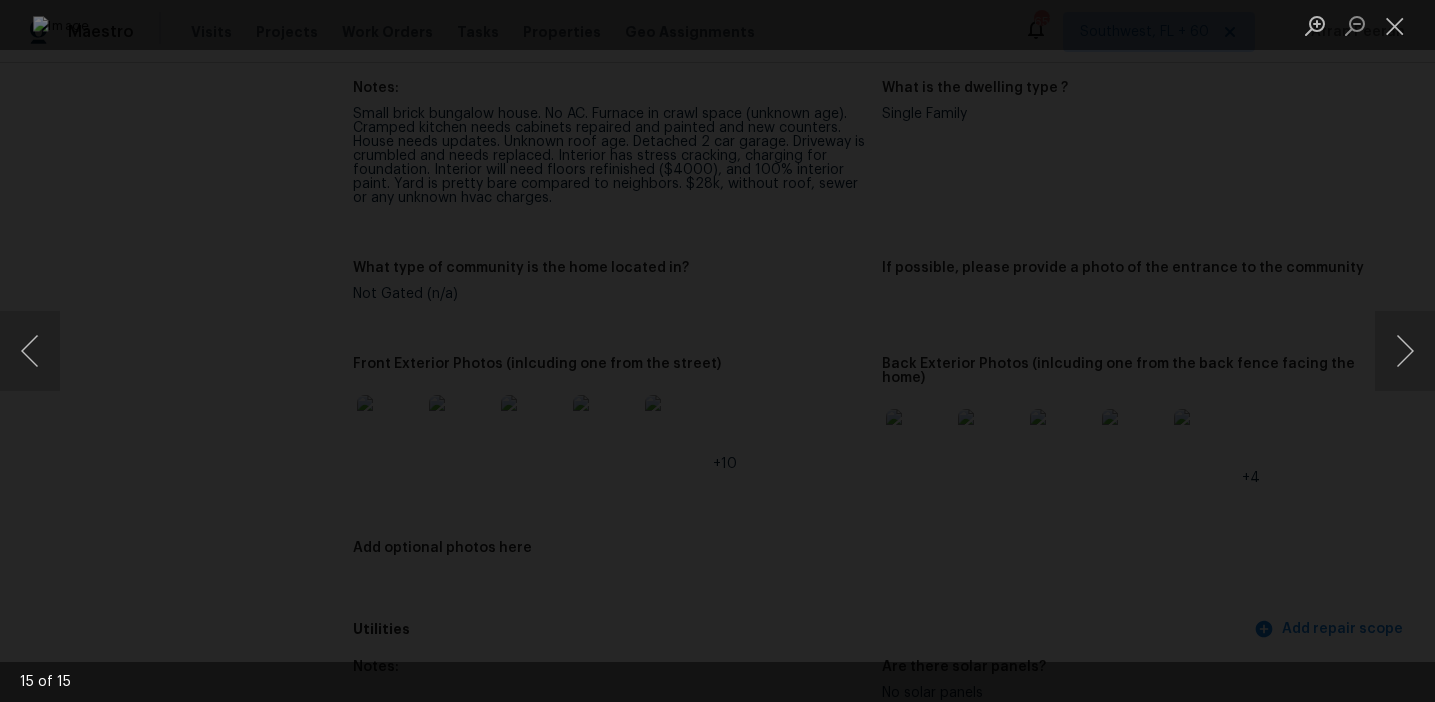 click at bounding box center [717, 351] 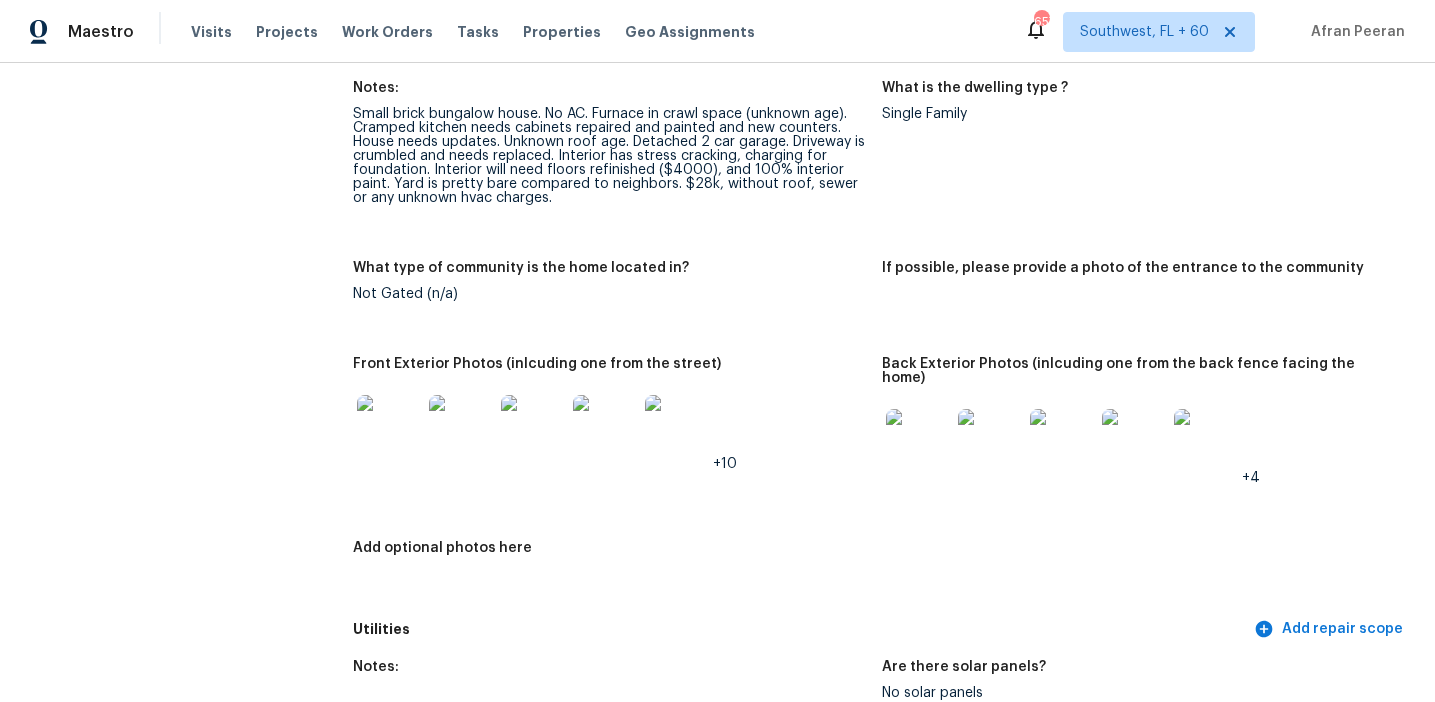 click at bounding box center (918, 441) 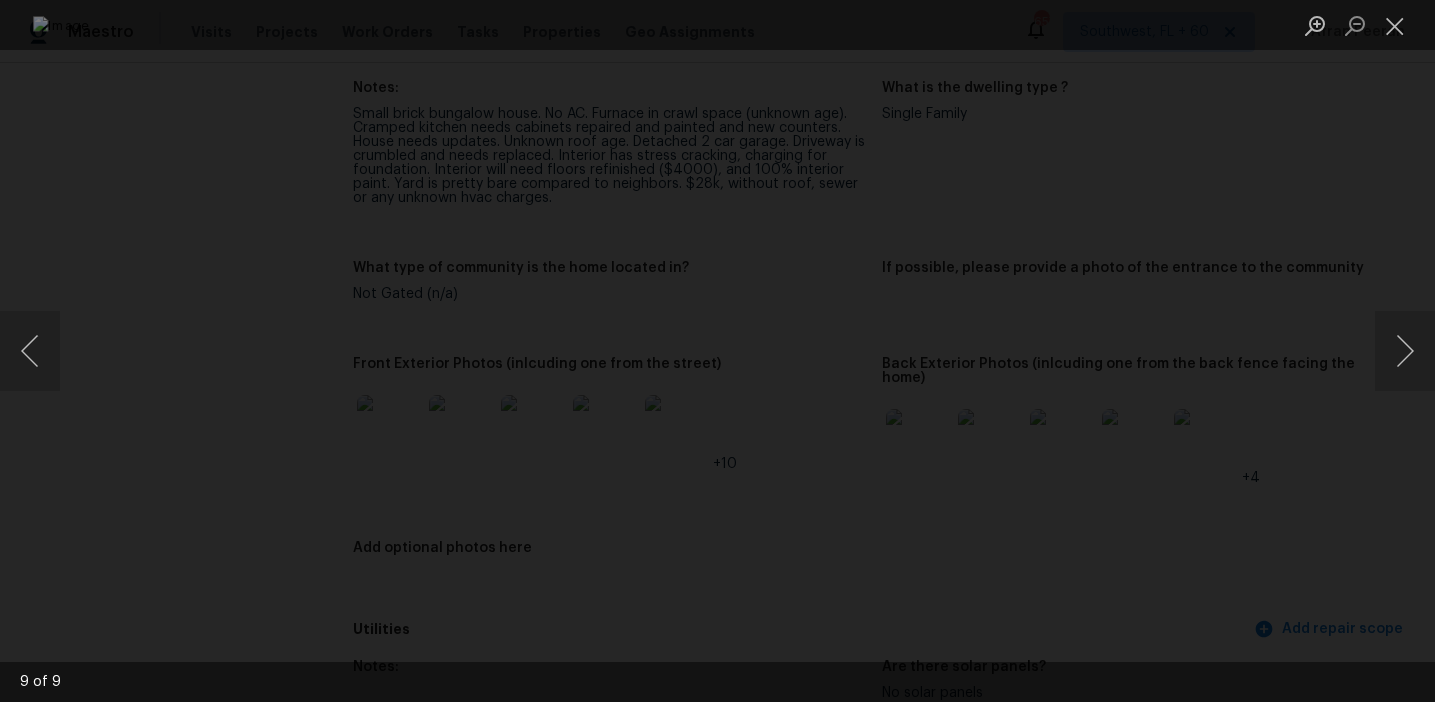 click at bounding box center (717, 351) 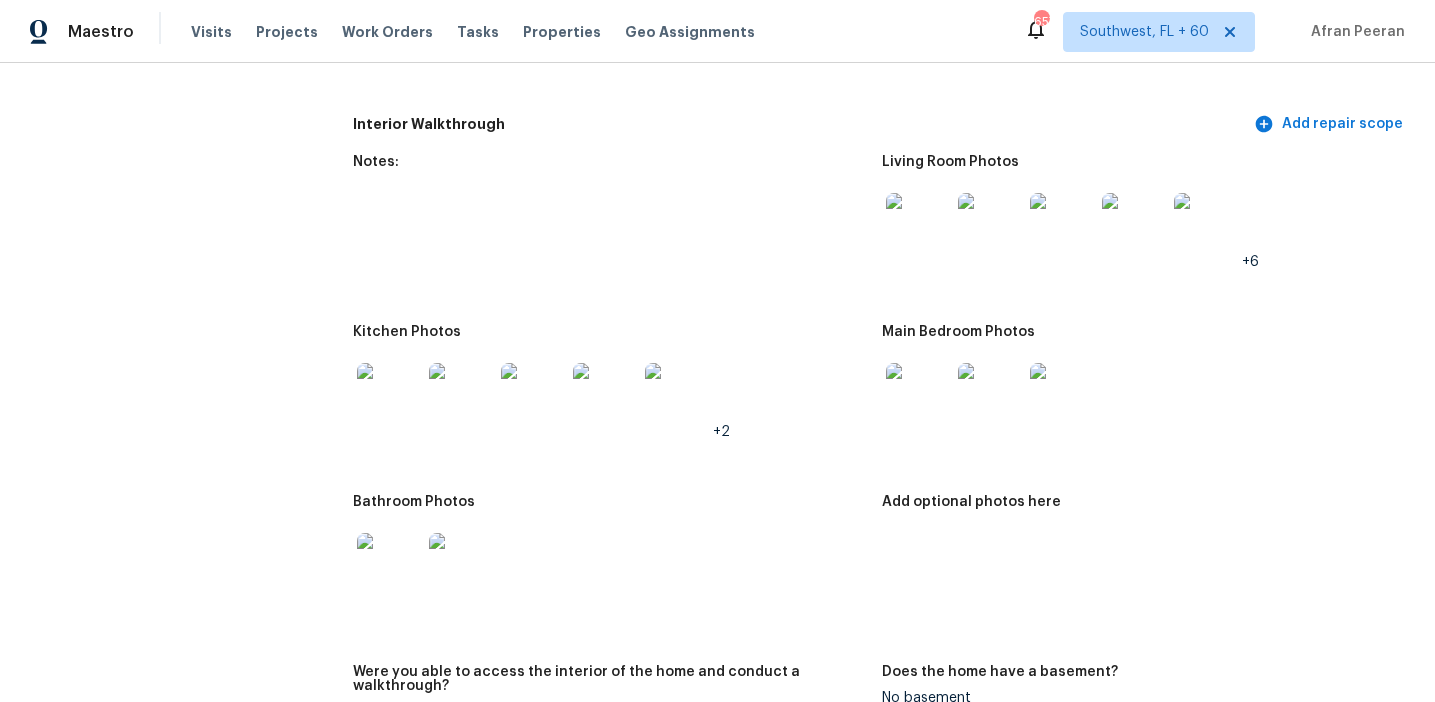 scroll, scrollTop: 2062, scrollLeft: 0, axis: vertical 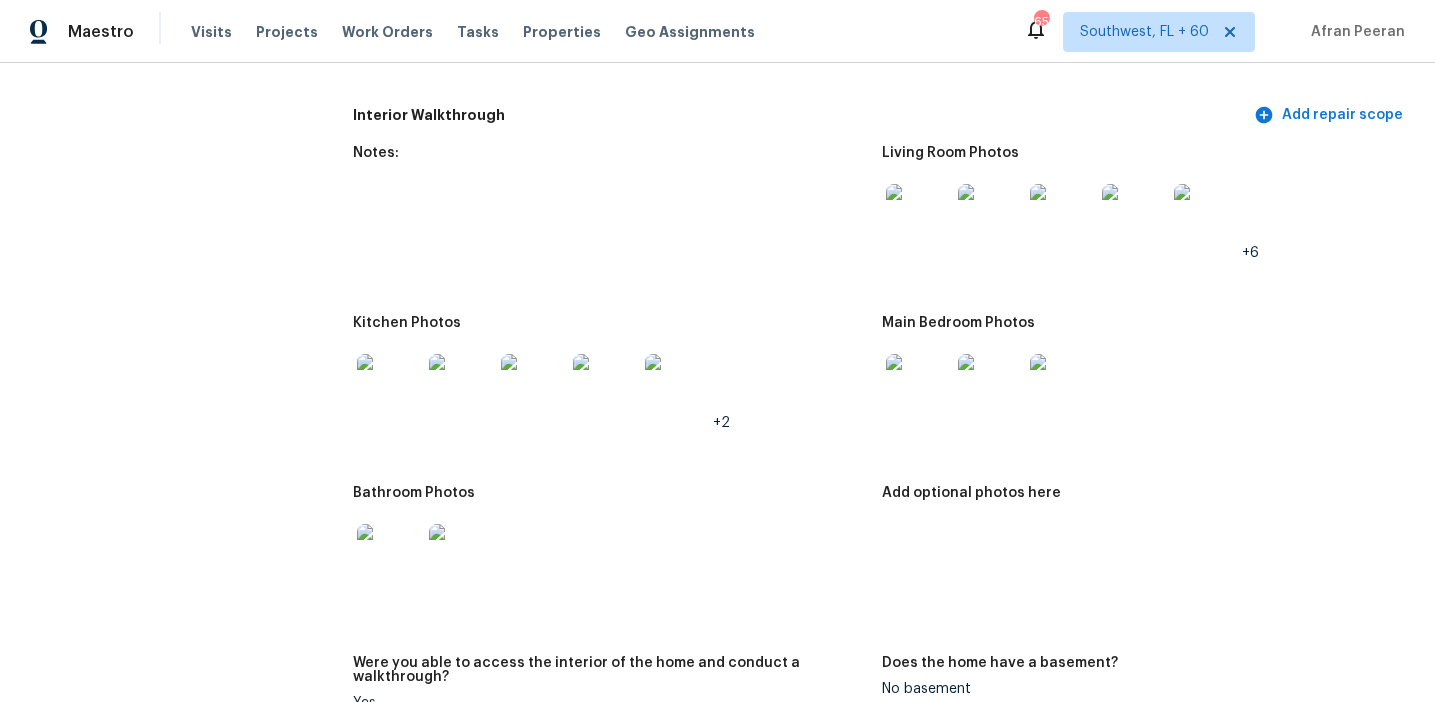 click at bounding box center [918, 216] 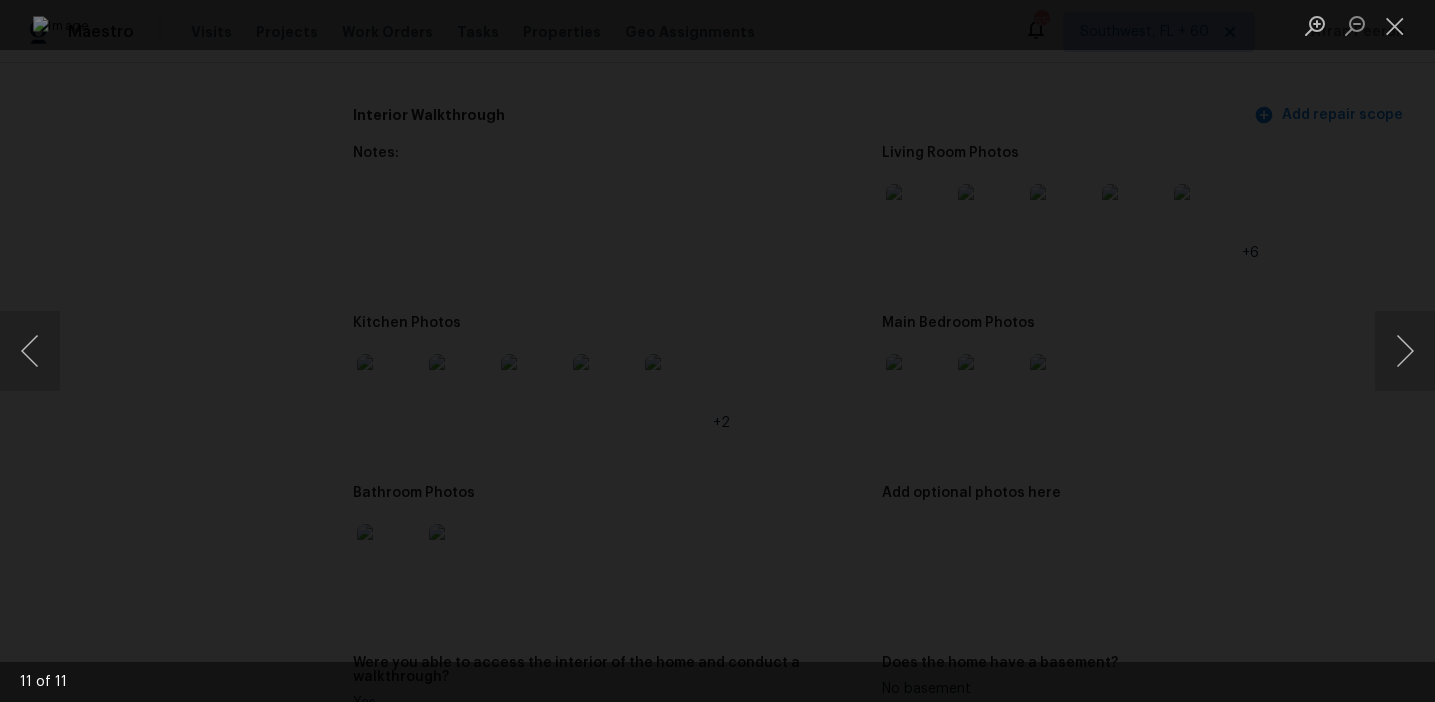 click at bounding box center [717, 351] 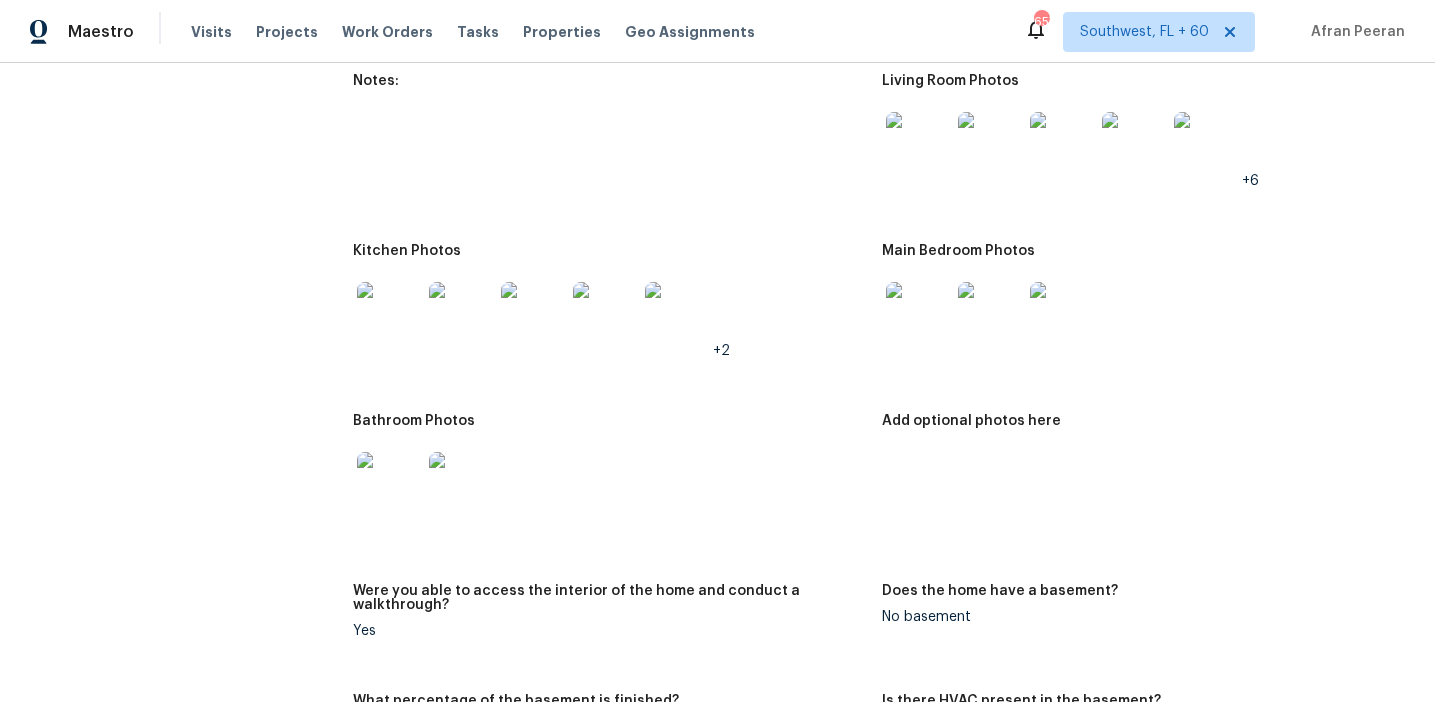 scroll, scrollTop: 2200, scrollLeft: 0, axis: vertical 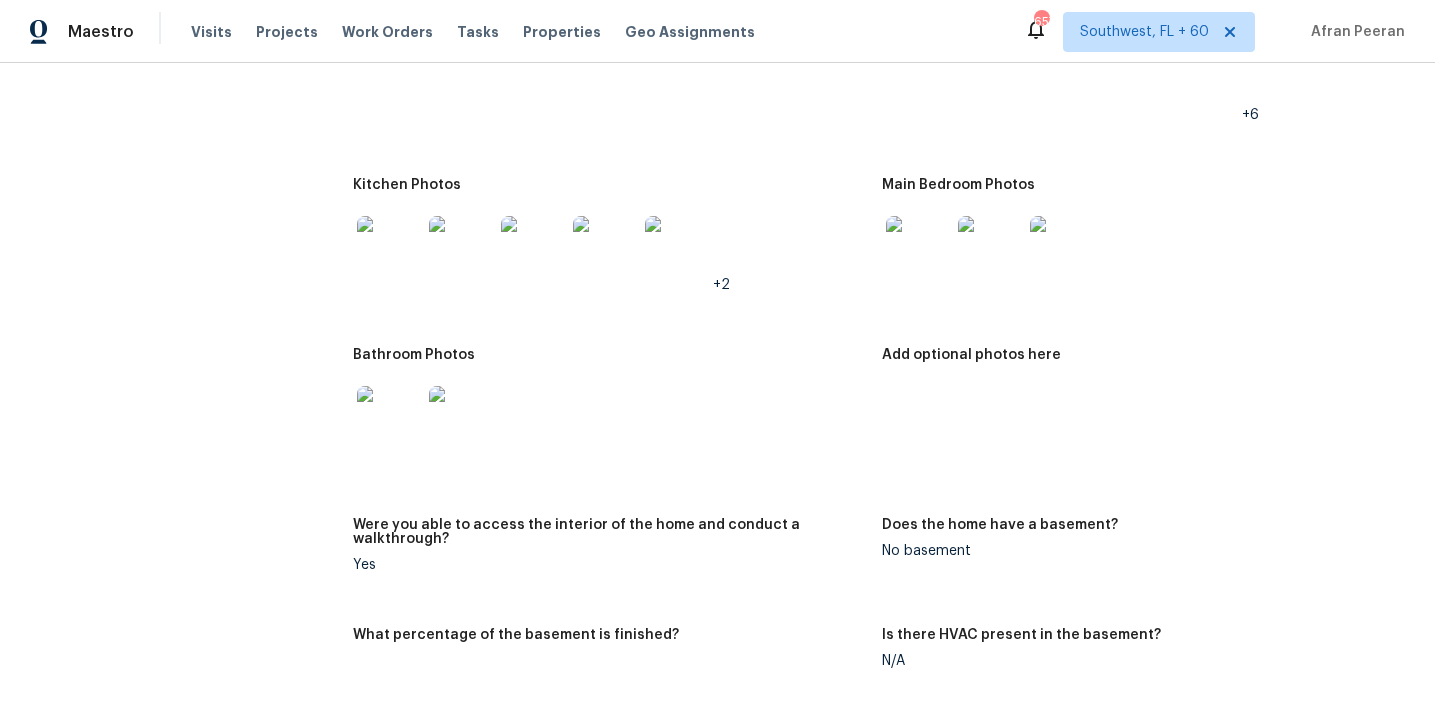 click at bounding box center [389, 248] 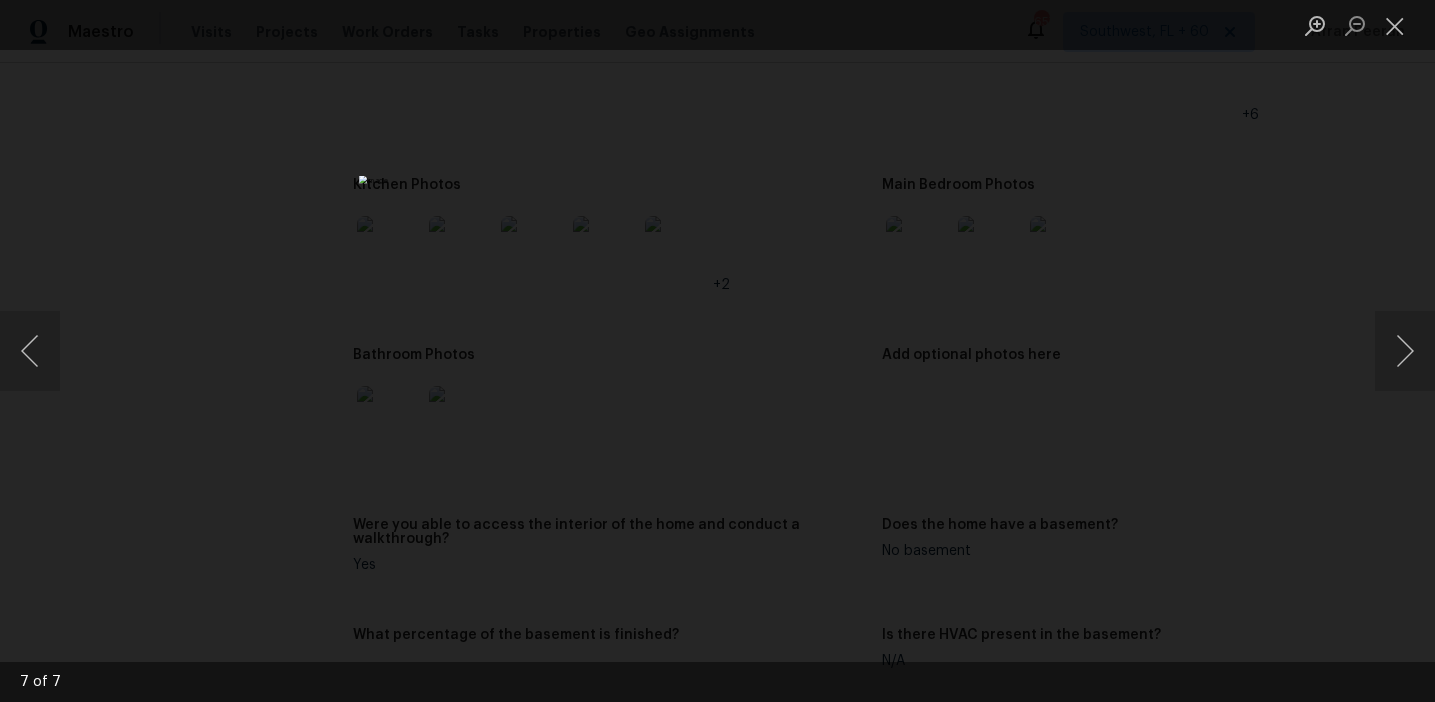 click at bounding box center (717, 351) 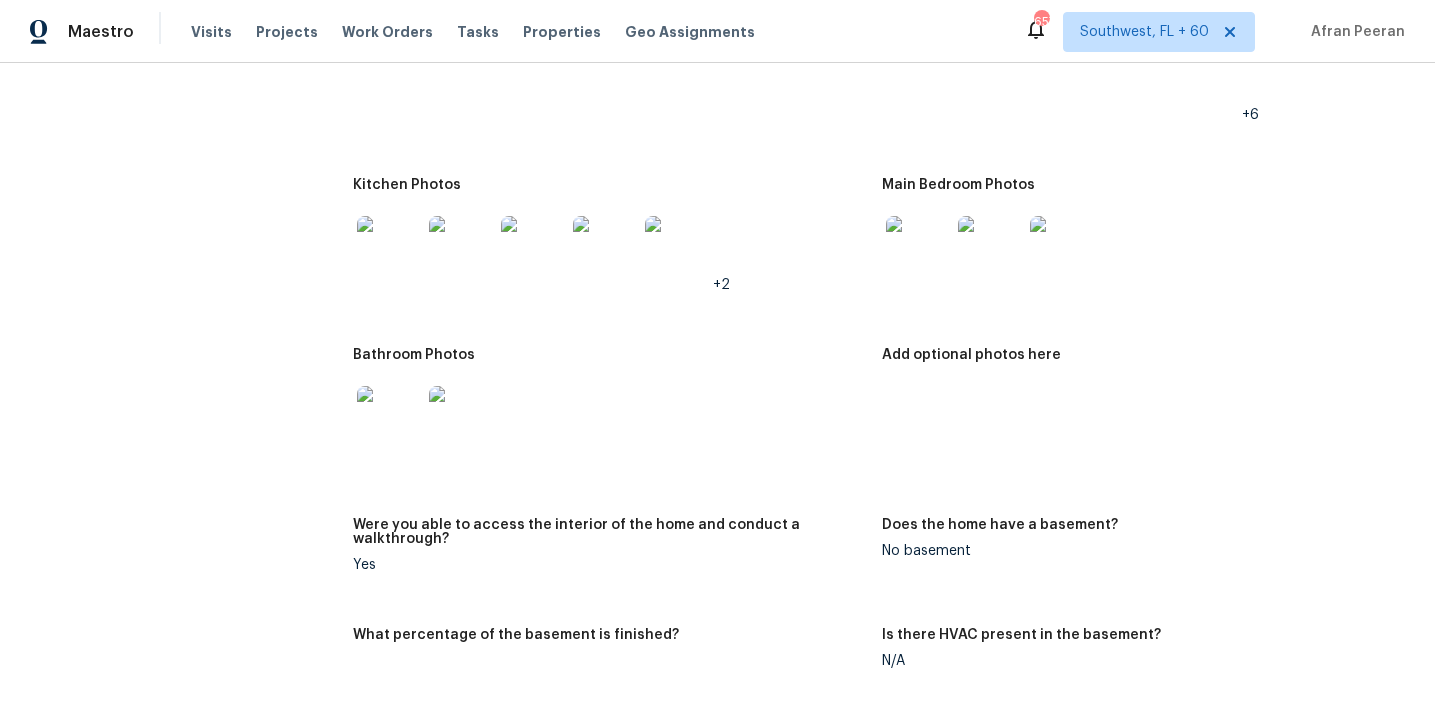 click at bounding box center [918, 248] 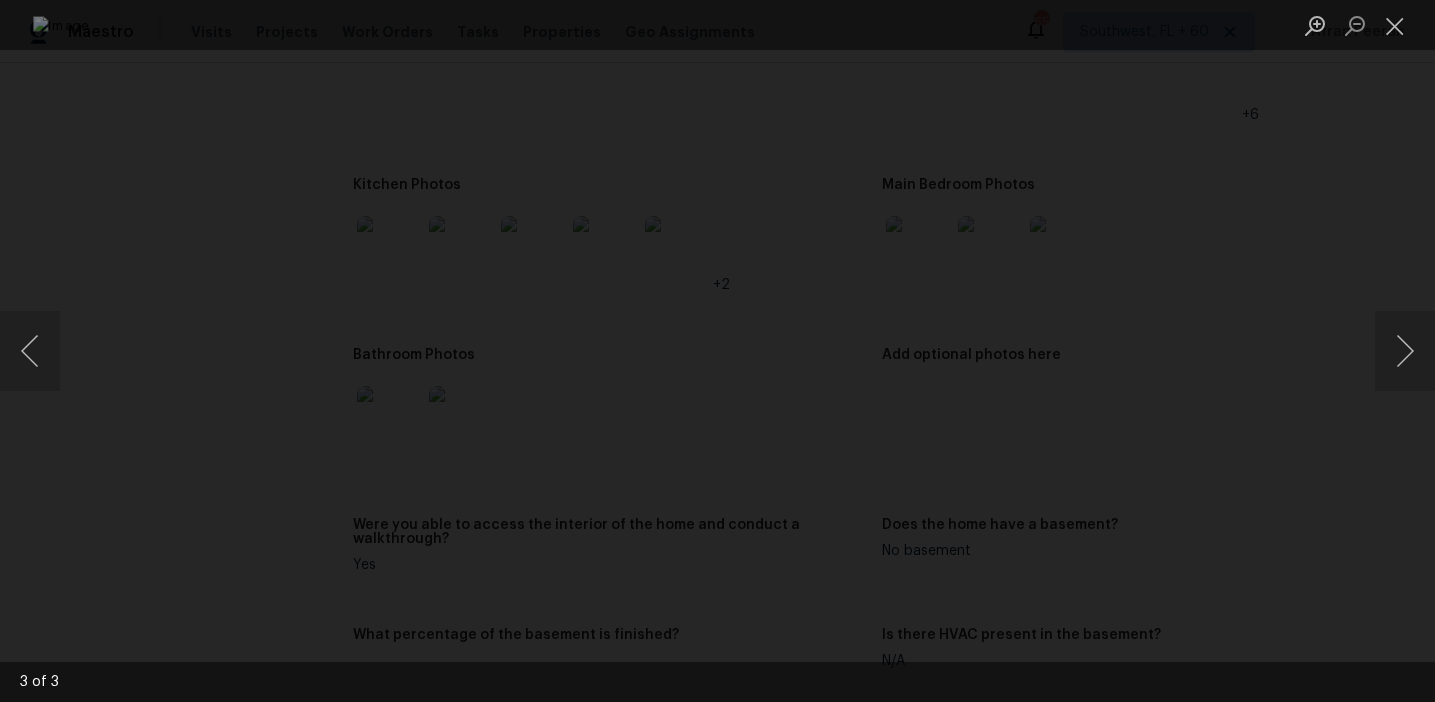 click at bounding box center [717, 351] 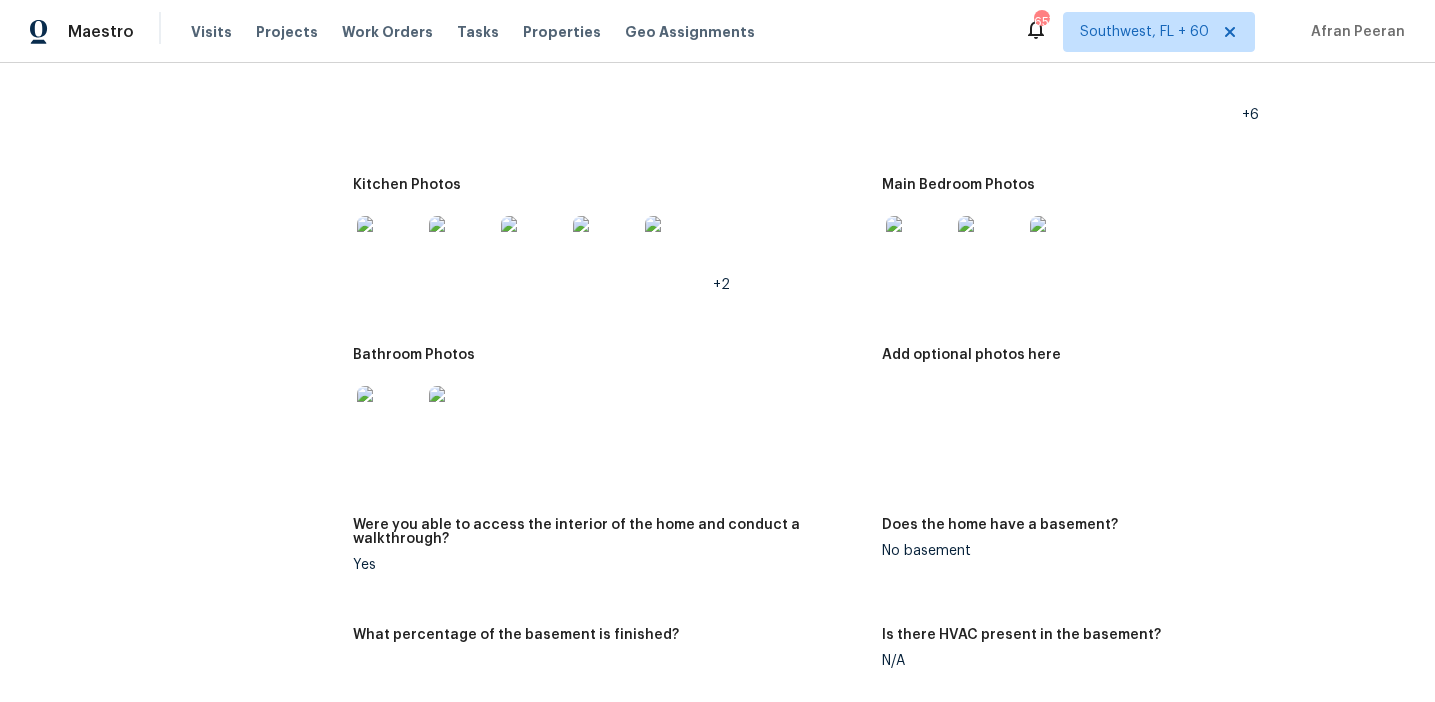 click at bounding box center (389, 418) 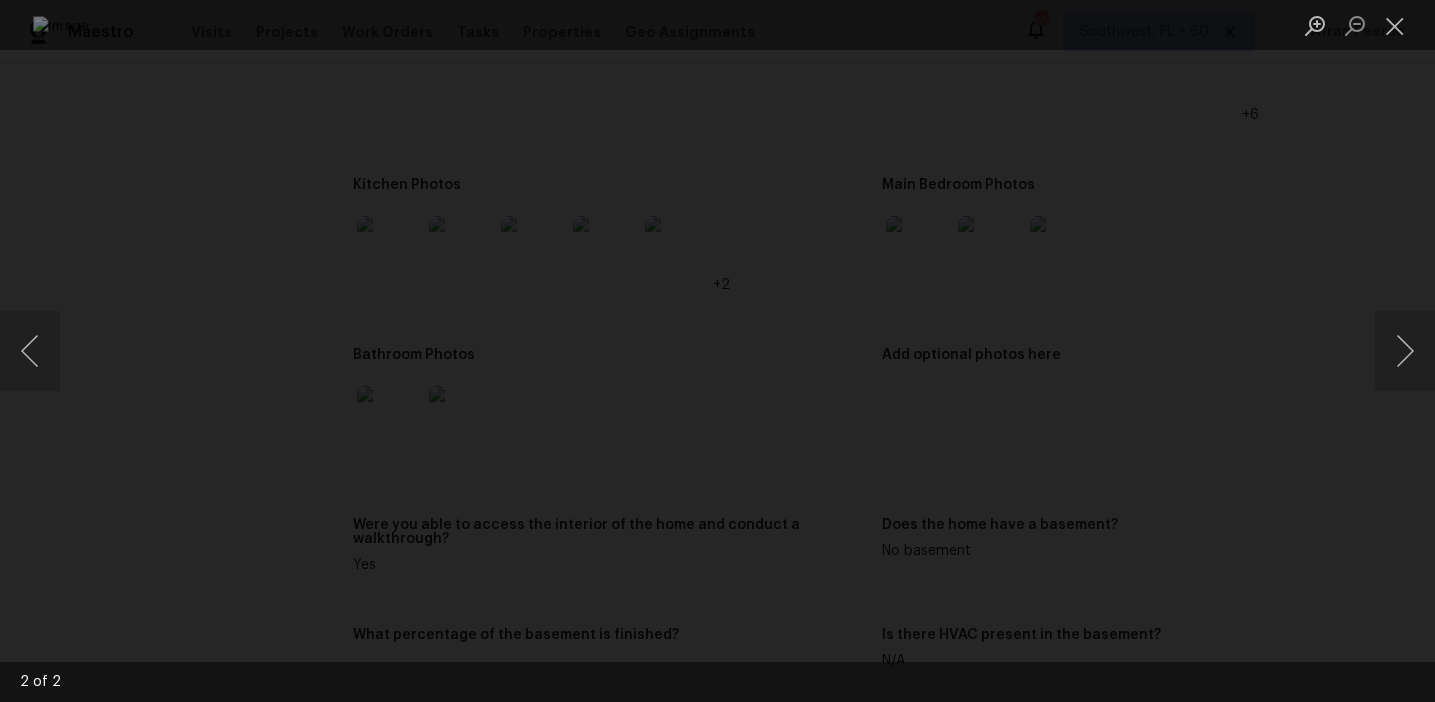click at bounding box center (717, 351) 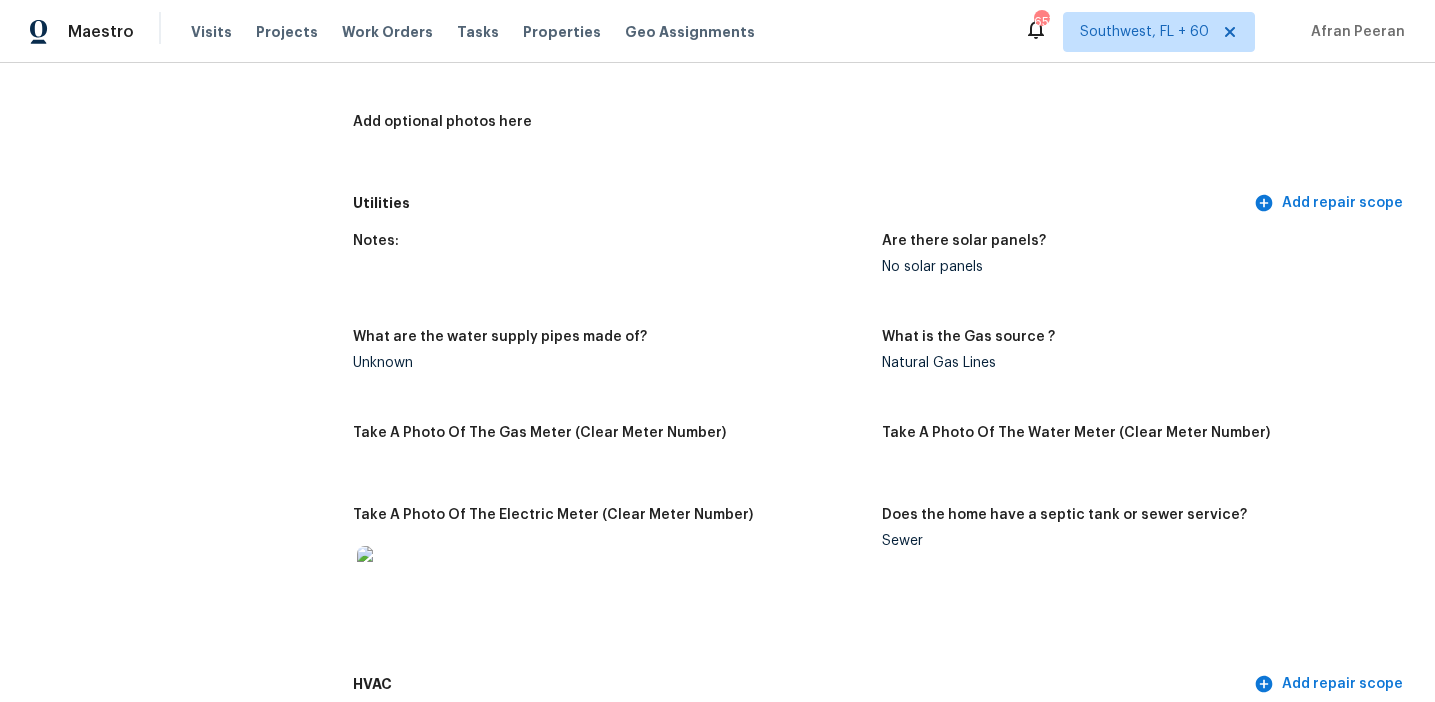 scroll, scrollTop: 1246, scrollLeft: 0, axis: vertical 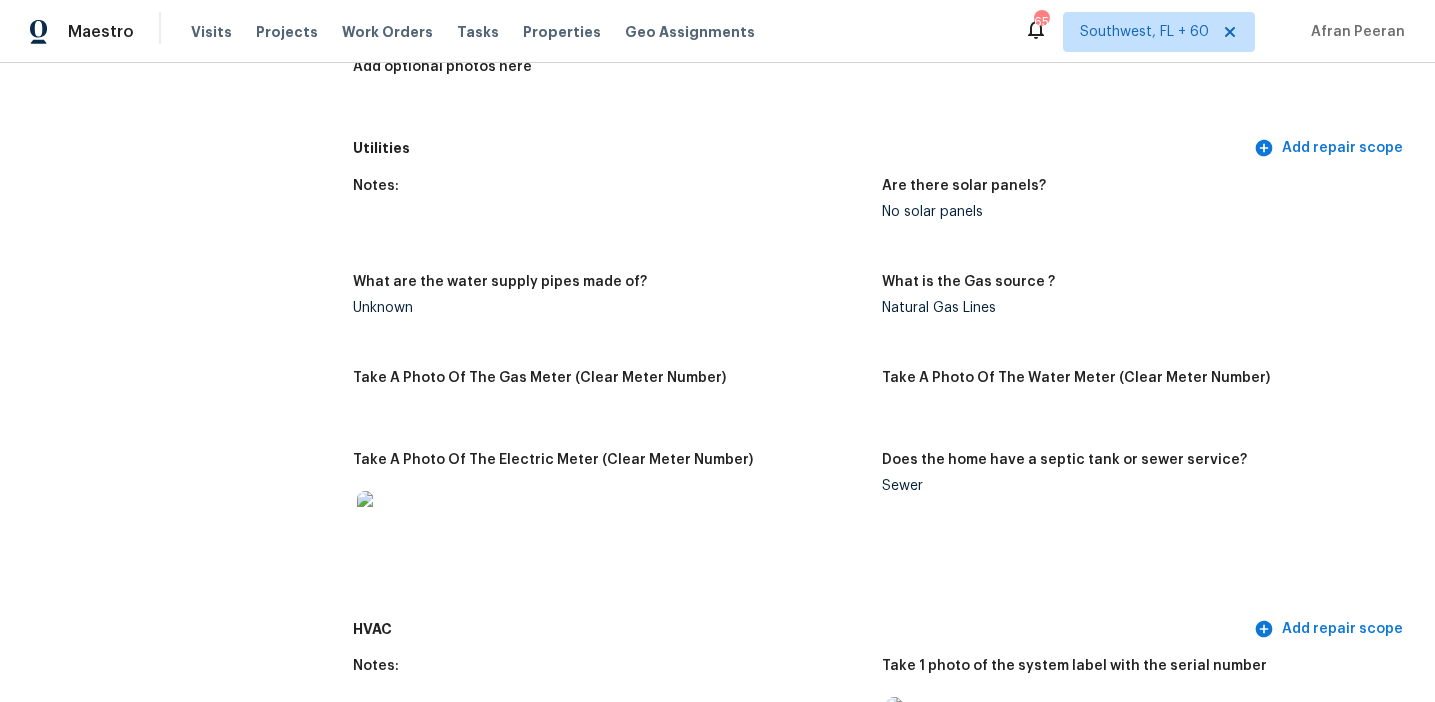 click on "Notes: Are there solar panels? No solar panels What are the water supply pipes made of? Unknown What is the Gas source ? Natural Gas Lines Take A Photo Of The Gas Meter (Clear Meter Number) Take A Photo Of The Water Meter (Clear Meter Number) Take A Photo Of The Electric Meter (Clear Meter Number) Does the home have a septic tank or sewer service? Sewer" at bounding box center [882, 389] 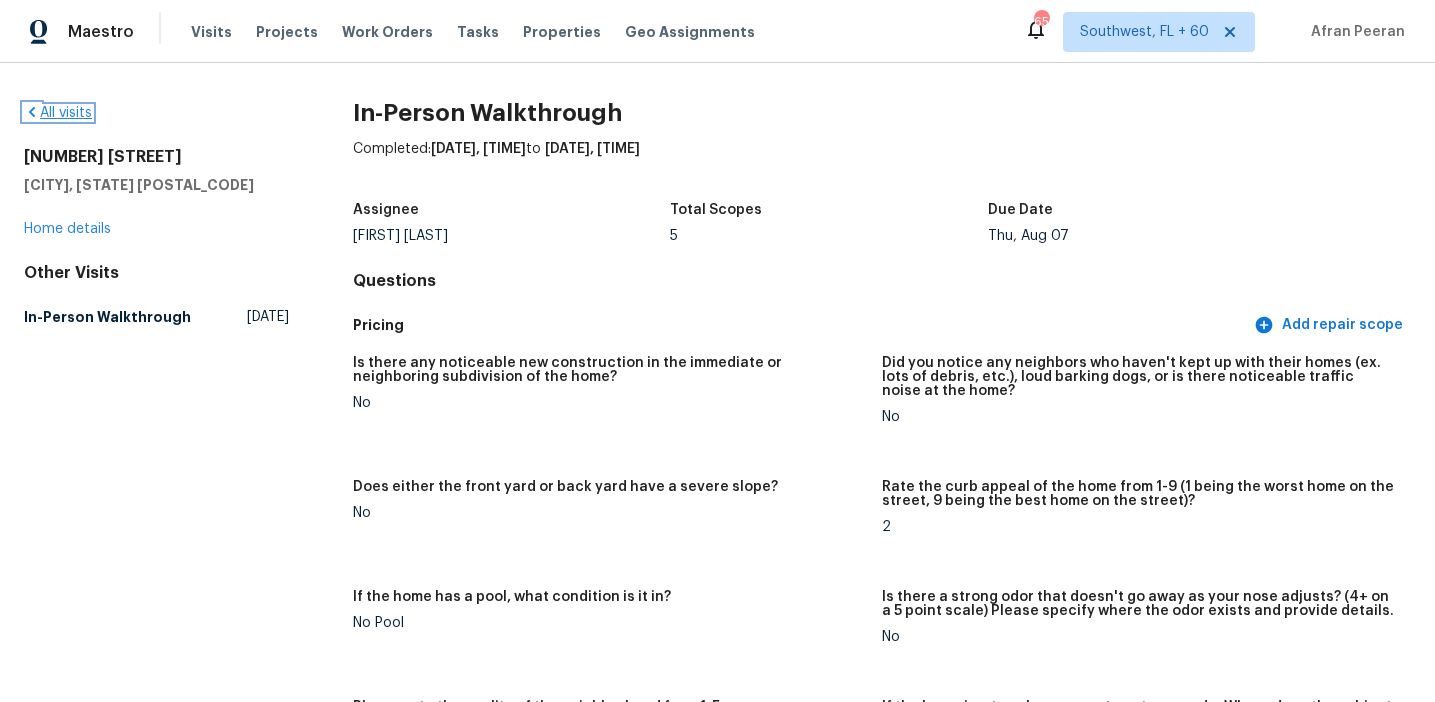 click on "All visits" at bounding box center [58, 113] 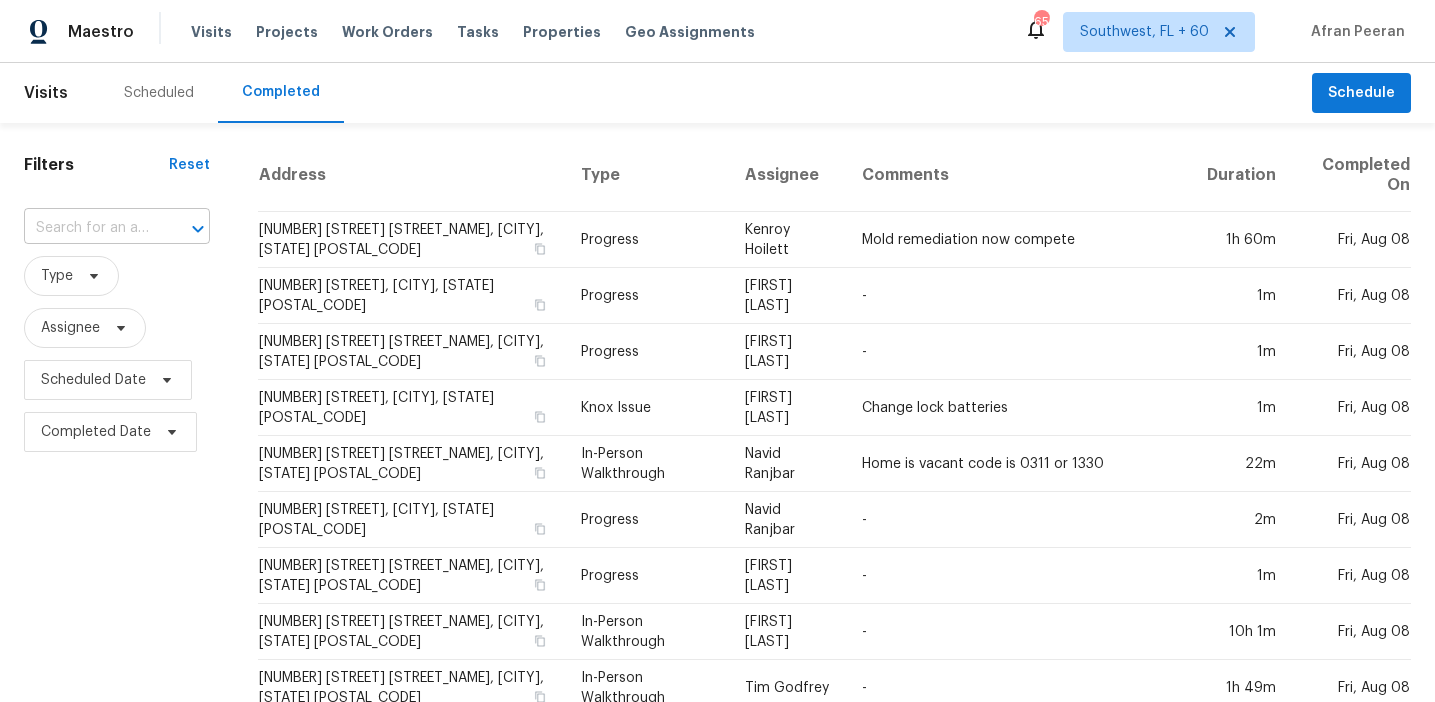 click at bounding box center [89, 228] 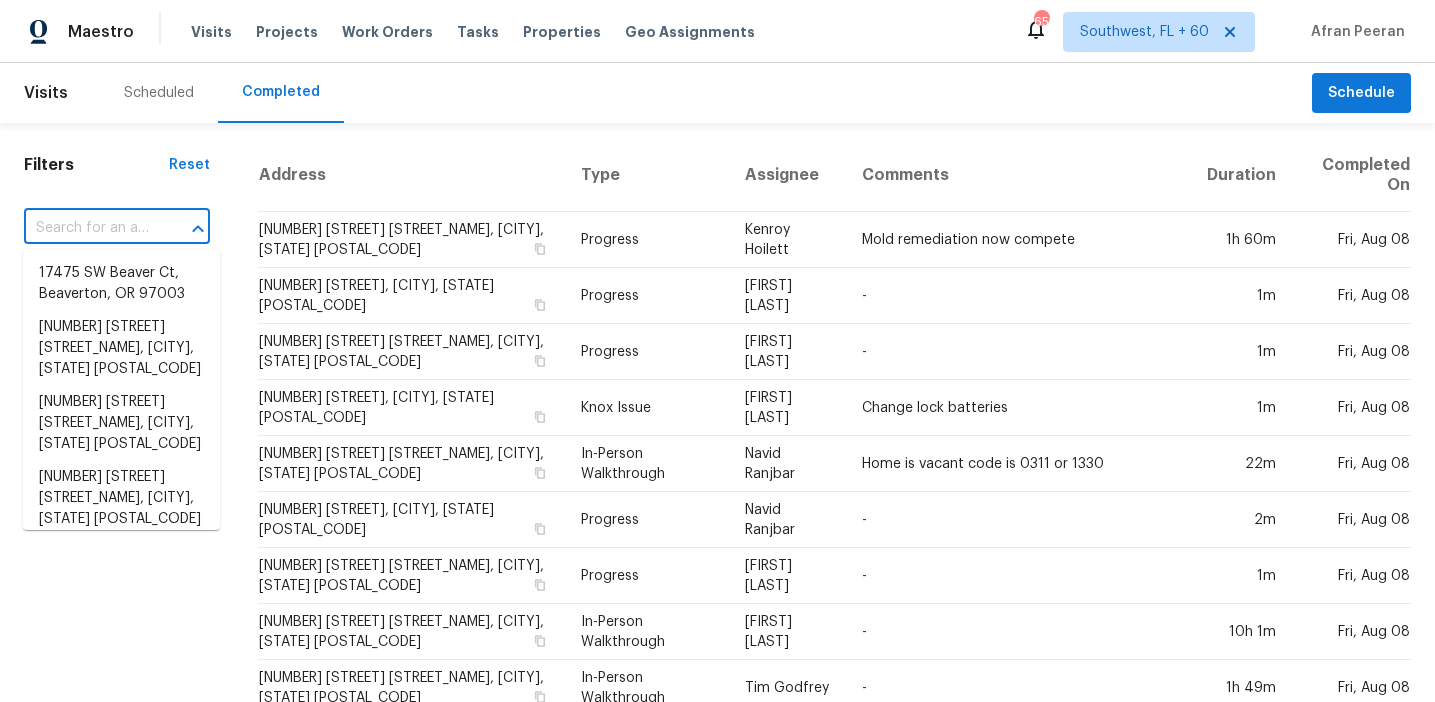 paste on "[NUMBER] [STREET] [CITY], [STATE], [POSTAL_CODE]" 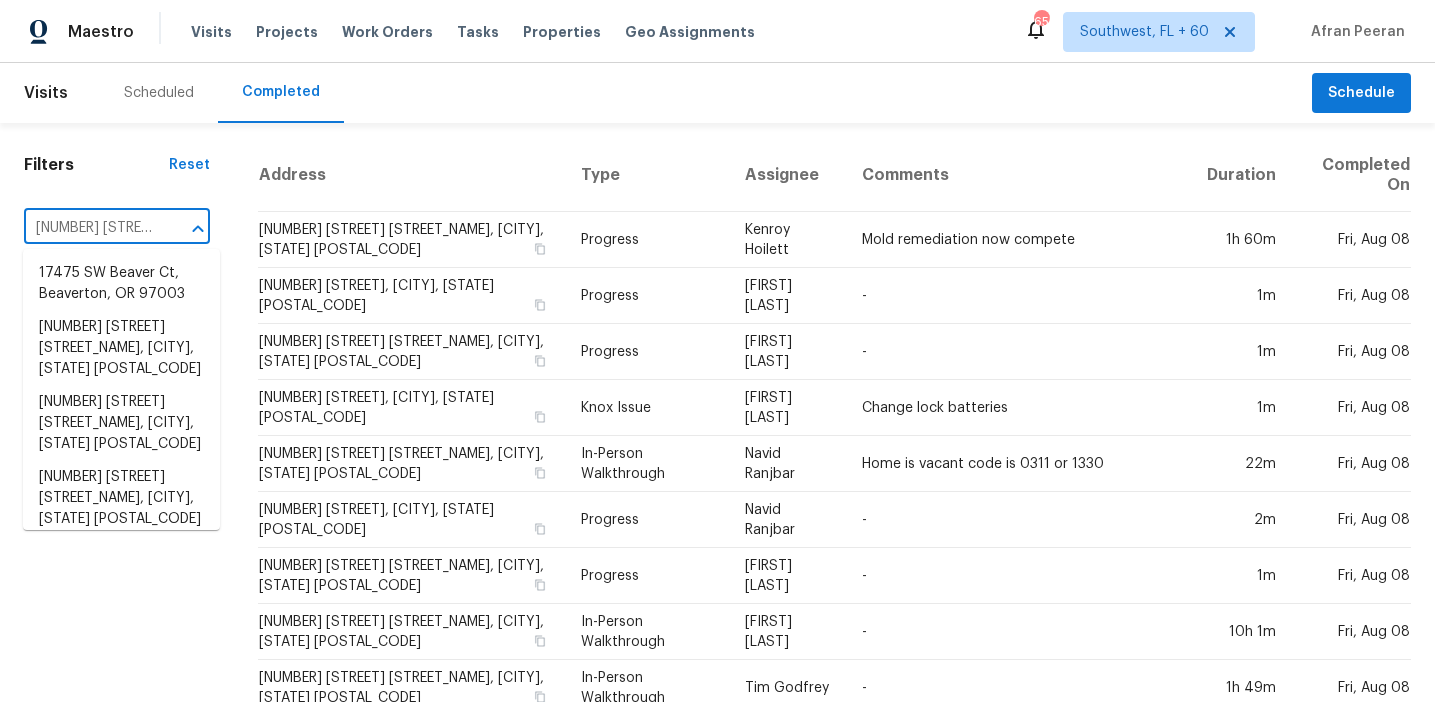 scroll, scrollTop: 0, scrollLeft: 102, axis: horizontal 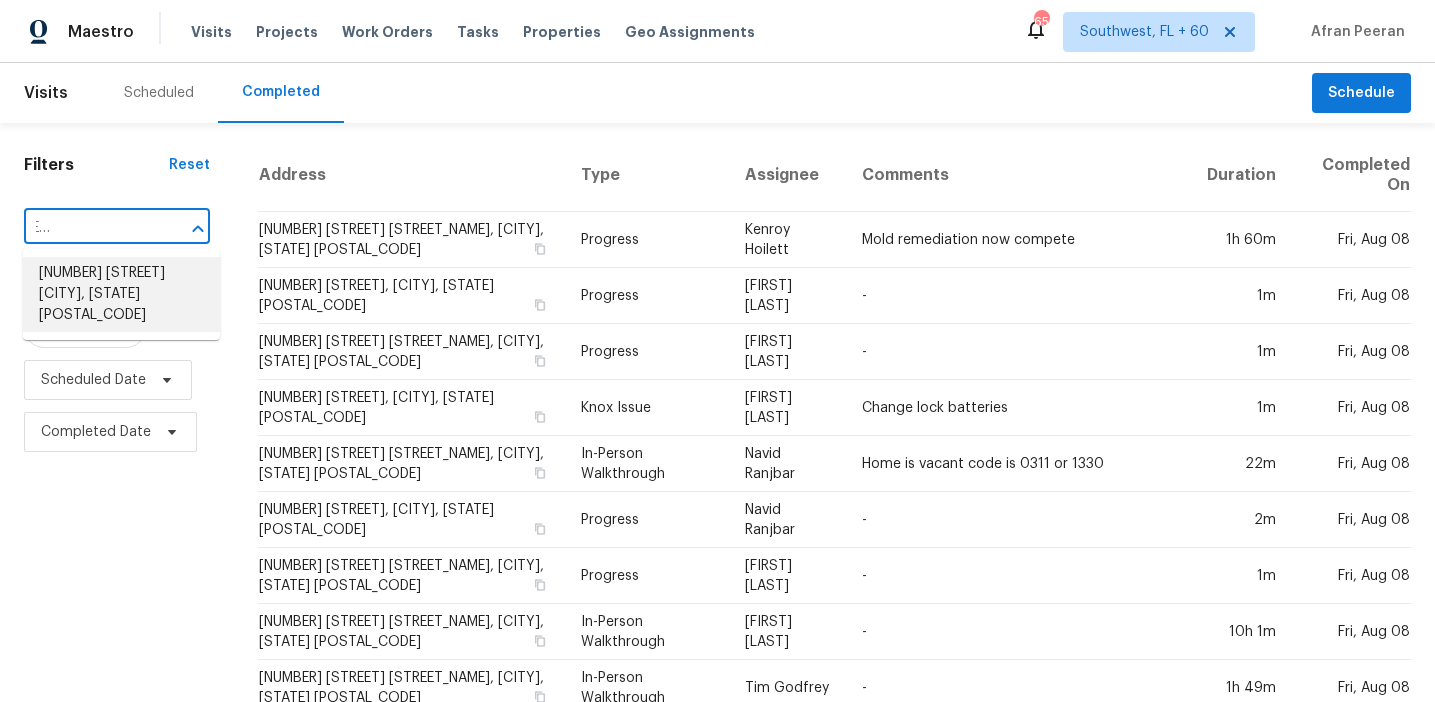click on "[NUMBER] [STREET] [CITY], [STATE] [POSTAL_CODE]" at bounding box center (121, 294) 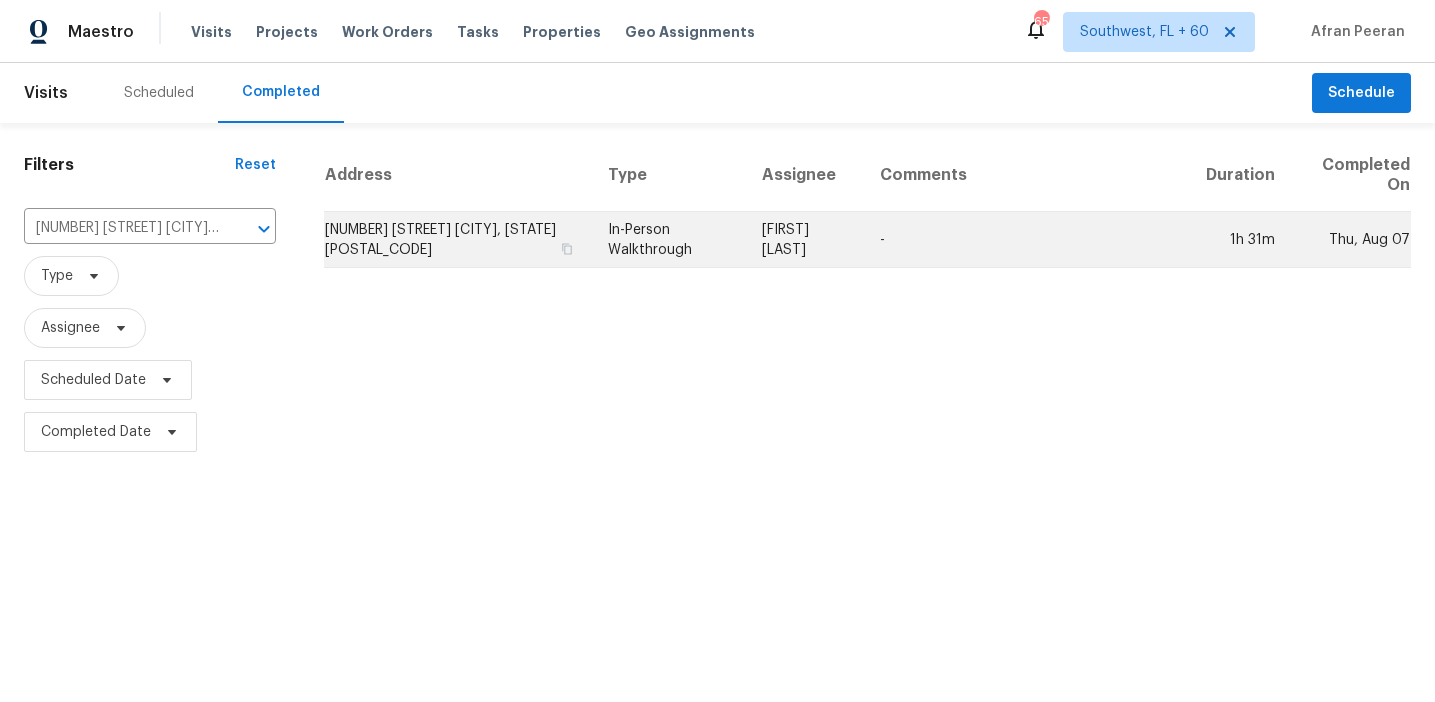 click on "[NUMBER] [STREET] [CITY], [STATE] [POSTAL_CODE]" at bounding box center (458, 240) 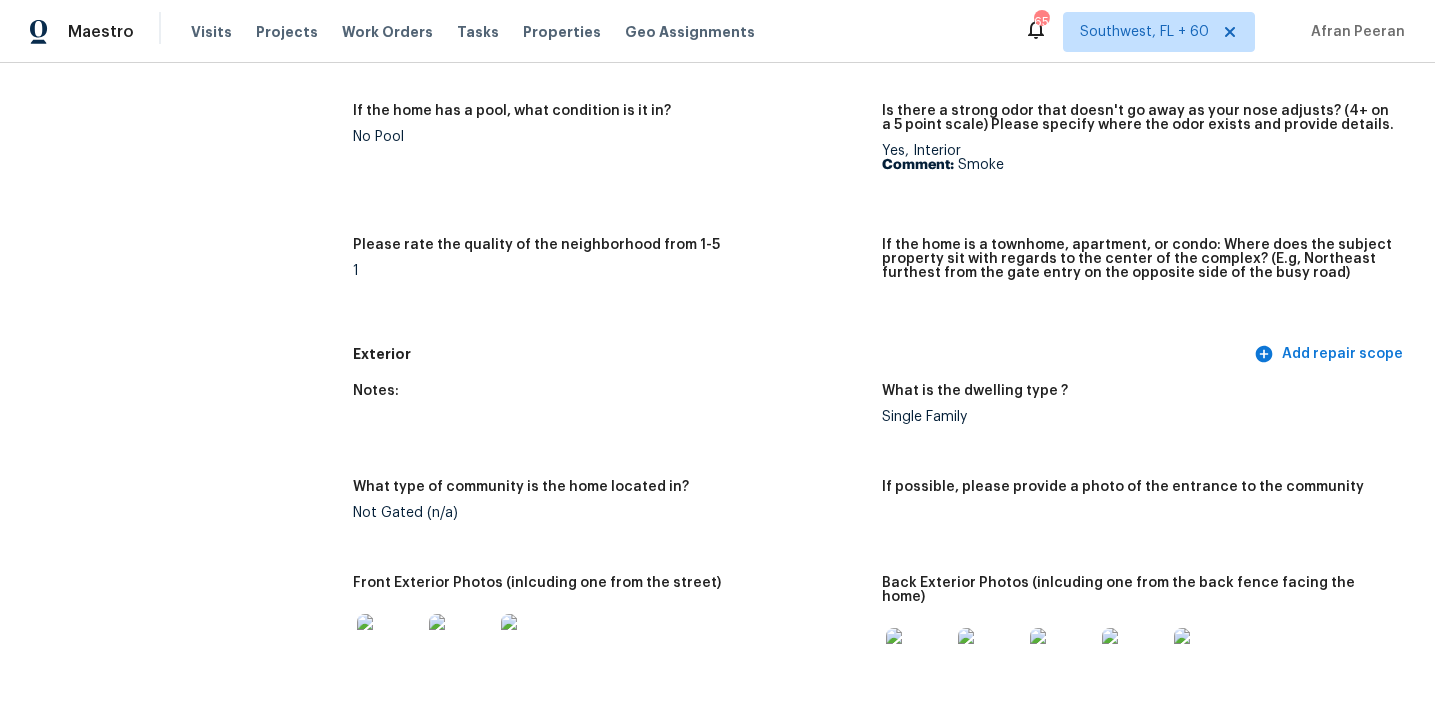 scroll, scrollTop: 402, scrollLeft: 0, axis: vertical 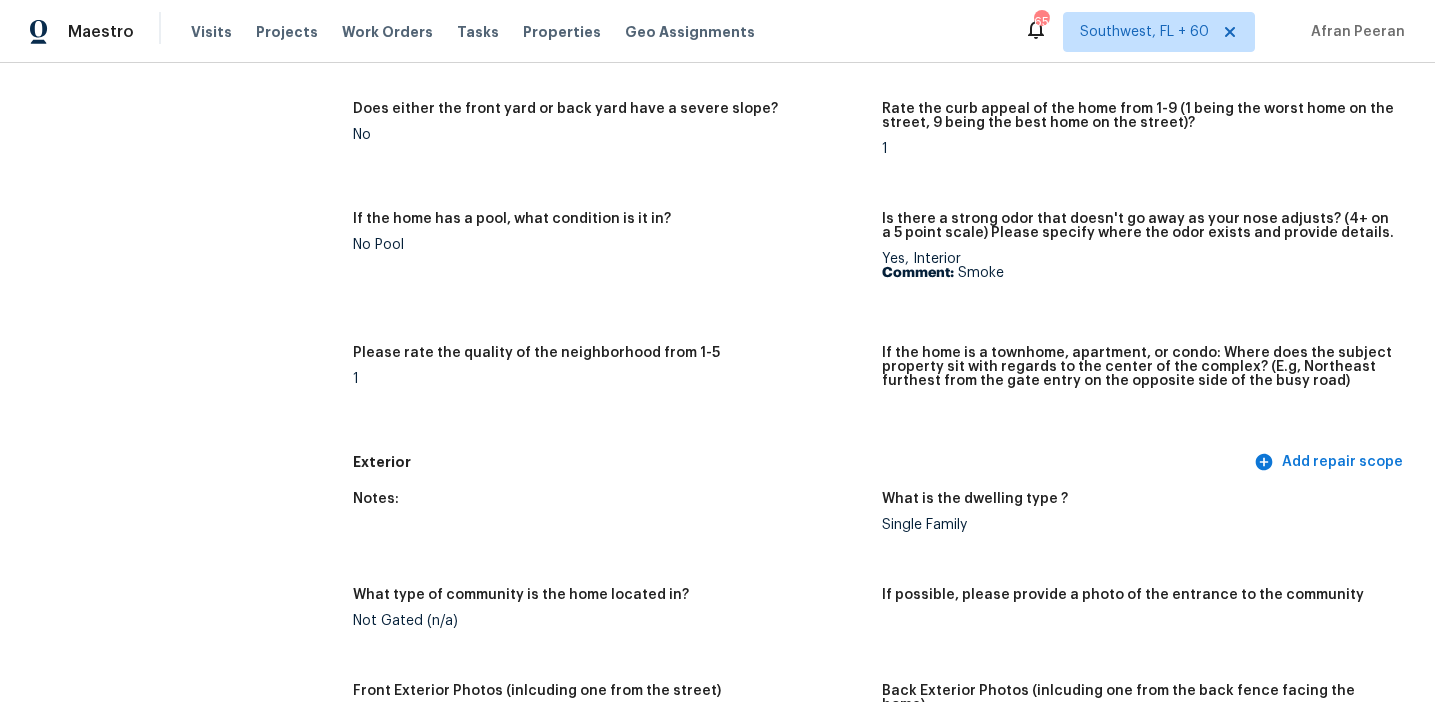 click on "Is there any noticeable new construction in the immediate or neighboring subdivision of the home? No Did you notice any neighbors who haven't kept up with their homes (ex. lots of debris, etc.), loud barking dogs, or is there noticeable traffic noise at the home? Yes Comment:   Some landscaping Does either the front yard or back yard have a severe slope? No Rate the curb appeal of the home from 1-9 (1 being the worst home on the street, 9 being the best home on the street)? 1 If the home has a pool, what condition is it in? No Pool Is there a strong odor that doesn't go away as your nose adjusts? (4+ on a 5 point scale) Please specify where the odor exists and provide details. Yes, Interior Comment:   Smoke  Please rate the quality of the neighborhood from 1-5 1 If the home is a townhome, apartment, or condo: Where does the subject property sit with regards to the center of the complex? (E.g, Northeast furthest from the gate entry on the opposite side of the busy road)" at bounding box center (882, 193) 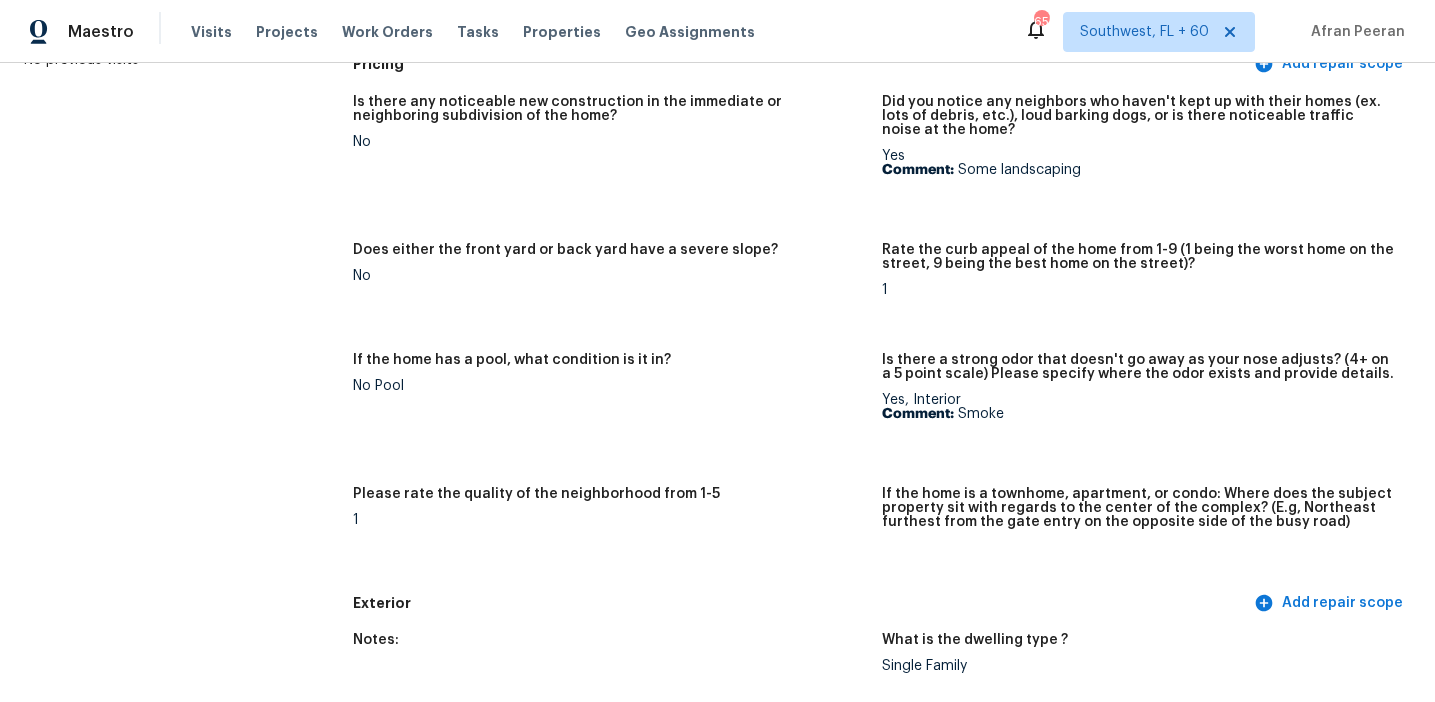 click on "No" at bounding box center (609, 276) 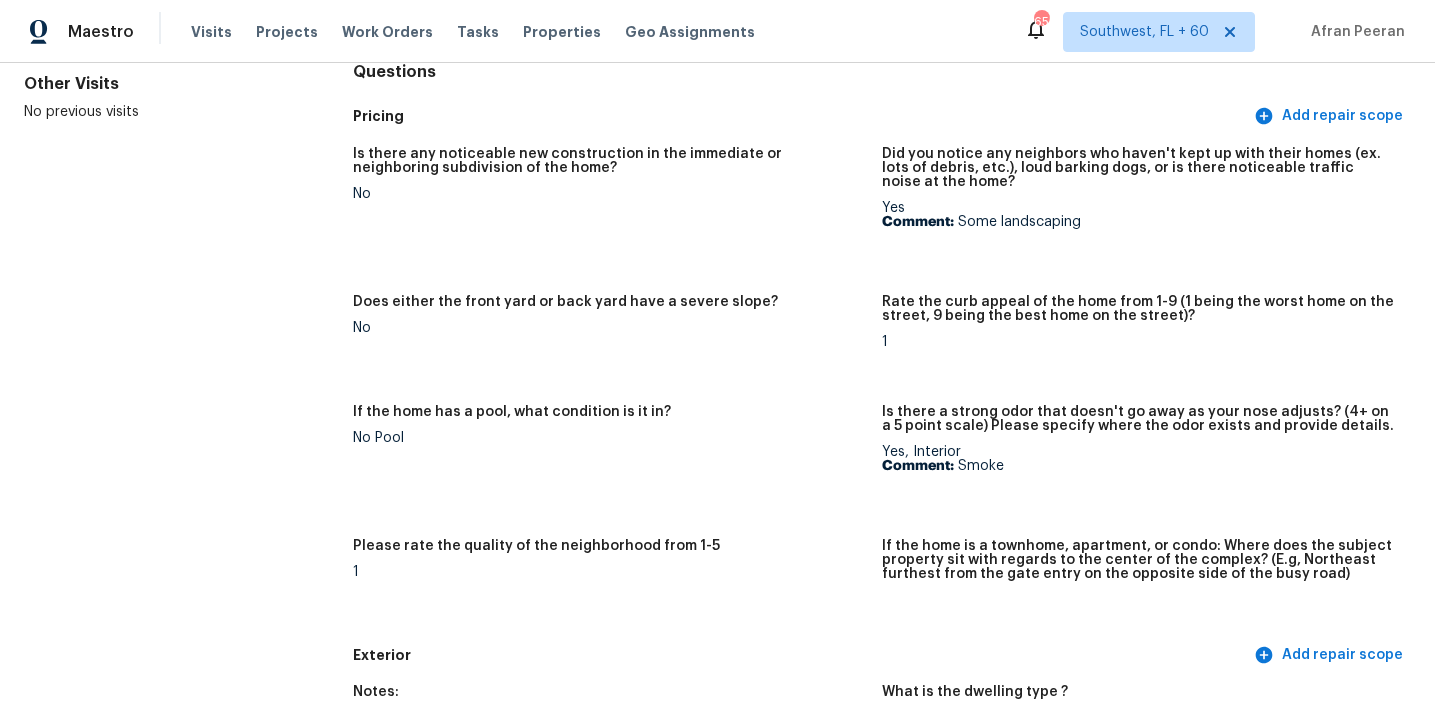 scroll, scrollTop: 142, scrollLeft: 0, axis: vertical 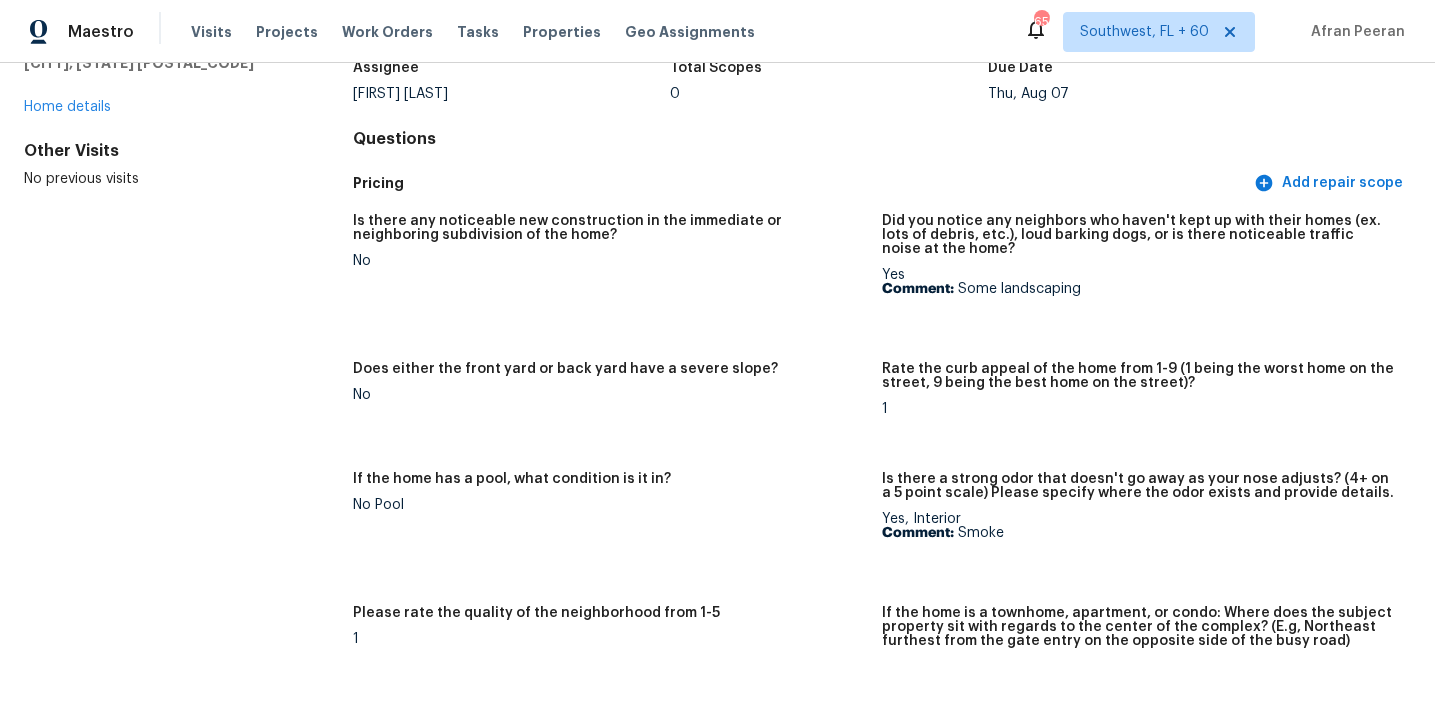 click on "Is there any noticeable new construction in the immediate or neighboring subdivision of the home? No" at bounding box center (617, 276) 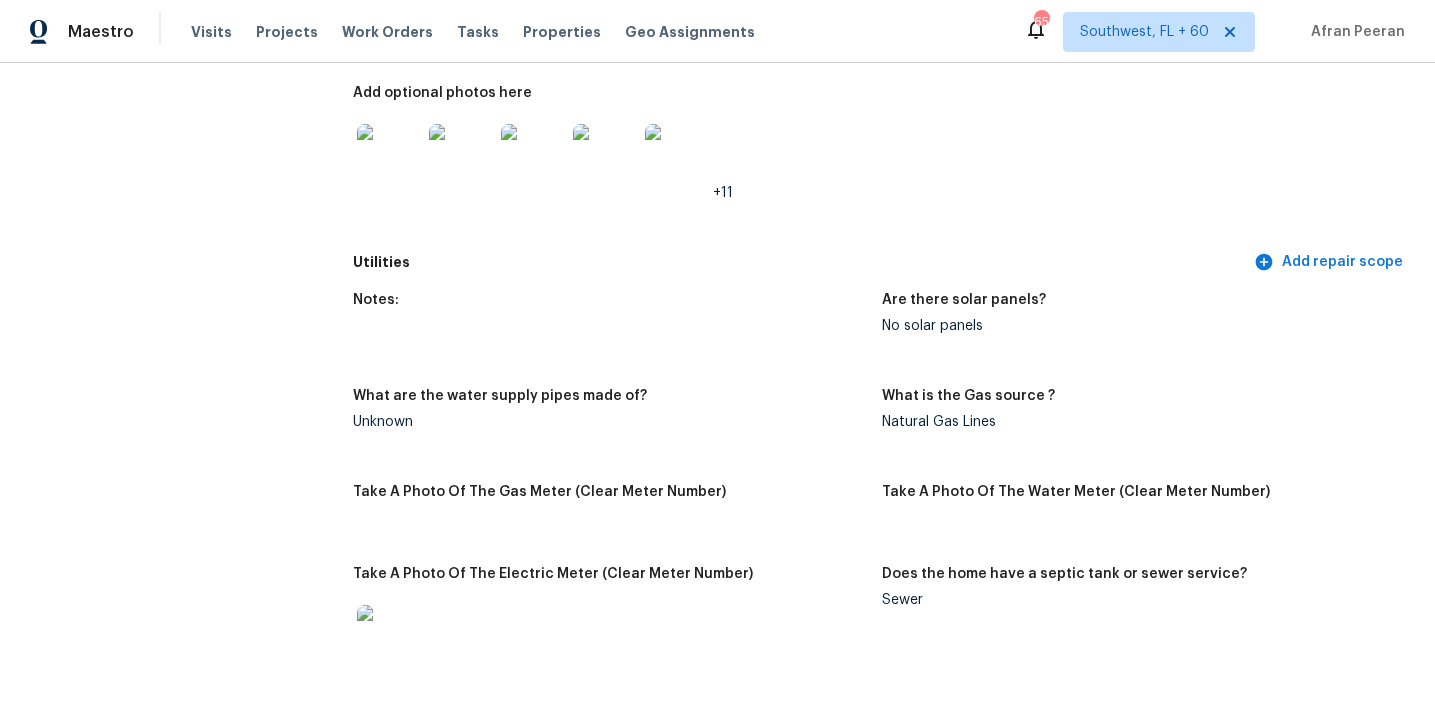 scroll, scrollTop: 3041, scrollLeft: 0, axis: vertical 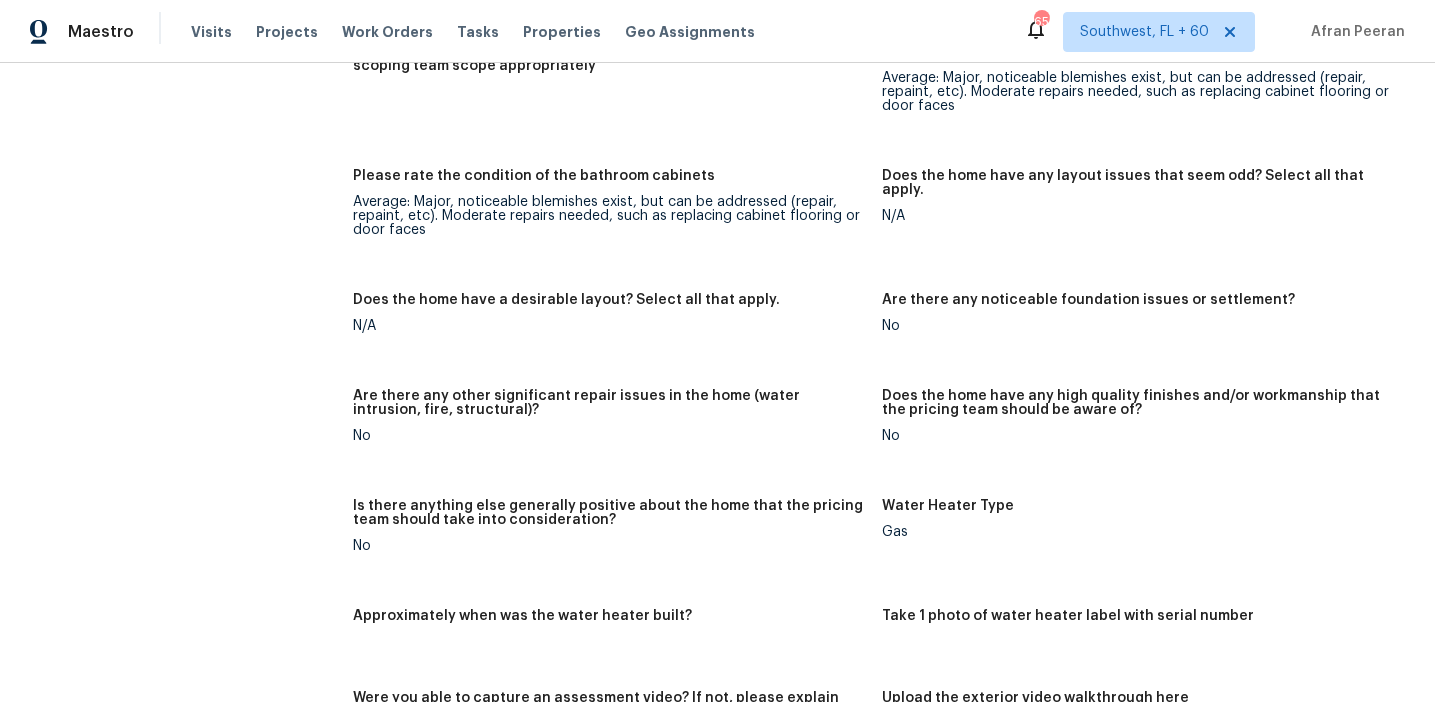 click on "Does the home have a desirable layout? Select all that apply. N/A" at bounding box center (617, 329) 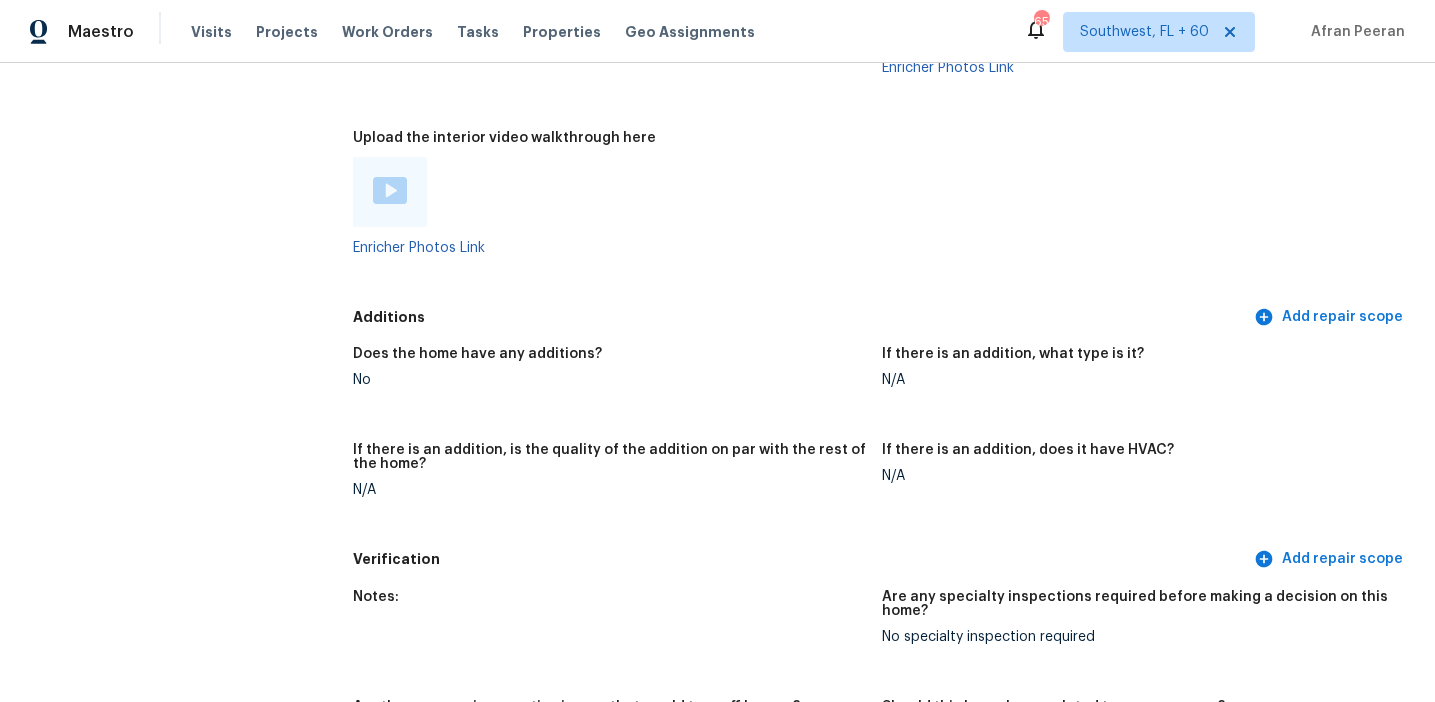 scroll, scrollTop: 3649, scrollLeft: 0, axis: vertical 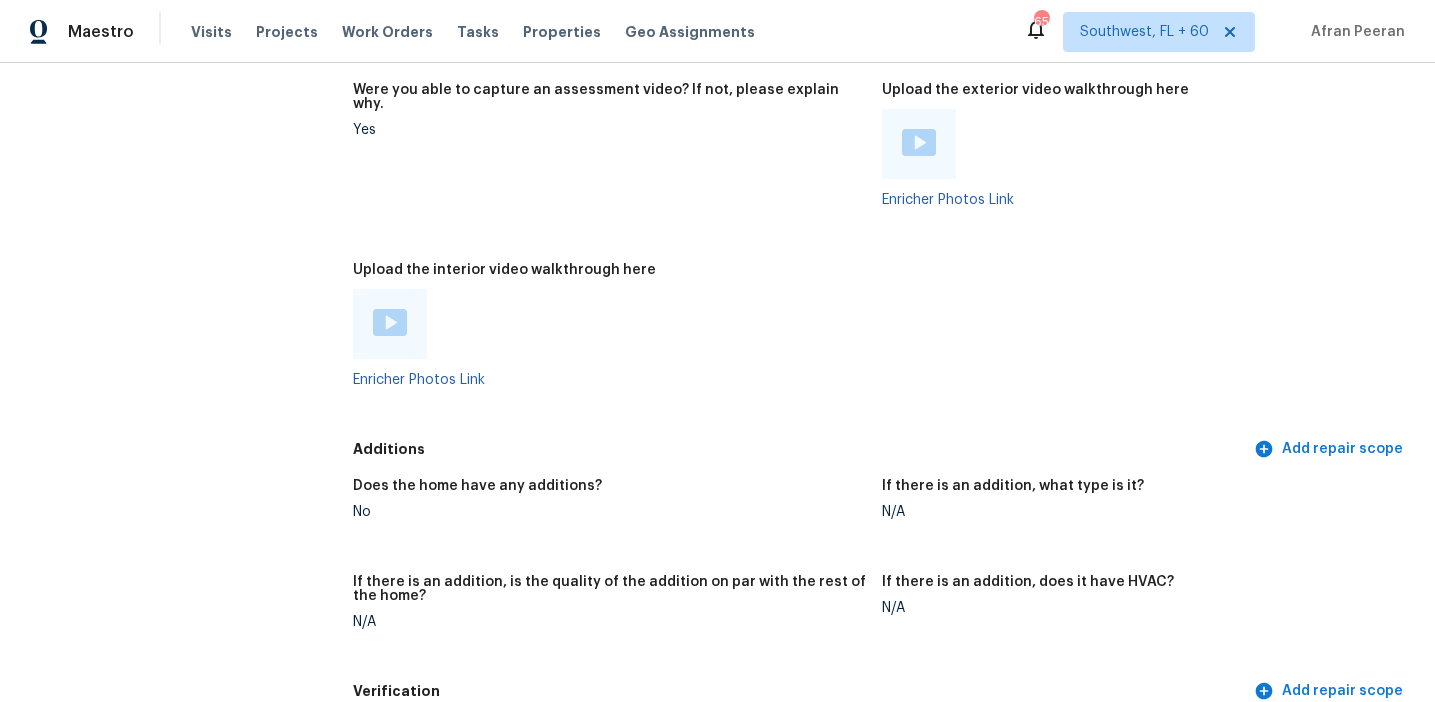 click on "Enricher Photos Link" at bounding box center (1138, 158) 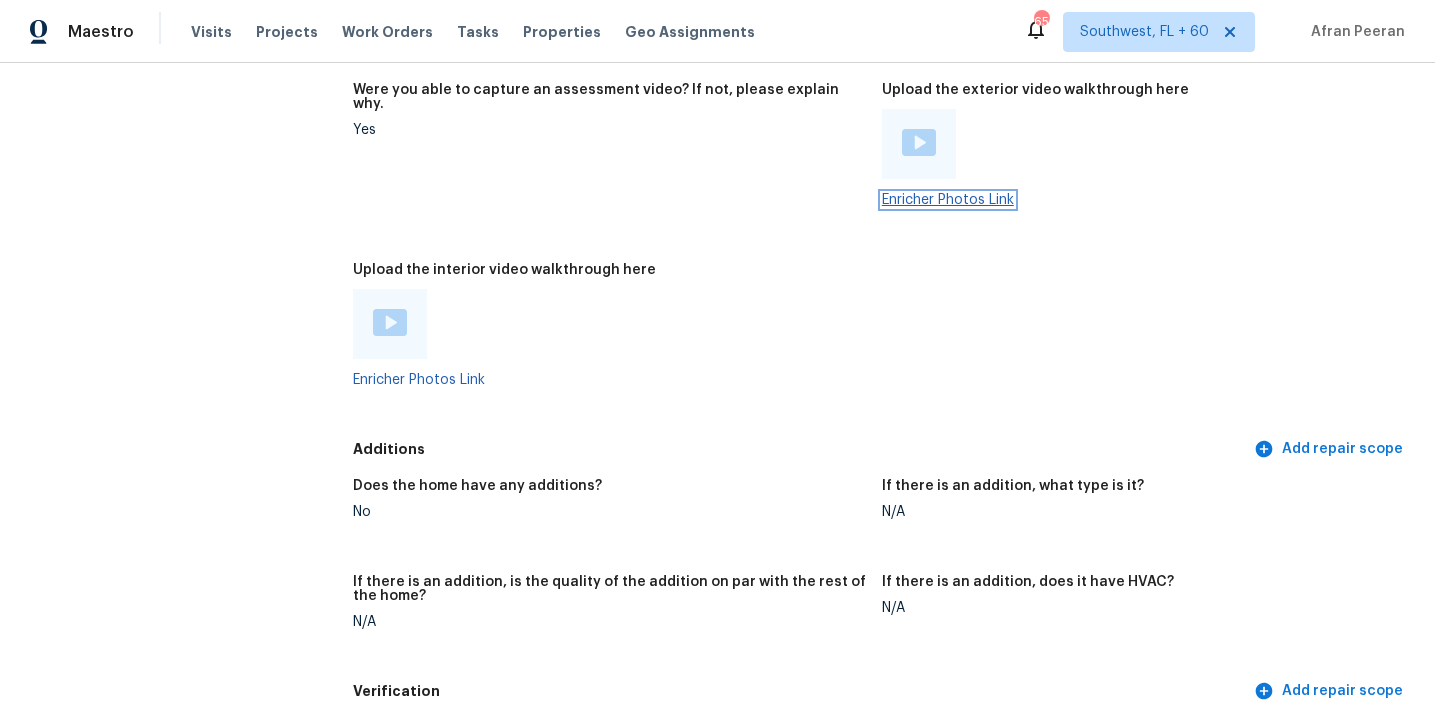 click on "Enricher Photos Link" at bounding box center (948, 200) 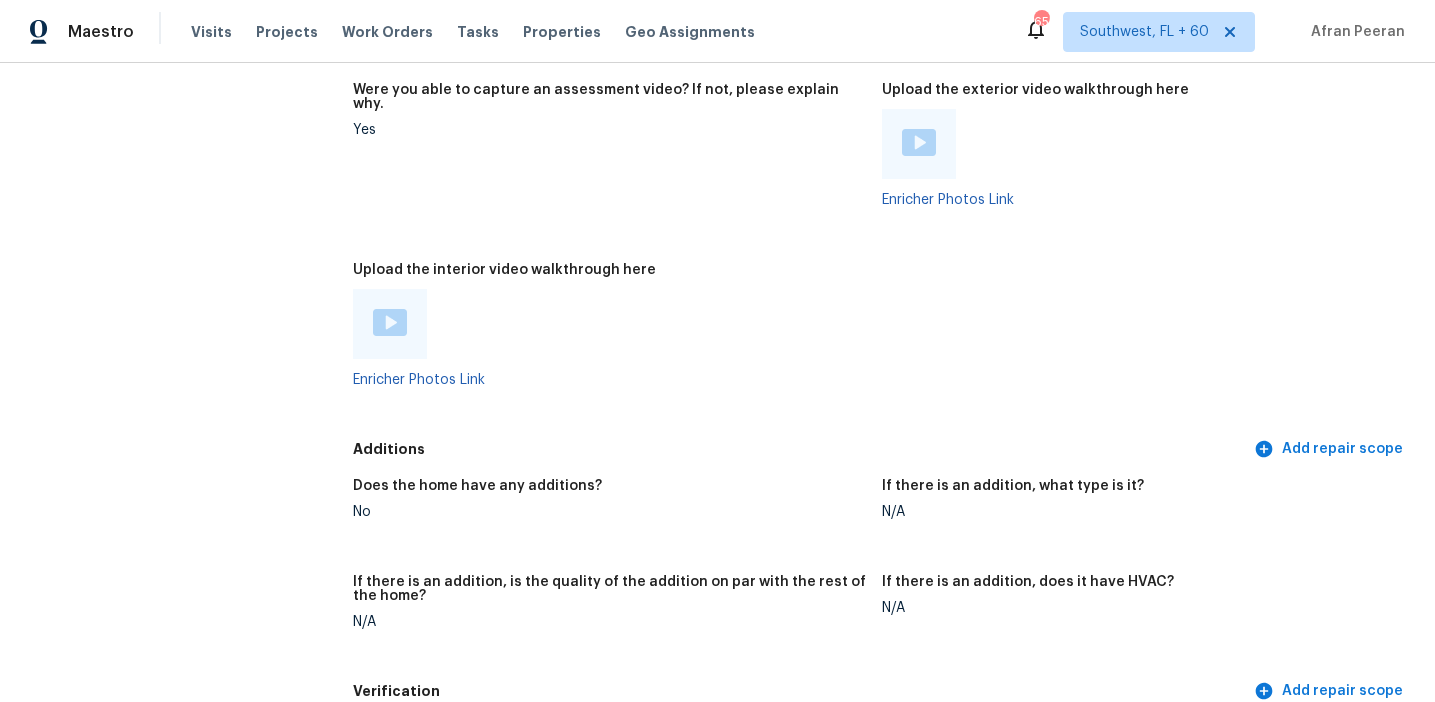 click at bounding box center (609, 324) 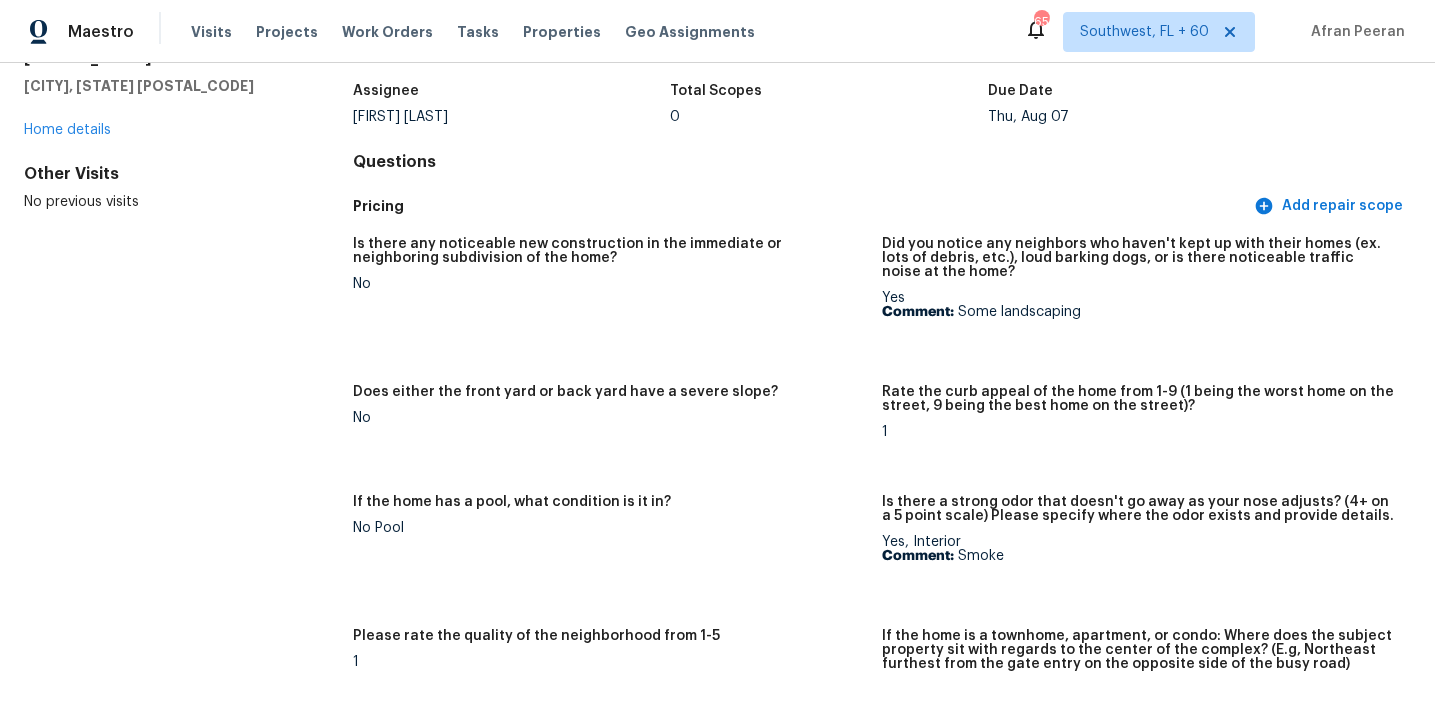 scroll, scrollTop: 0, scrollLeft: 0, axis: both 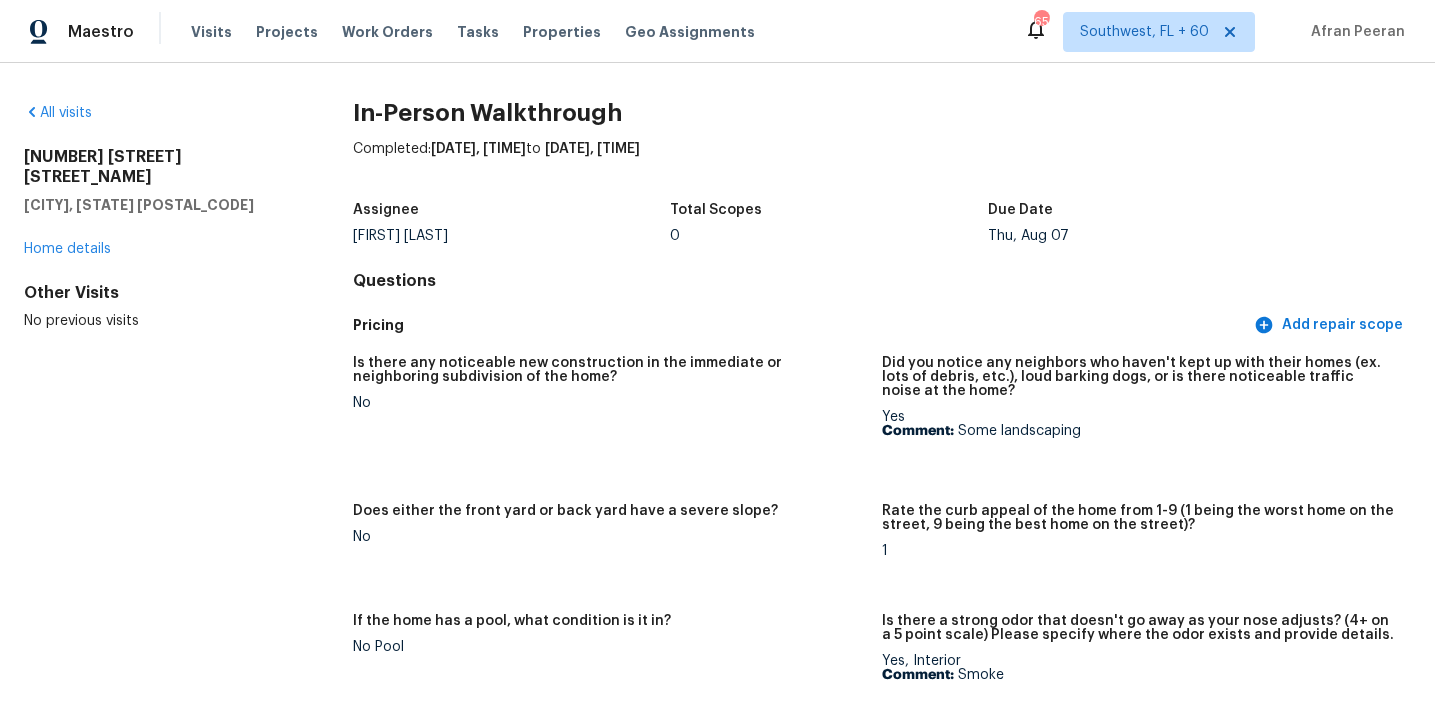click on "Is there any noticeable new construction in the immediate or neighboring subdivision of the home? No Did you notice any neighbors who haven't kept up with their homes (ex. lots of debris, etc.), loud barking dogs, or is there noticeable traffic noise at the home? Yes Comment:   Some landscaping Does either the front yard or back yard have a severe slope? No Rate the curb appeal of the home from 1-9 (1 being the worst home on the street, 9 being the best home on the street)? 1 If the home has a pool, what condition is it in? No Pool Is there a strong odor that doesn't go away as your nose adjusts? (4+ on a 5 point scale) Please specify where the odor exists and provide details. Yes, Interior Comment:   Smoke  Please rate the quality of the neighborhood from 1-5 1 If the home is a townhome, apartment, or condo: Where does the subject property sit with regards to the center of the complex? (E.g, Northeast furthest from the gate entry on the opposite side of the busy road)" at bounding box center [882, 595] 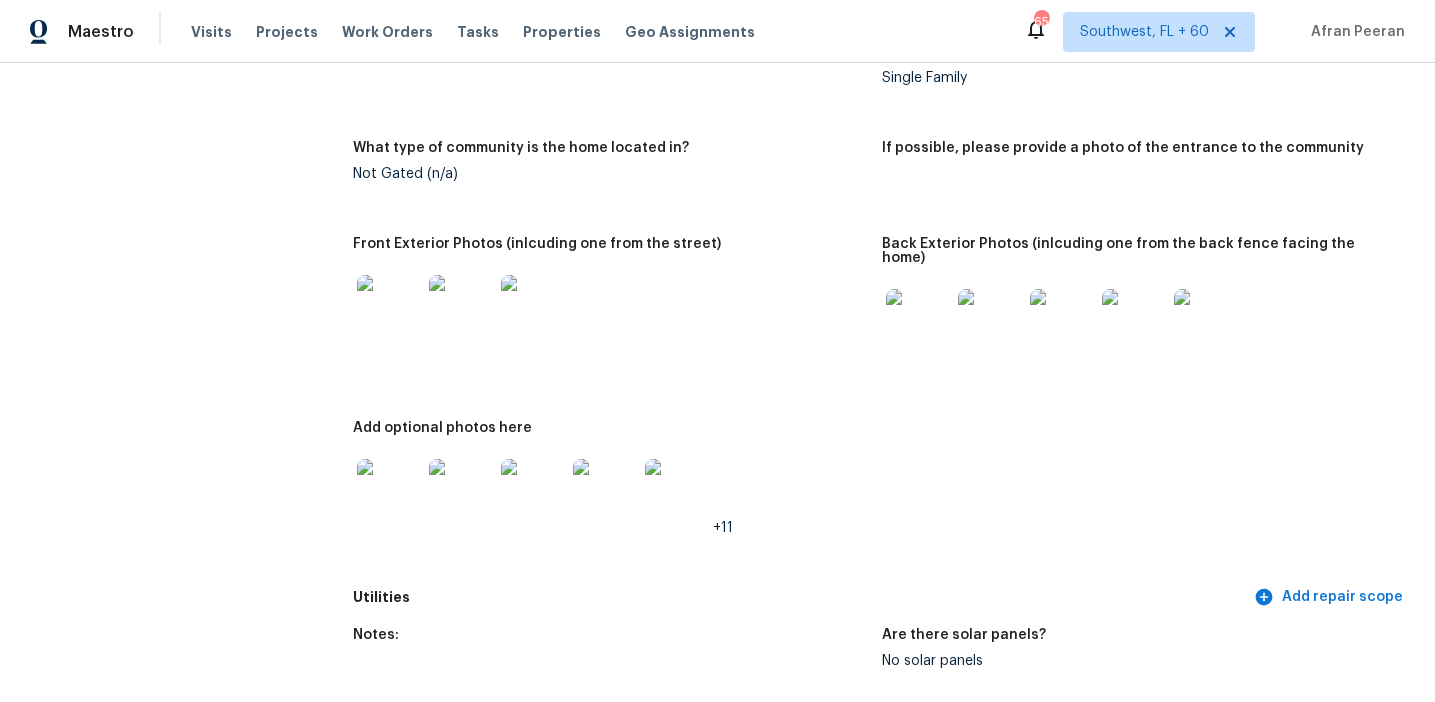 scroll, scrollTop: 855, scrollLeft: 0, axis: vertical 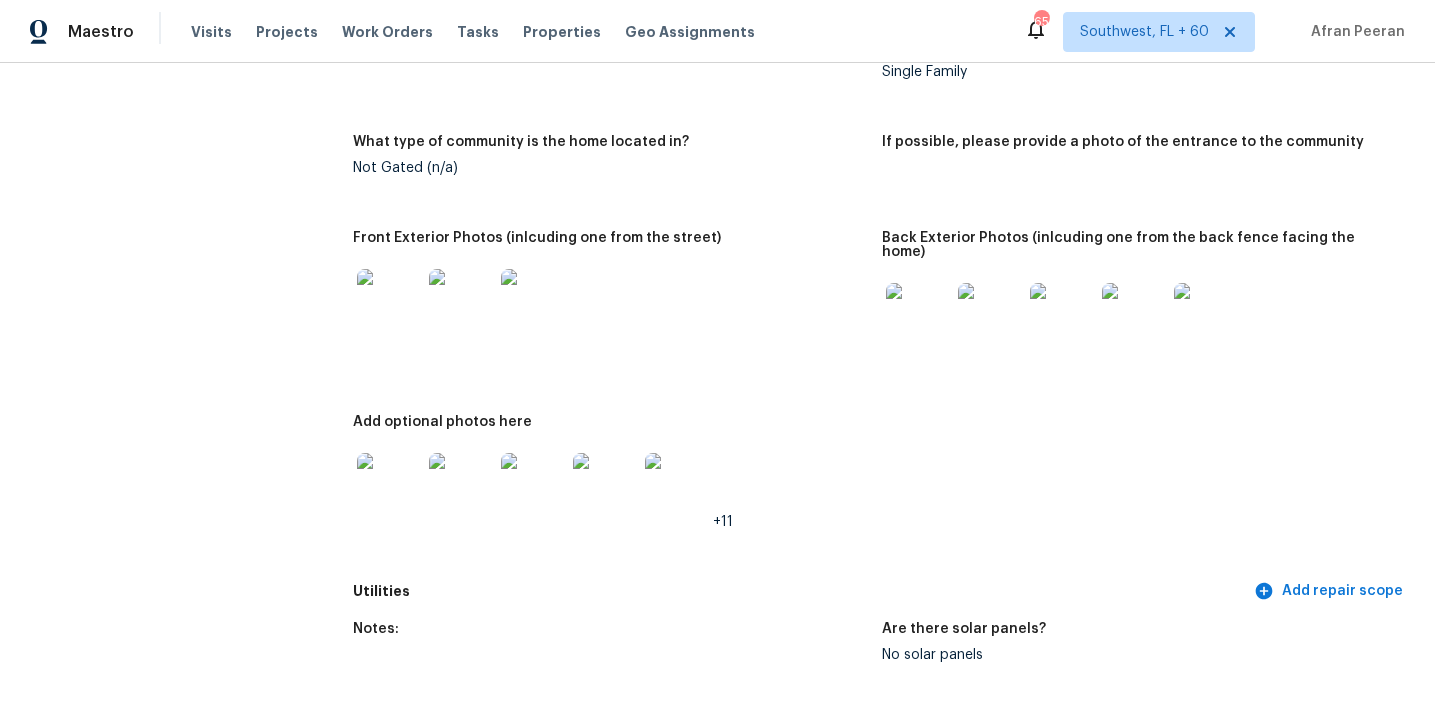 click at bounding box center (389, 301) 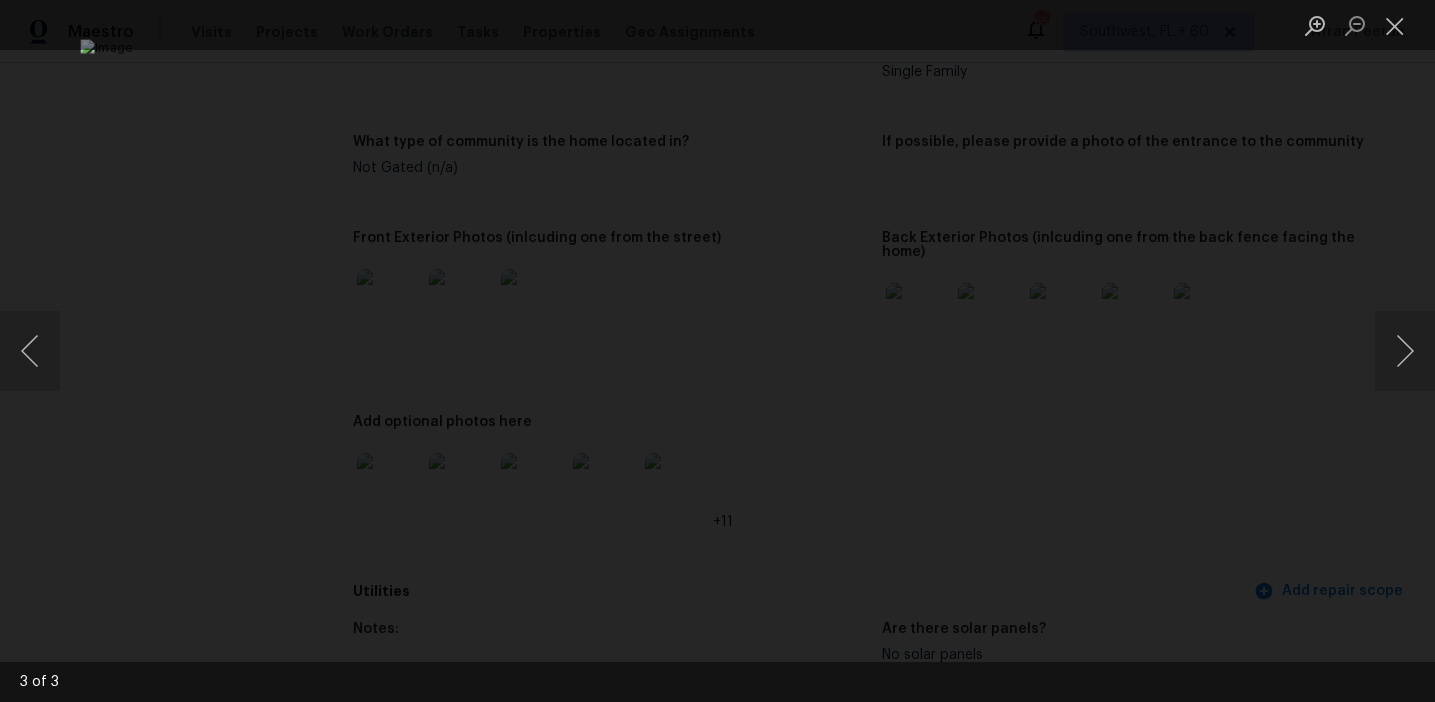 click at bounding box center [717, 350] 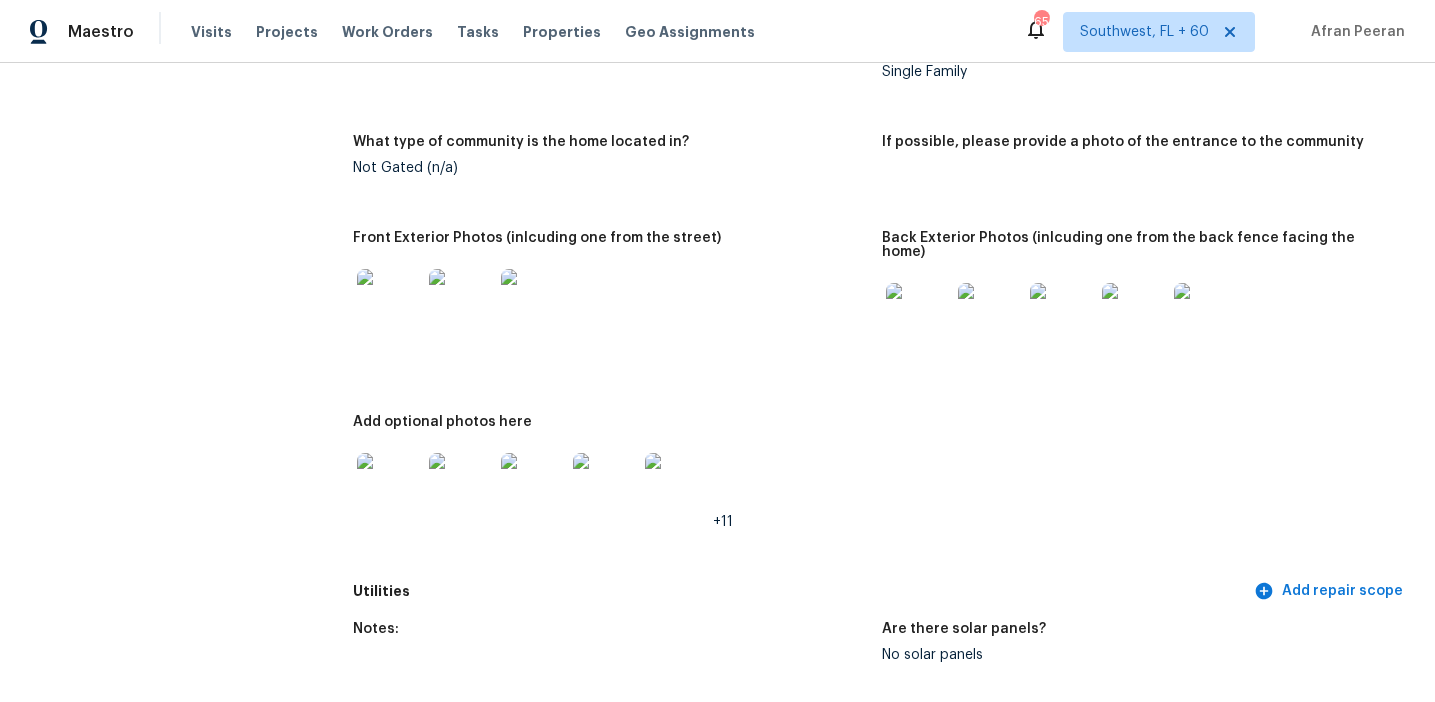 click at bounding box center [918, 315] 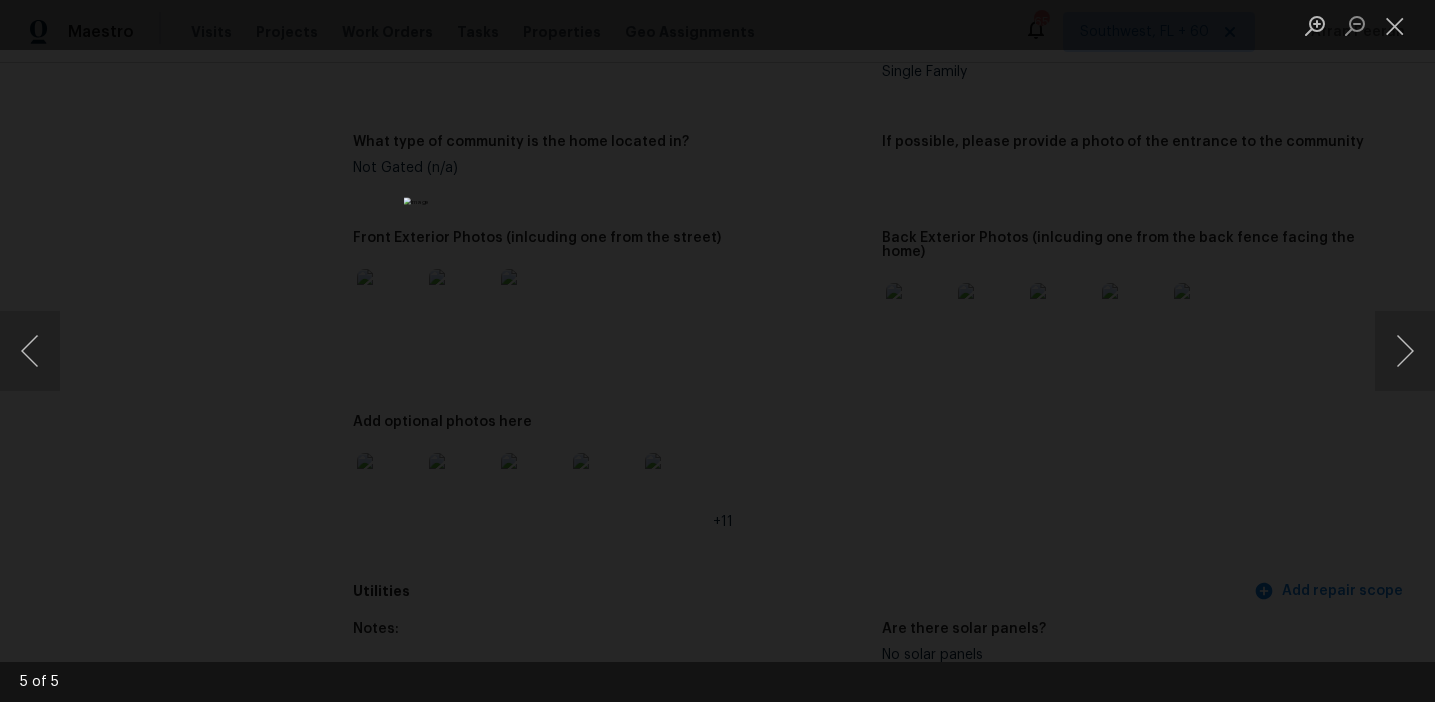 click at bounding box center (717, 351) 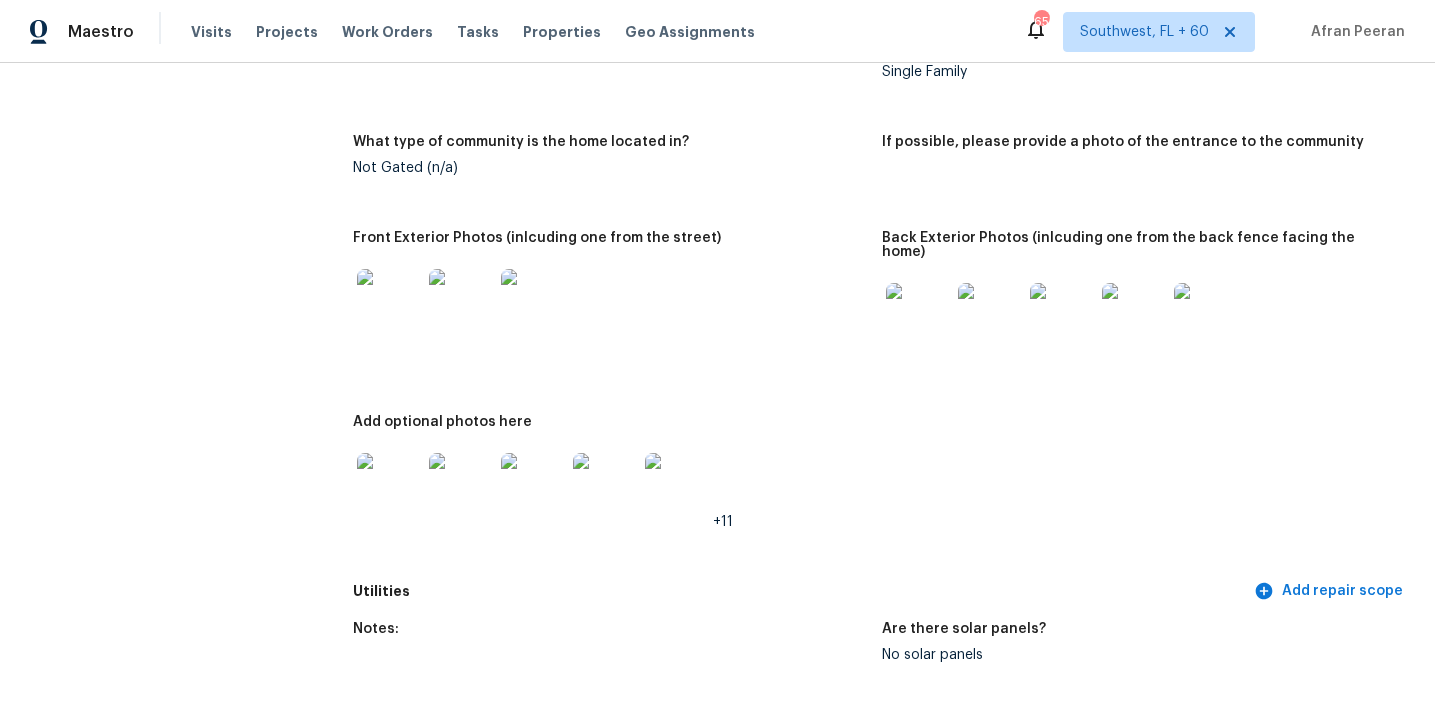 click at bounding box center [389, 485] 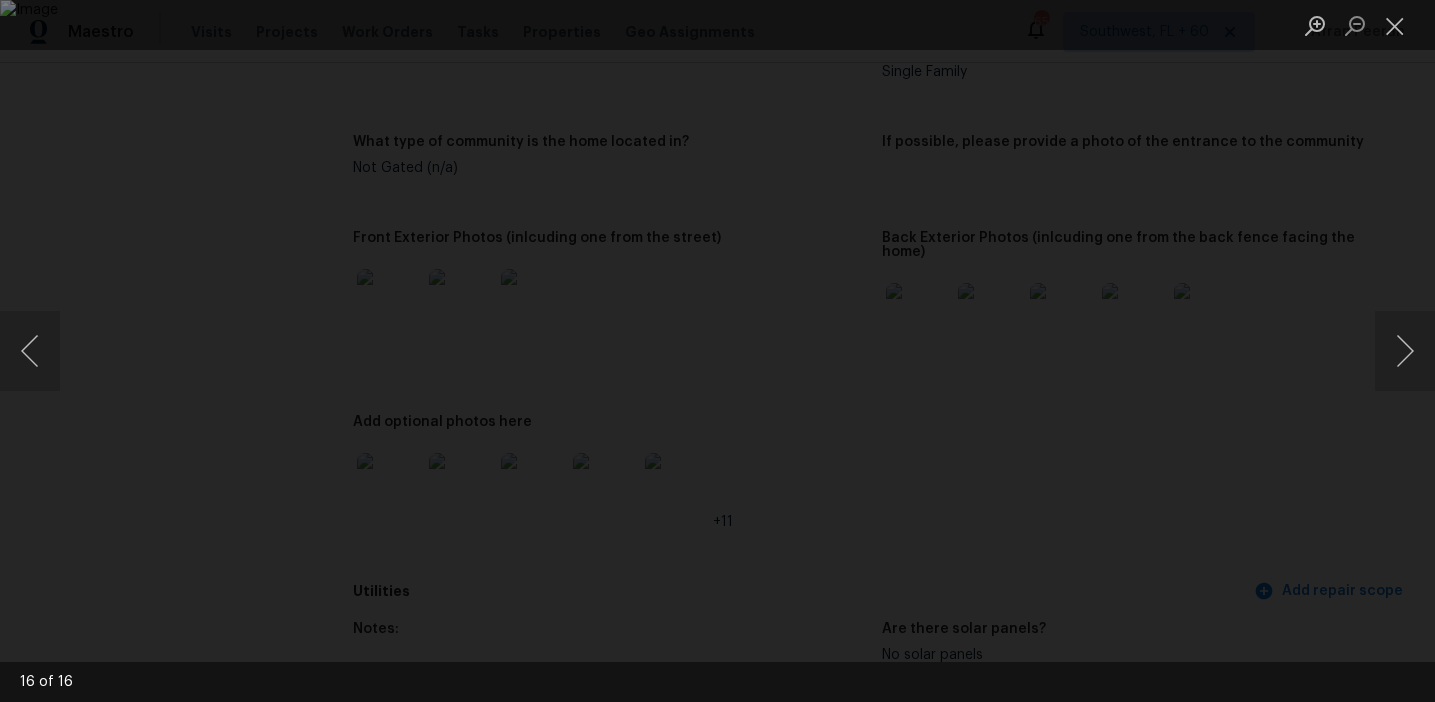 click at bounding box center (717, 351) 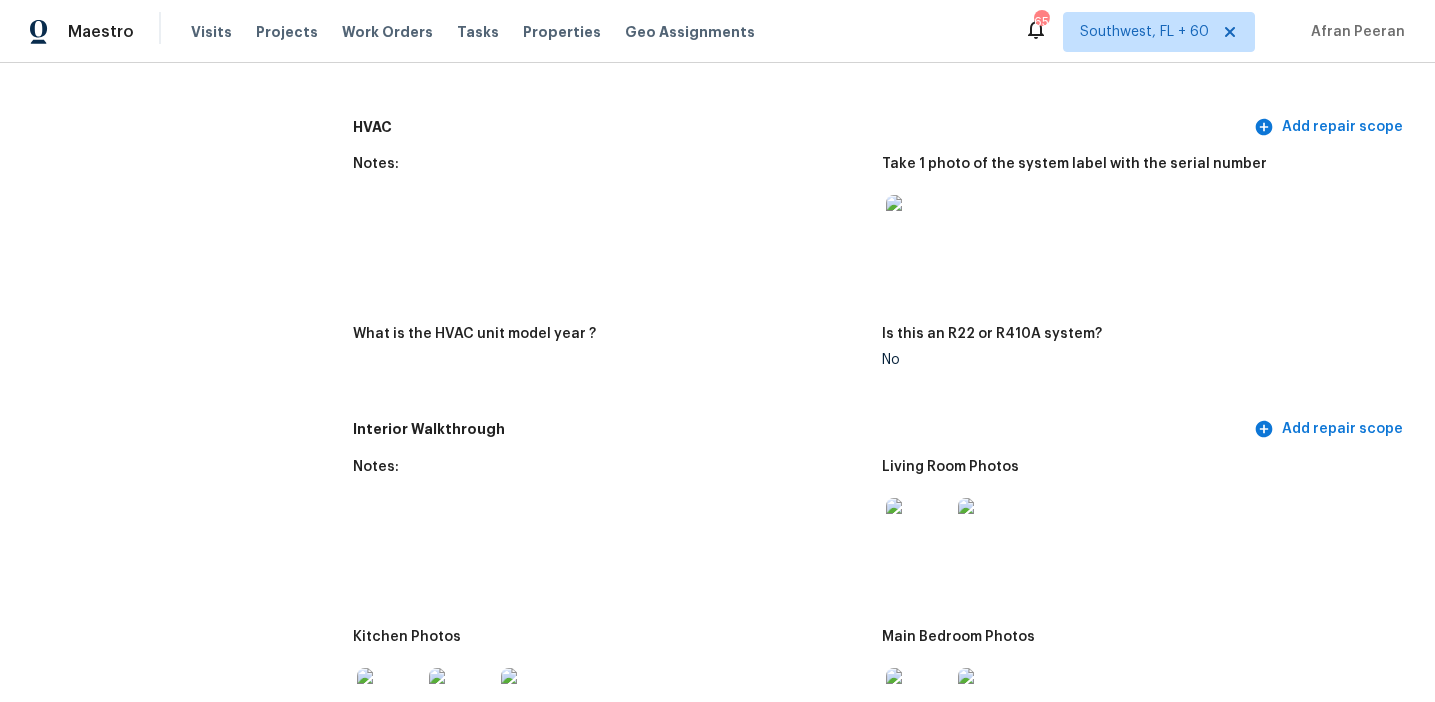 scroll, scrollTop: 1863, scrollLeft: 0, axis: vertical 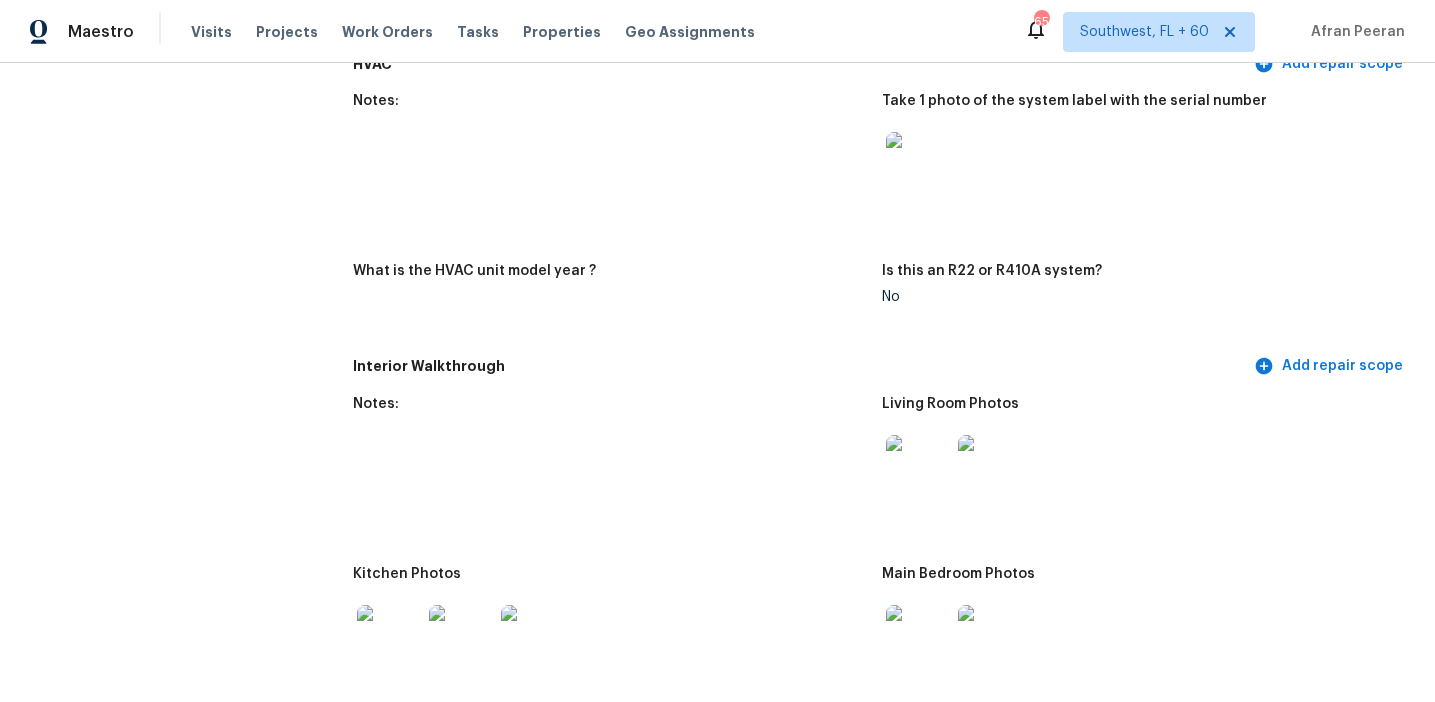 click at bounding box center [918, 164] 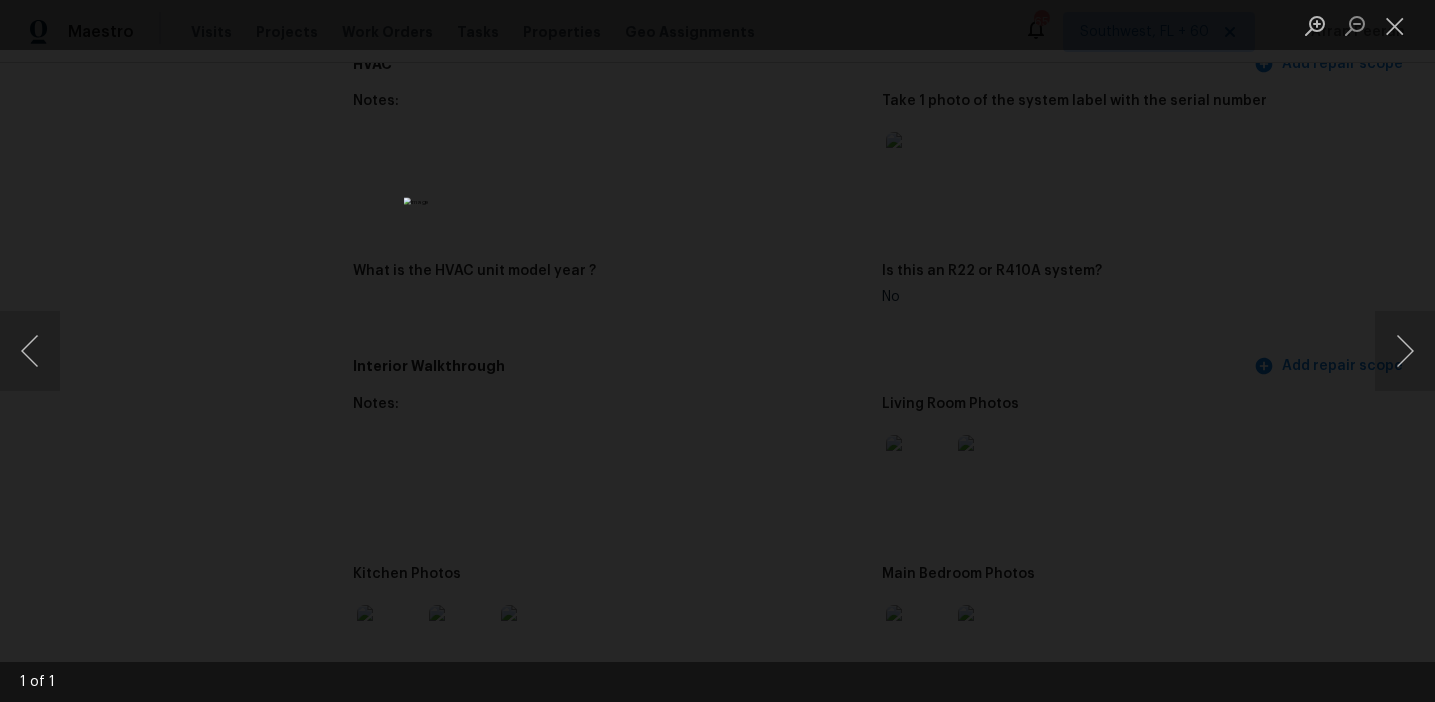 click at bounding box center [717, 351] 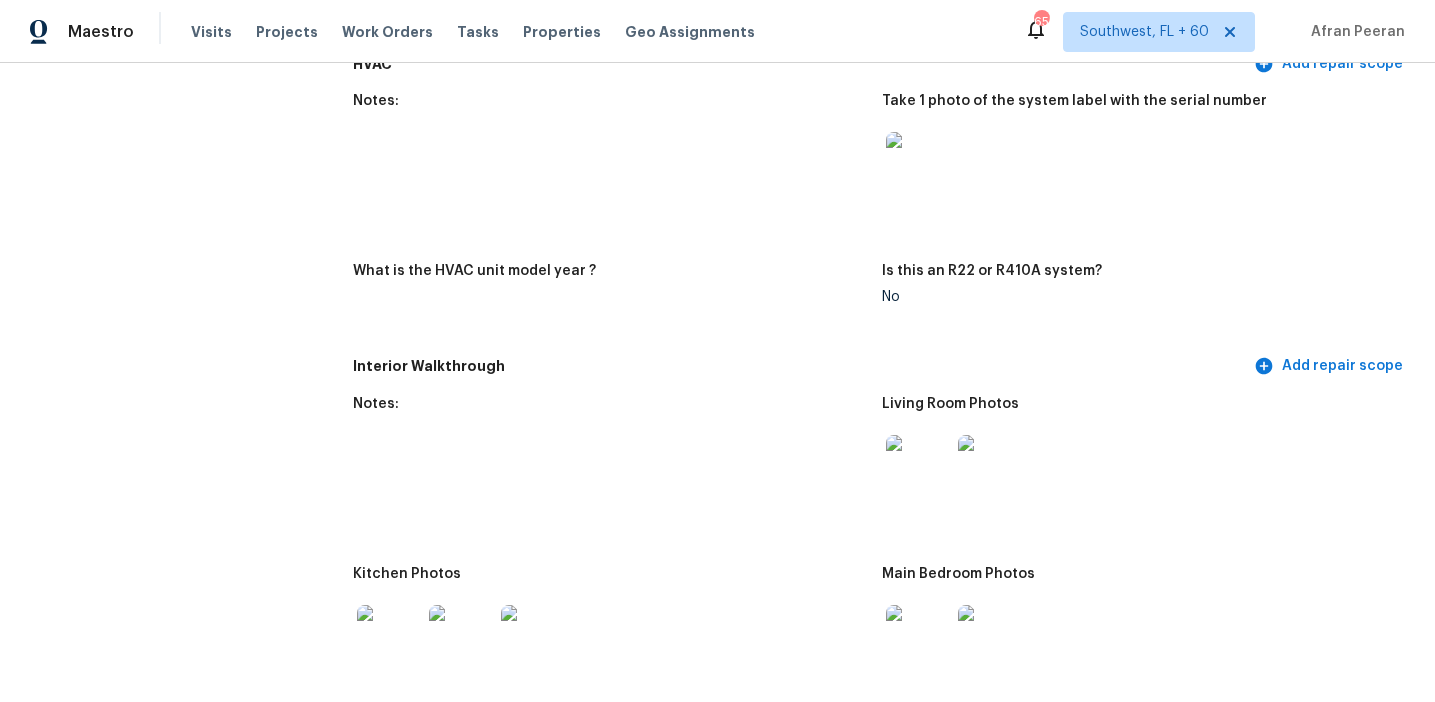 scroll, scrollTop: 2110, scrollLeft: 0, axis: vertical 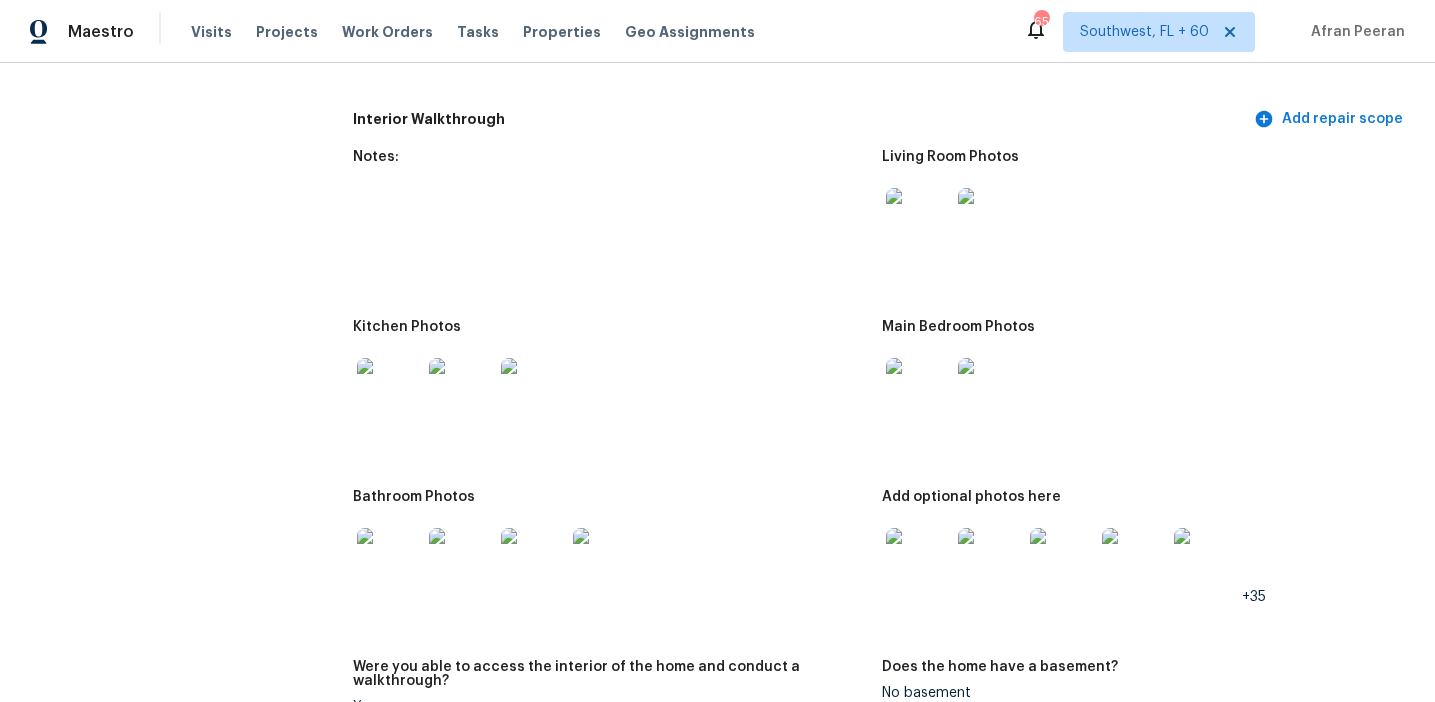 click at bounding box center [918, 220] 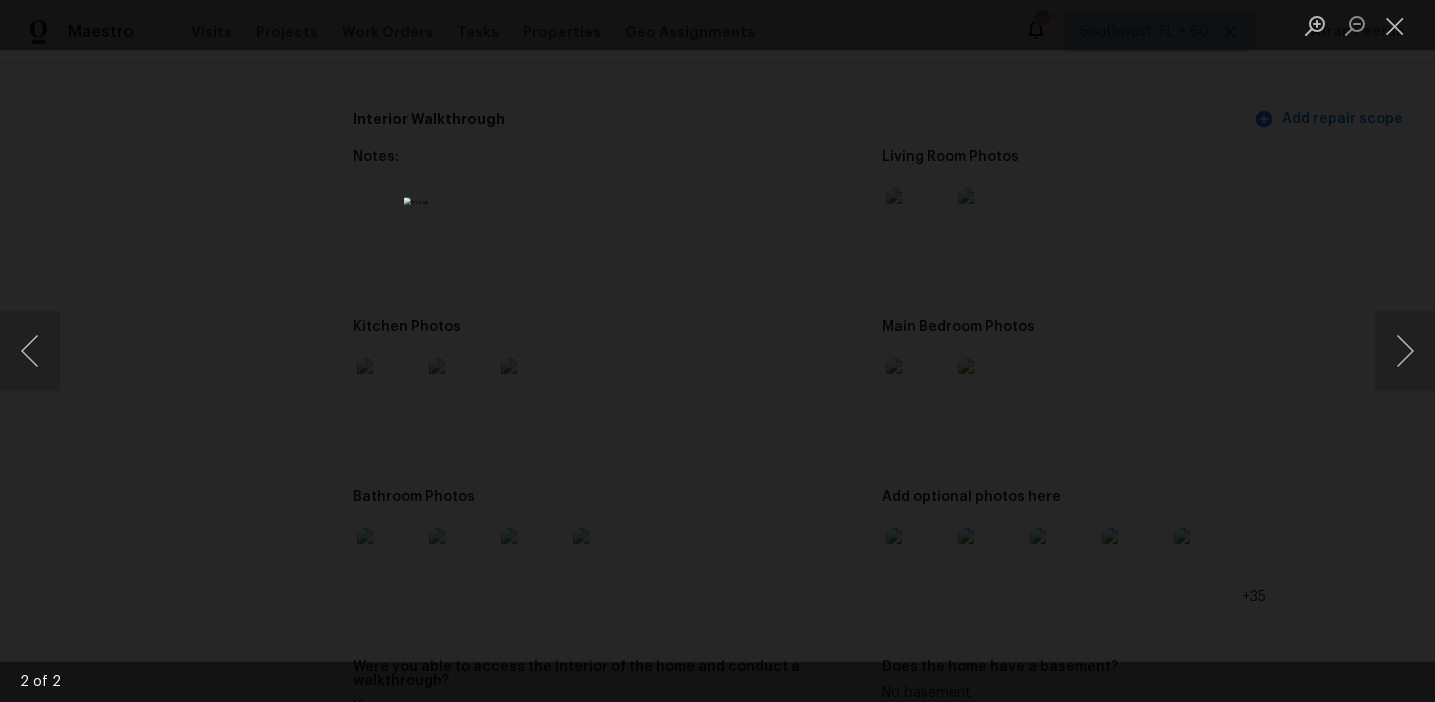 click at bounding box center [717, 351] 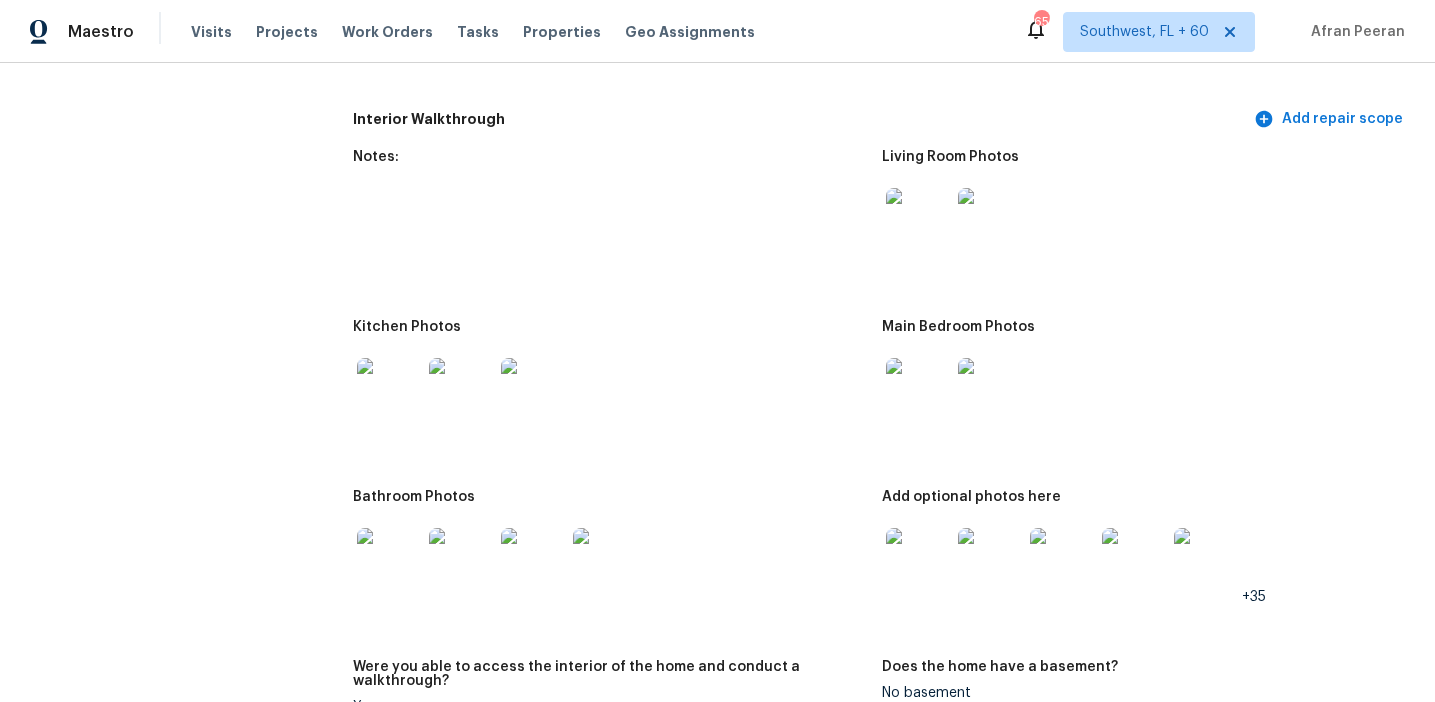 click at bounding box center [389, 390] 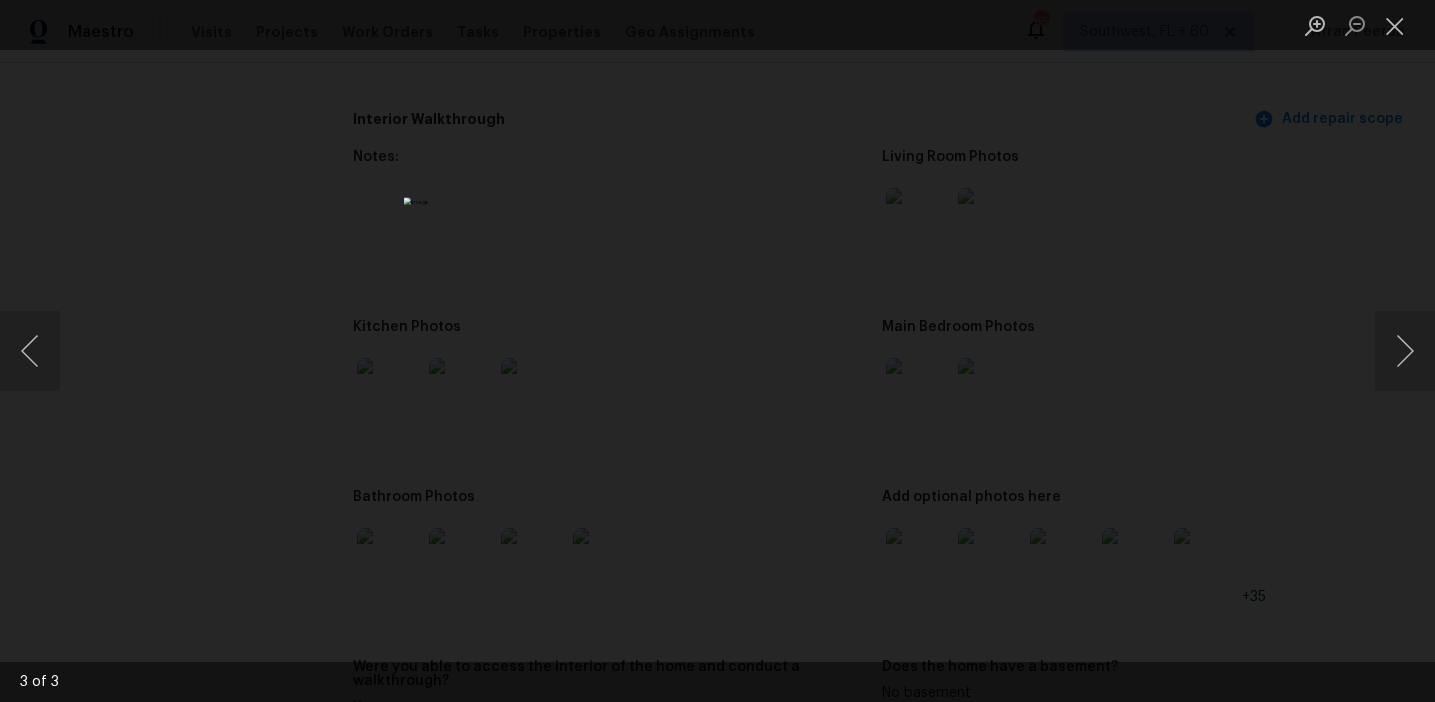 click at bounding box center [717, 351] 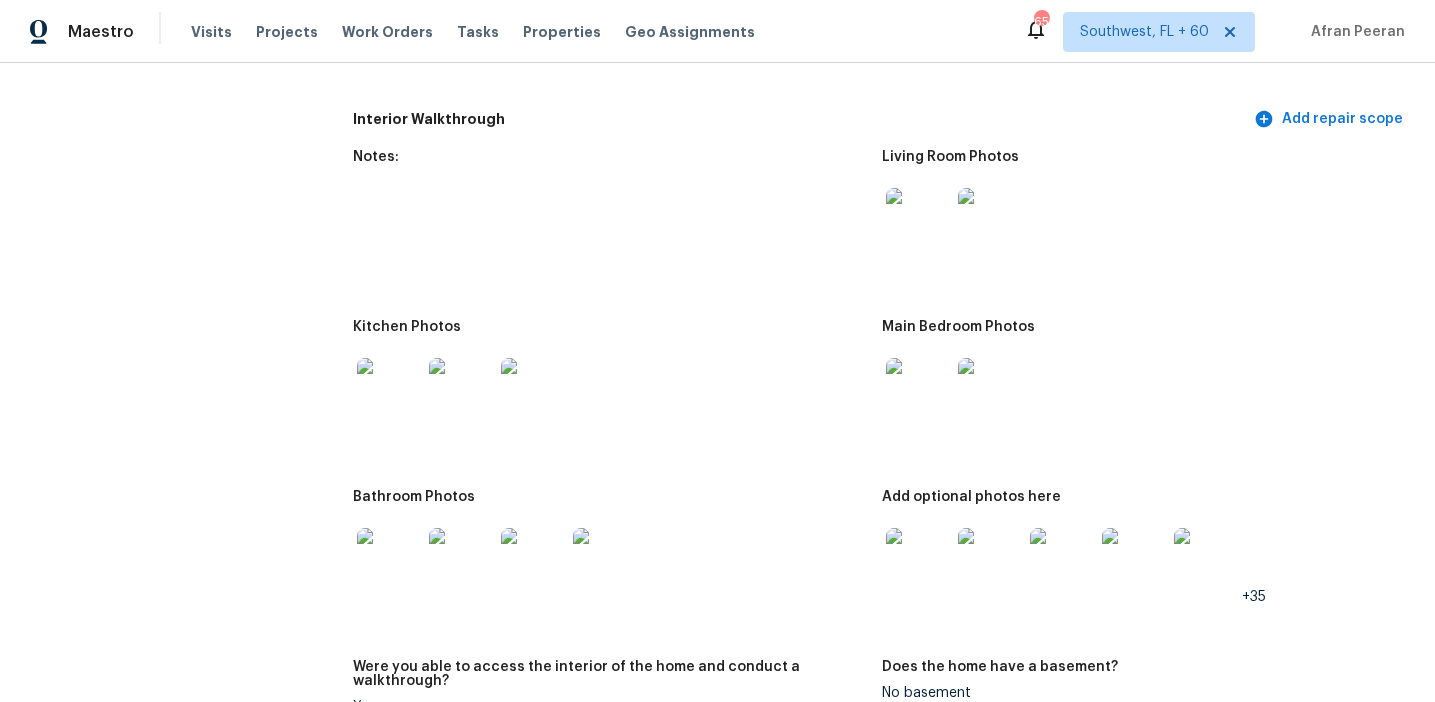 click at bounding box center [389, 390] 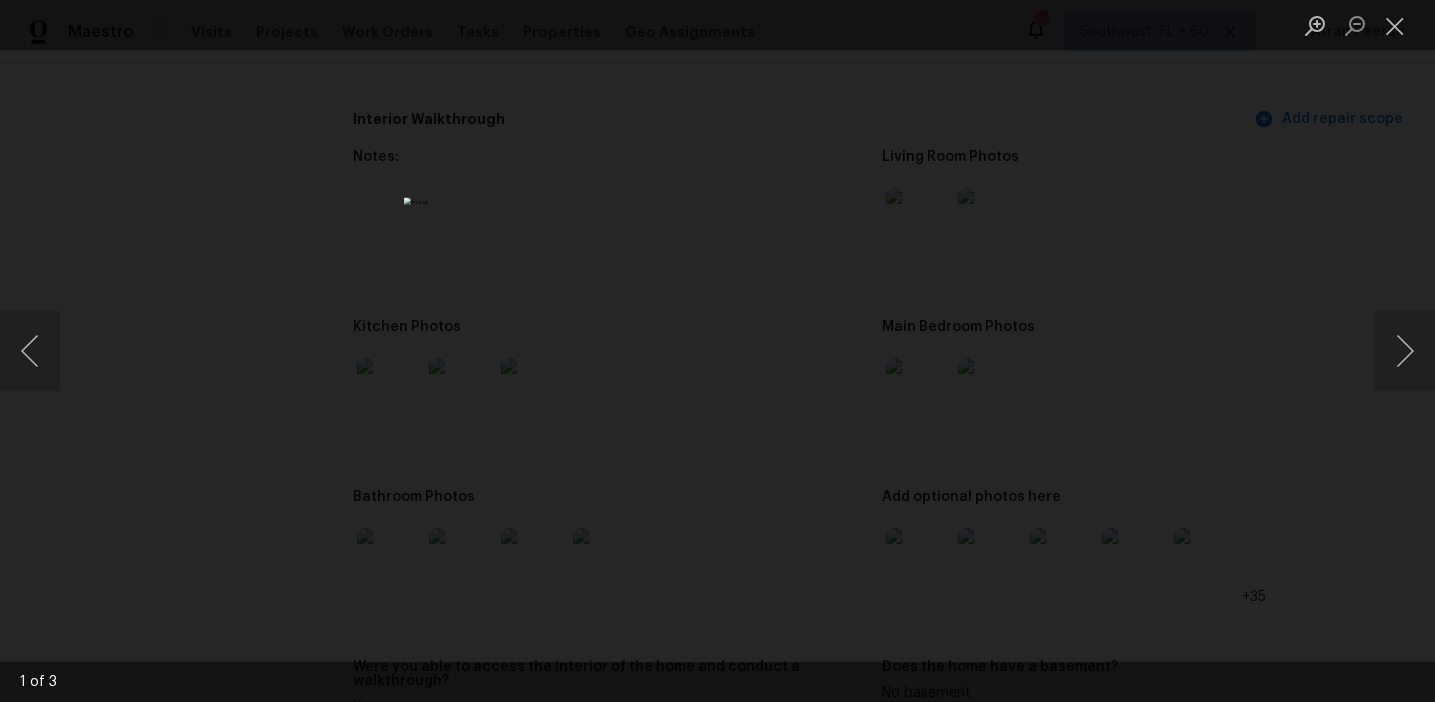click at bounding box center (717, 351) 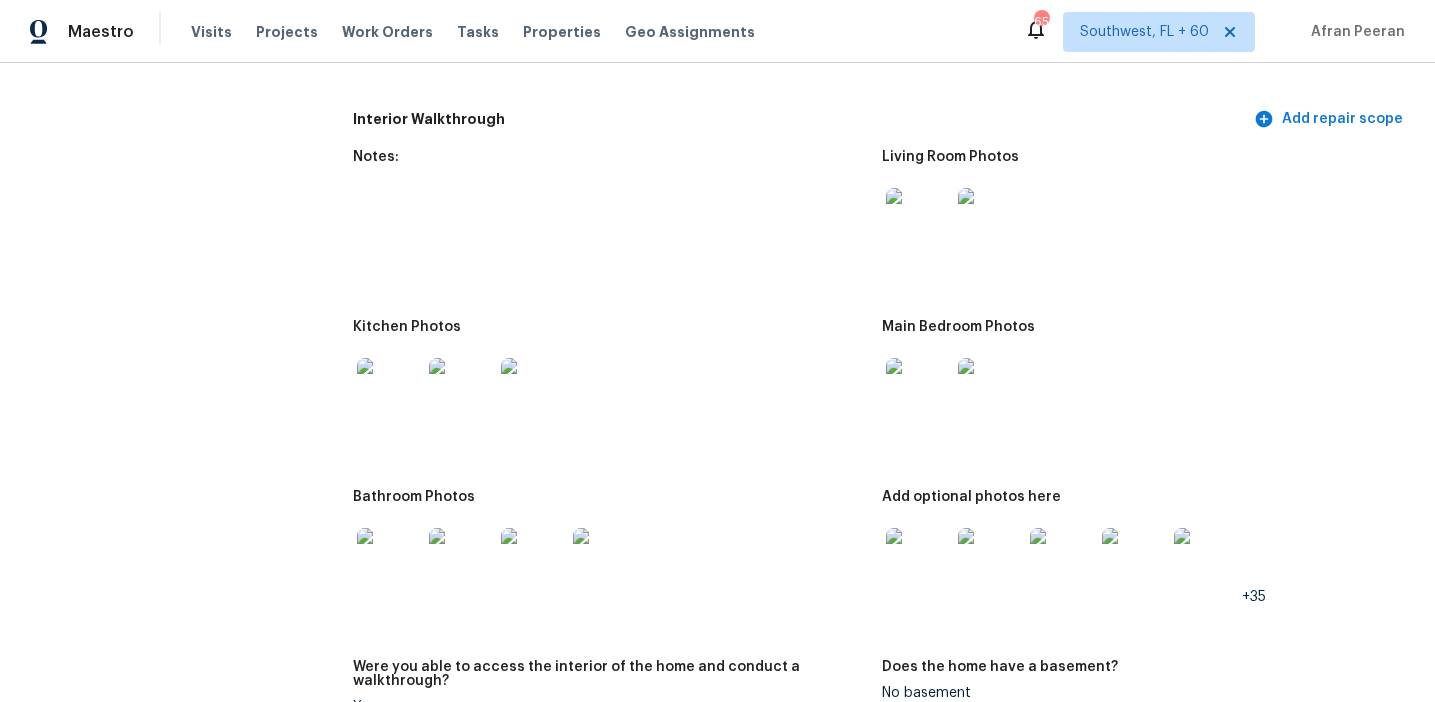 click at bounding box center [918, 390] 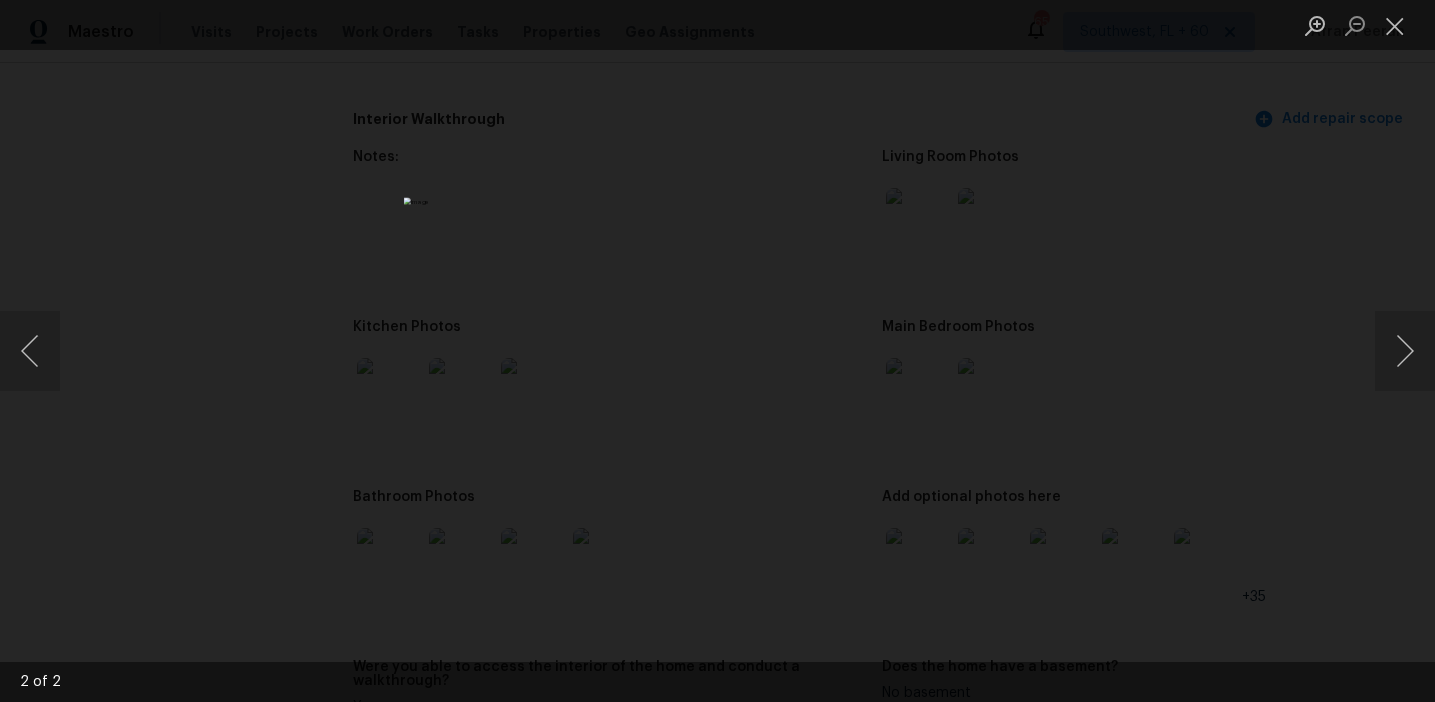 click at bounding box center [717, 351] 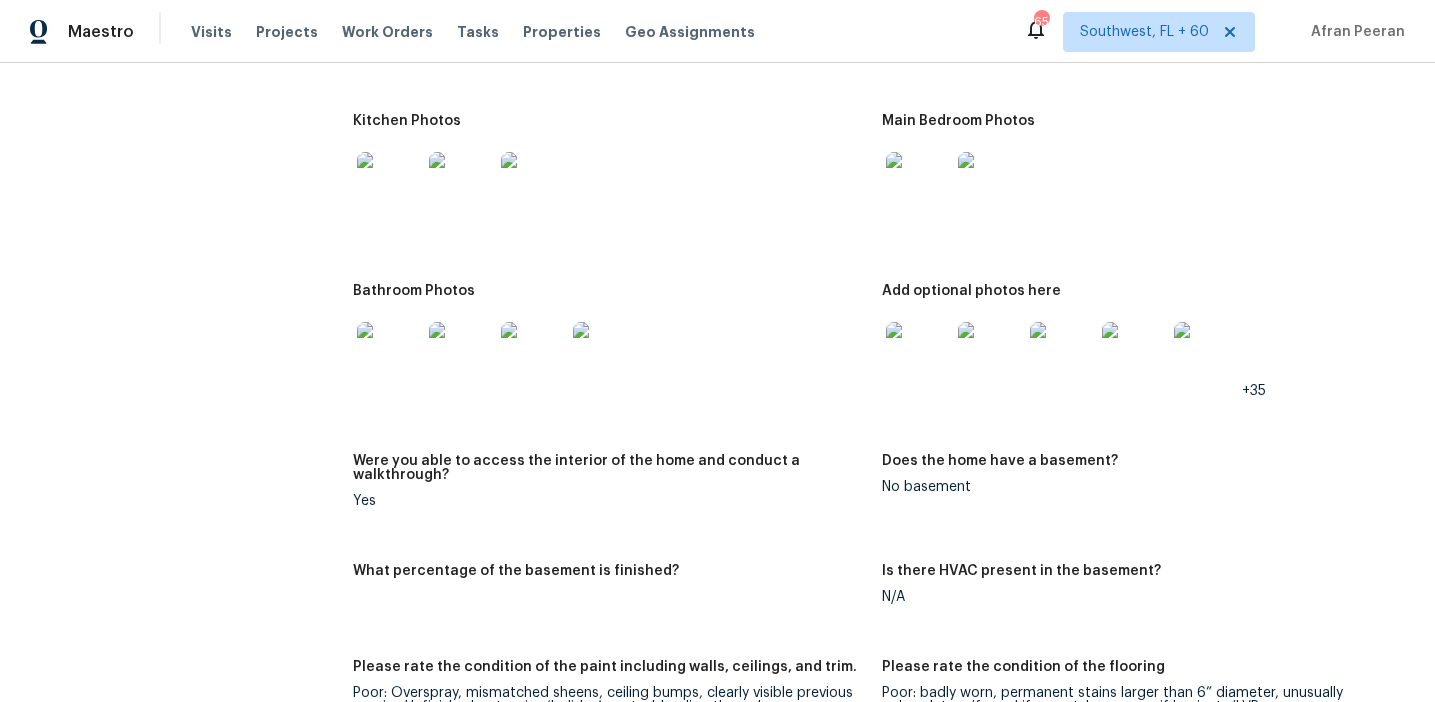 scroll, scrollTop: 2379, scrollLeft: 0, axis: vertical 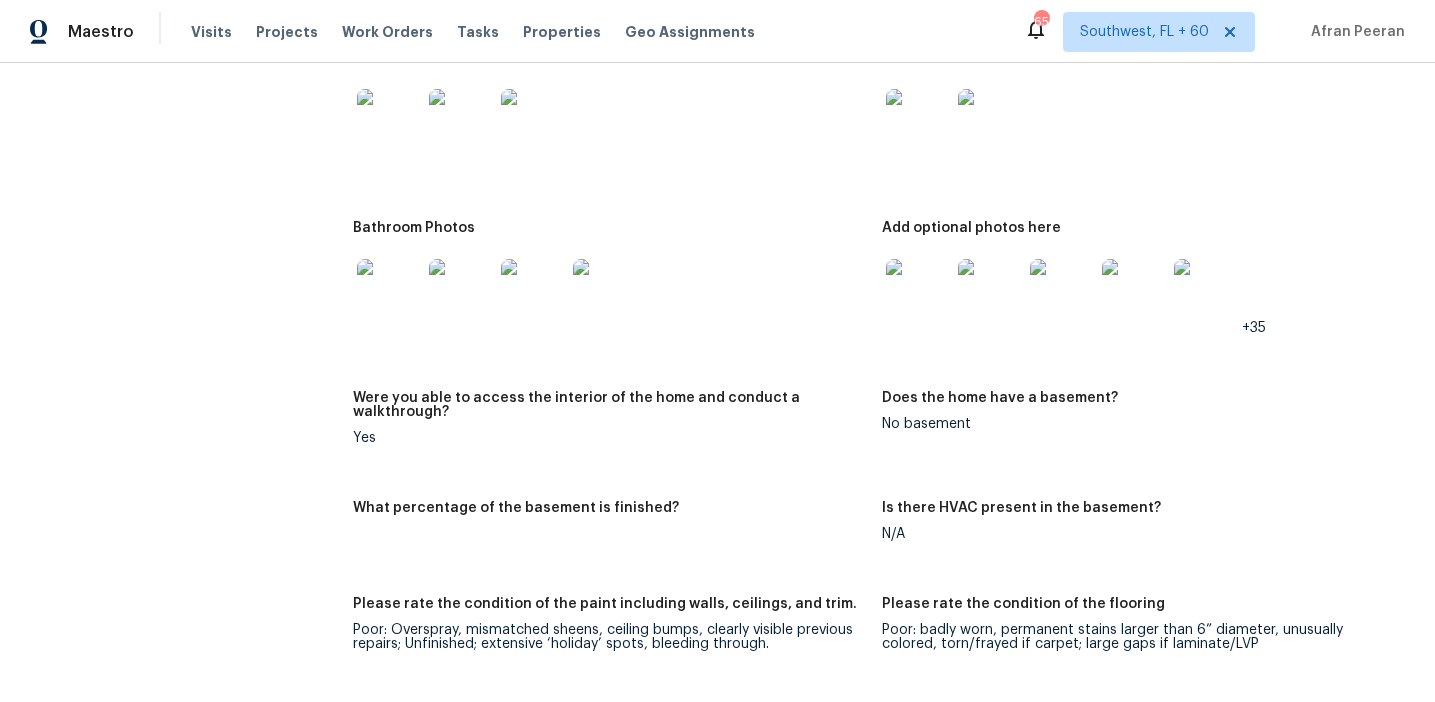 click at bounding box center (389, 291) 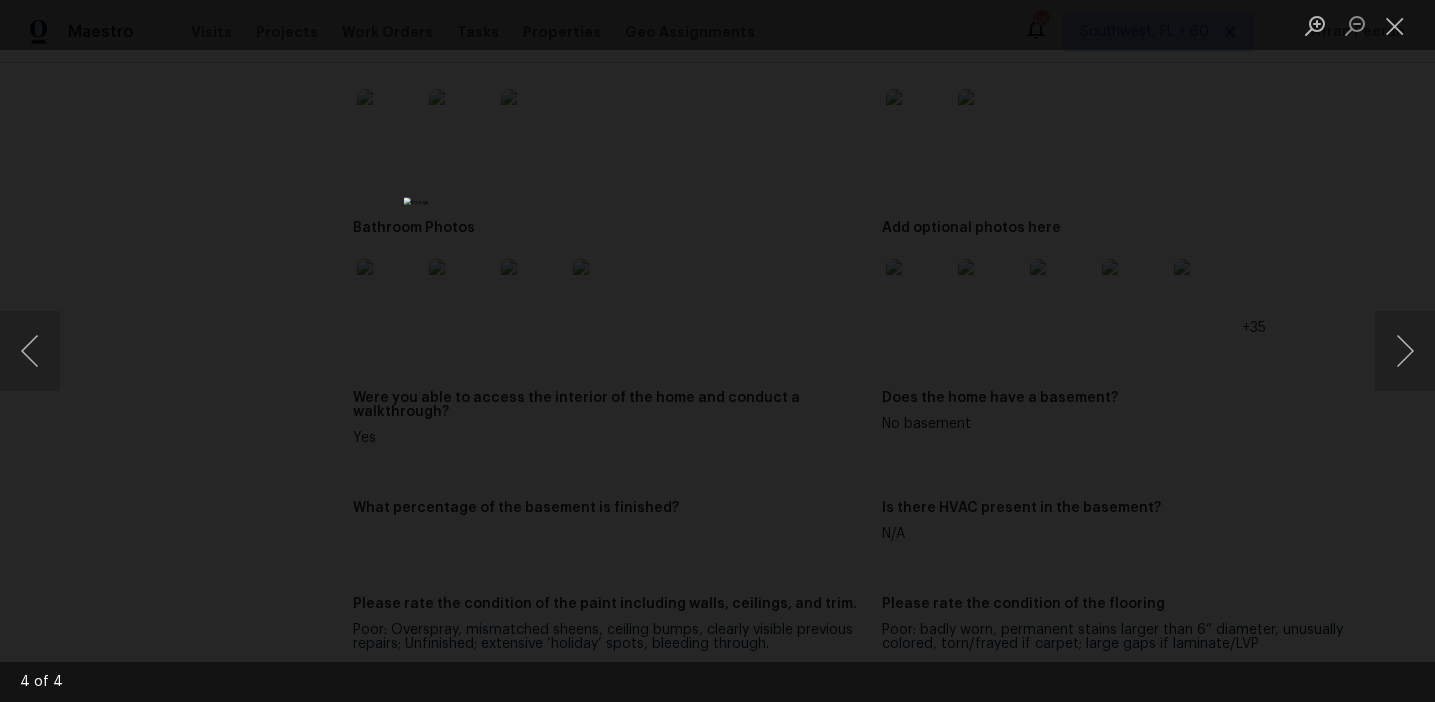 click at bounding box center (717, 351) 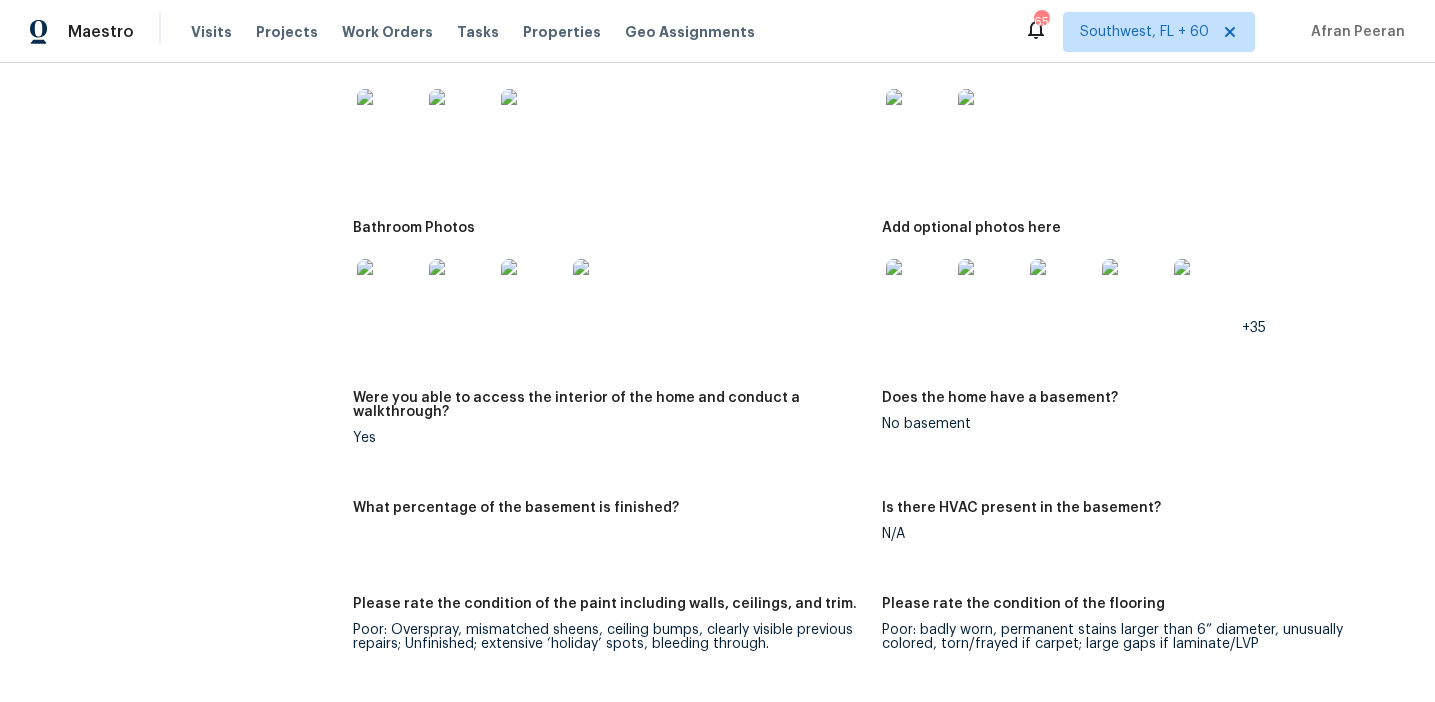 click at bounding box center [918, 291] 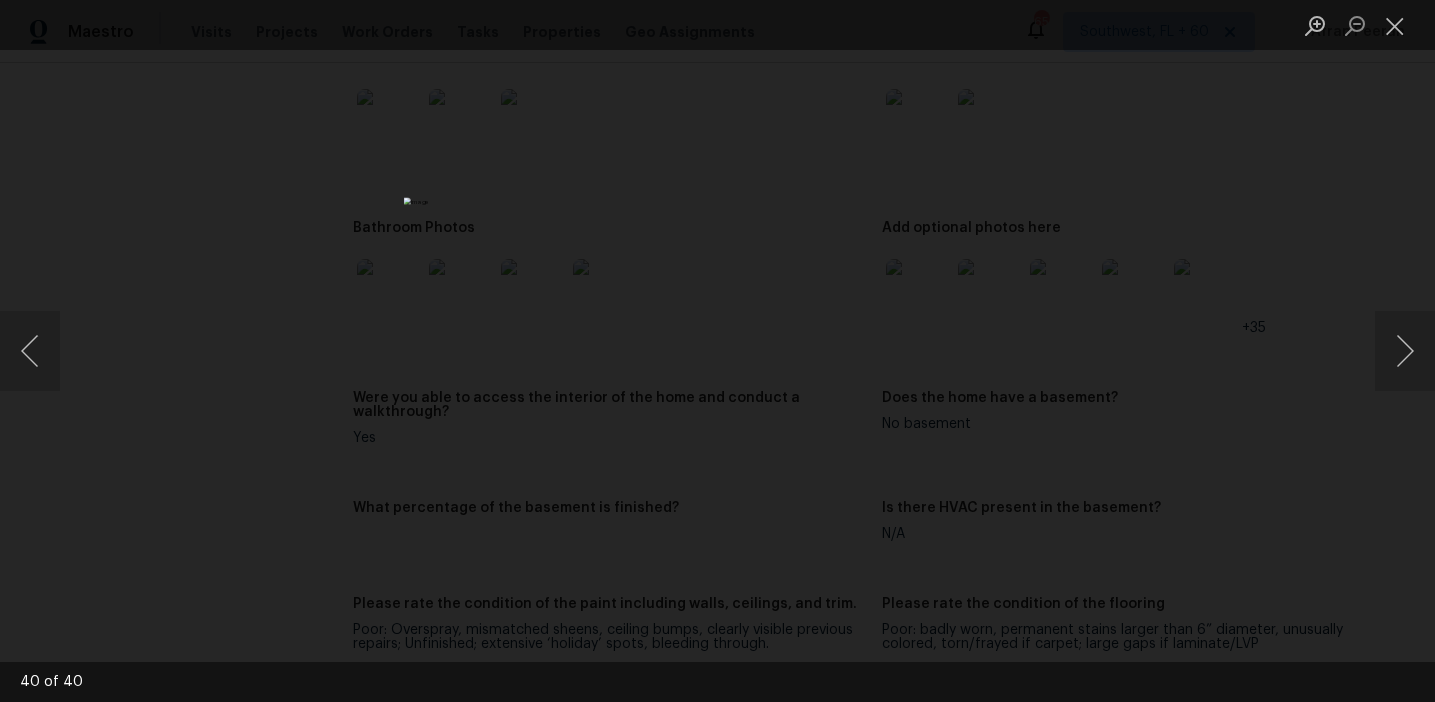 click at bounding box center (717, 351) 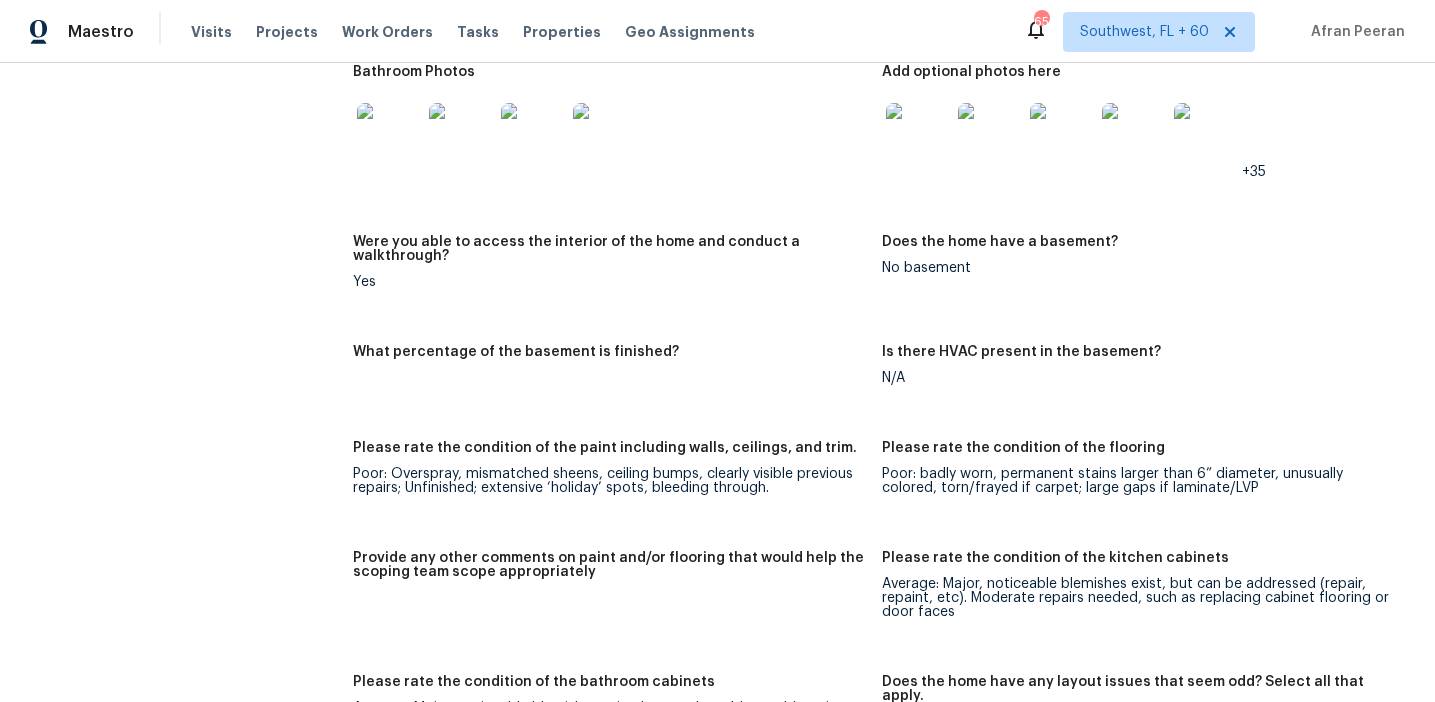 scroll, scrollTop: 2510, scrollLeft: 0, axis: vertical 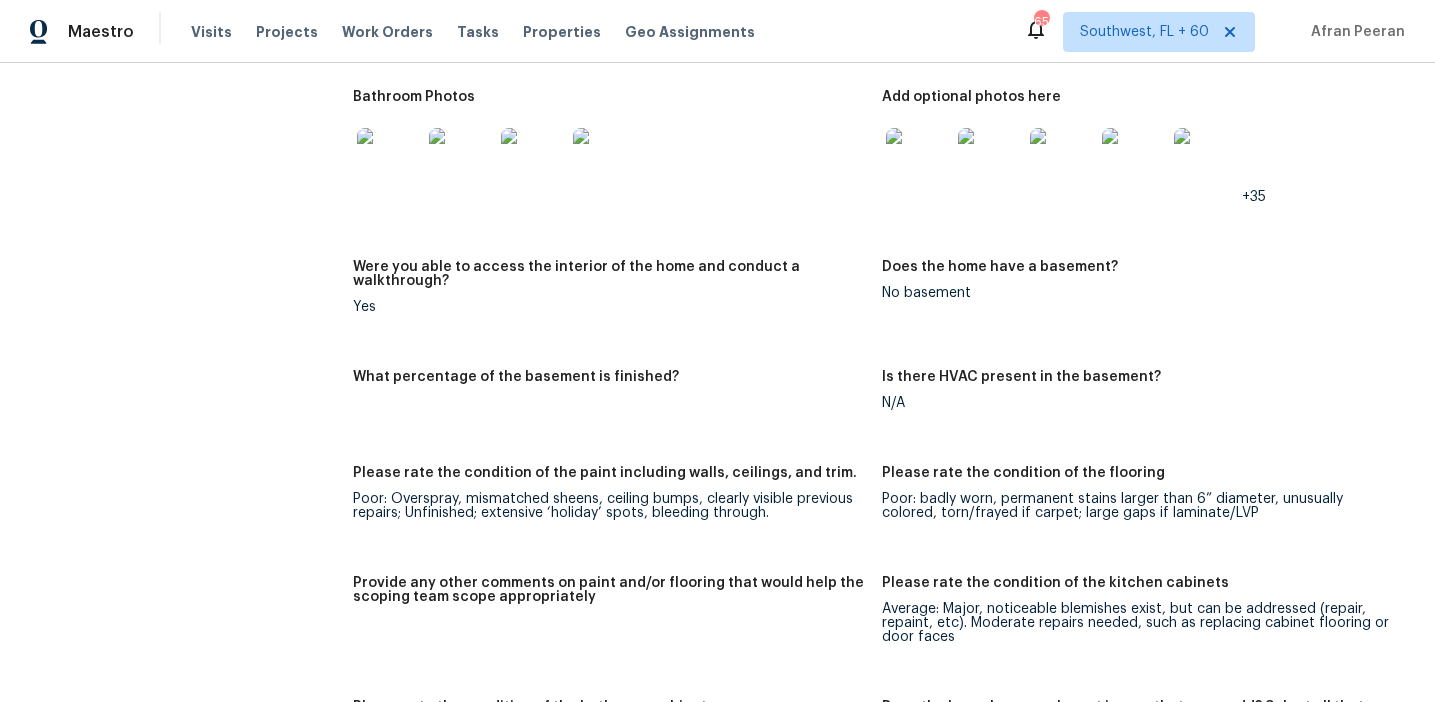 click on "Notes: Living Room Photos Kitchen Photos Main Bedroom Photos Bathroom Photos Add optional photos here  +35 Were you able to access the interior of the home and conduct a walkthrough? Yes Does the home have a basement? No basement What percentage of the basement is finished? Is there HVAC present in the basement? N/A Please rate the condition of the paint including walls, ceilings, and trim. Poor: Overspray, mismatched sheens, ceiling bumps, clearly visible previous repairs; Unfinished; extensive ‘holiday’ spots, bleeding through. Please rate the condition of the flooring Poor: badly worn, permanent stains larger than 6” diameter, unusually colored, torn/frayed if carpet; large gaps if laminate/LVP Provide any other comments on paint and/or flooring that would help the scoping team scope appropriately Please rate the condition of the kitchen cabinets Please rate the condition of the bathroom cabinets Does the home have any layout issues that seem odd? Select all that apply. N/A N/A No No No No Gas Yes" at bounding box center [882, 654] 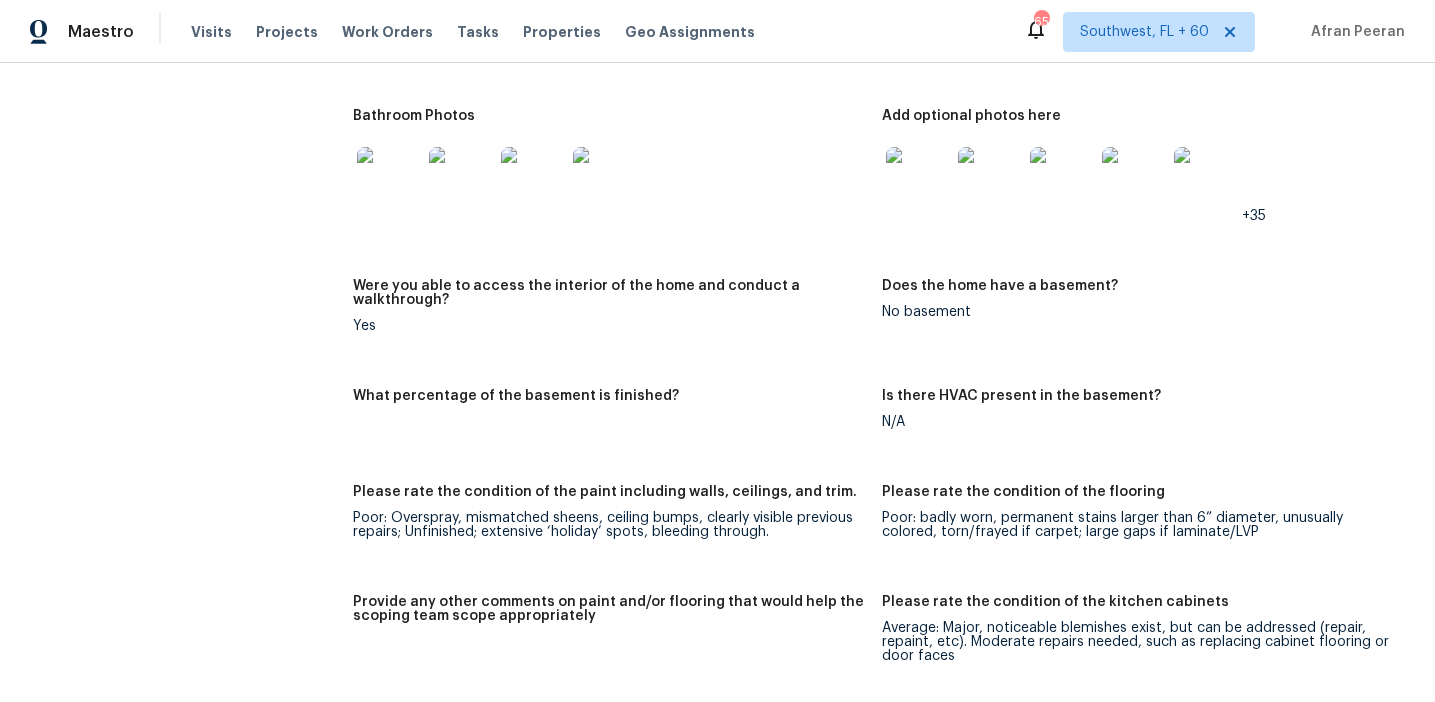 scroll, scrollTop: 3834, scrollLeft: 0, axis: vertical 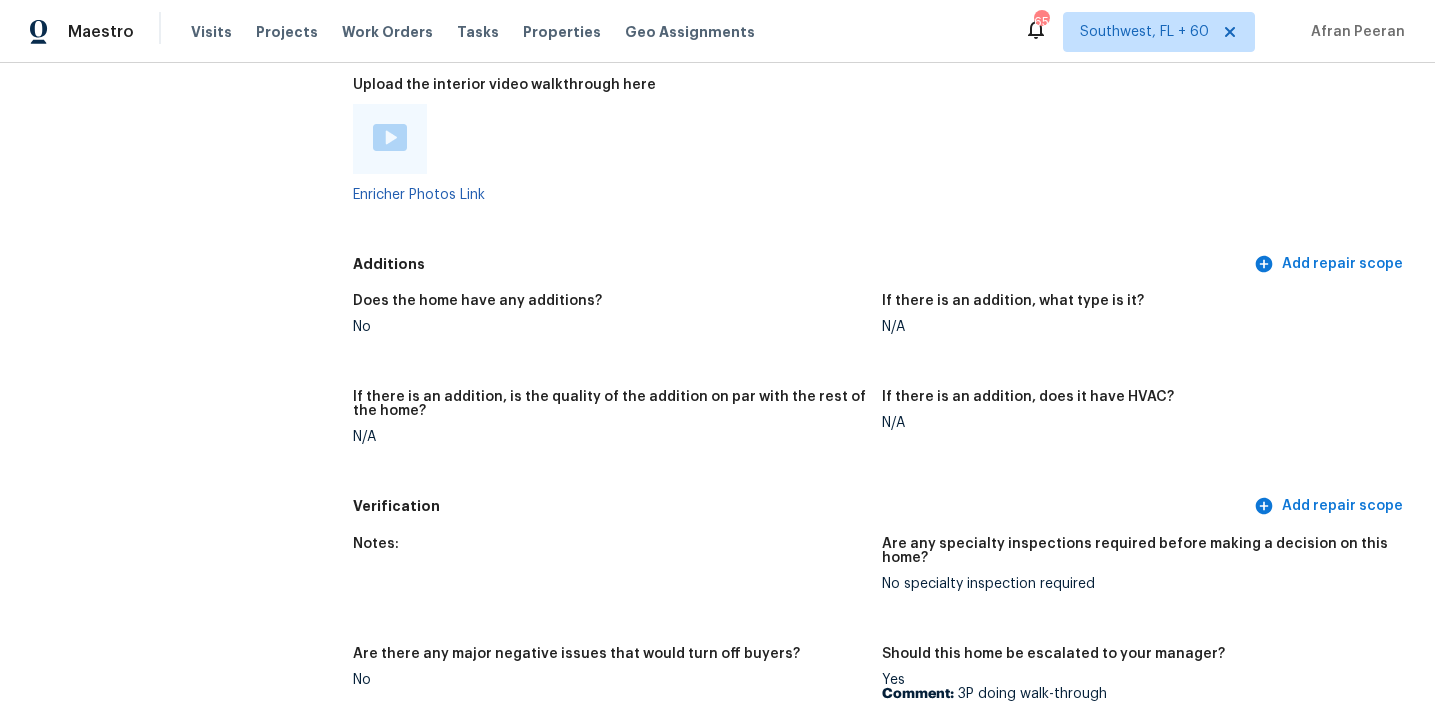 click on "Notes: Living Room Photos Kitchen Photos Main Bedroom Photos Bathroom Photos Add optional photos here  +35 Were you able to access the interior of the home and conduct a walkthrough? Yes Does the home have a basement? No basement What percentage of the basement is finished? Is there HVAC present in the basement? N/A Please rate the condition of the paint including walls, ceilings, and trim. Poor: Overspray, mismatched sheens, ceiling bumps, clearly visible previous repairs; Unfinished; extensive ‘holiday’ spots, bleeding through. Please rate the condition of the flooring Poor: badly worn, permanent stains larger than 6” diameter, unusually colored, torn/frayed if carpet; large gaps if laminate/LVP Provide any other comments on paint and/or flooring that would help the scoping team scope appropriately Please rate the condition of the kitchen cabinets Please rate the condition of the bathroom cabinets Does the home have any layout issues that seem odd? Select all that apply. N/A N/A No No No No Gas Yes" at bounding box center [882, -670] 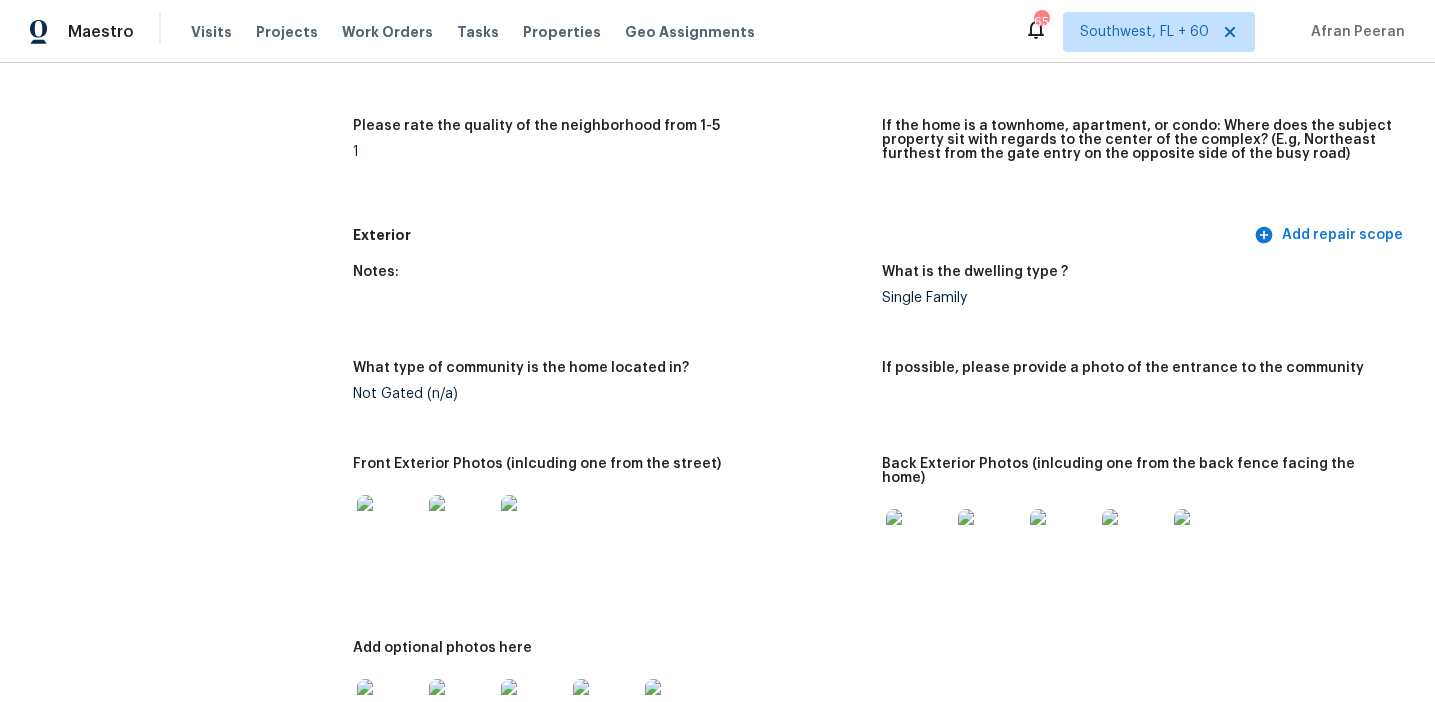 scroll, scrollTop: 0, scrollLeft: 0, axis: both 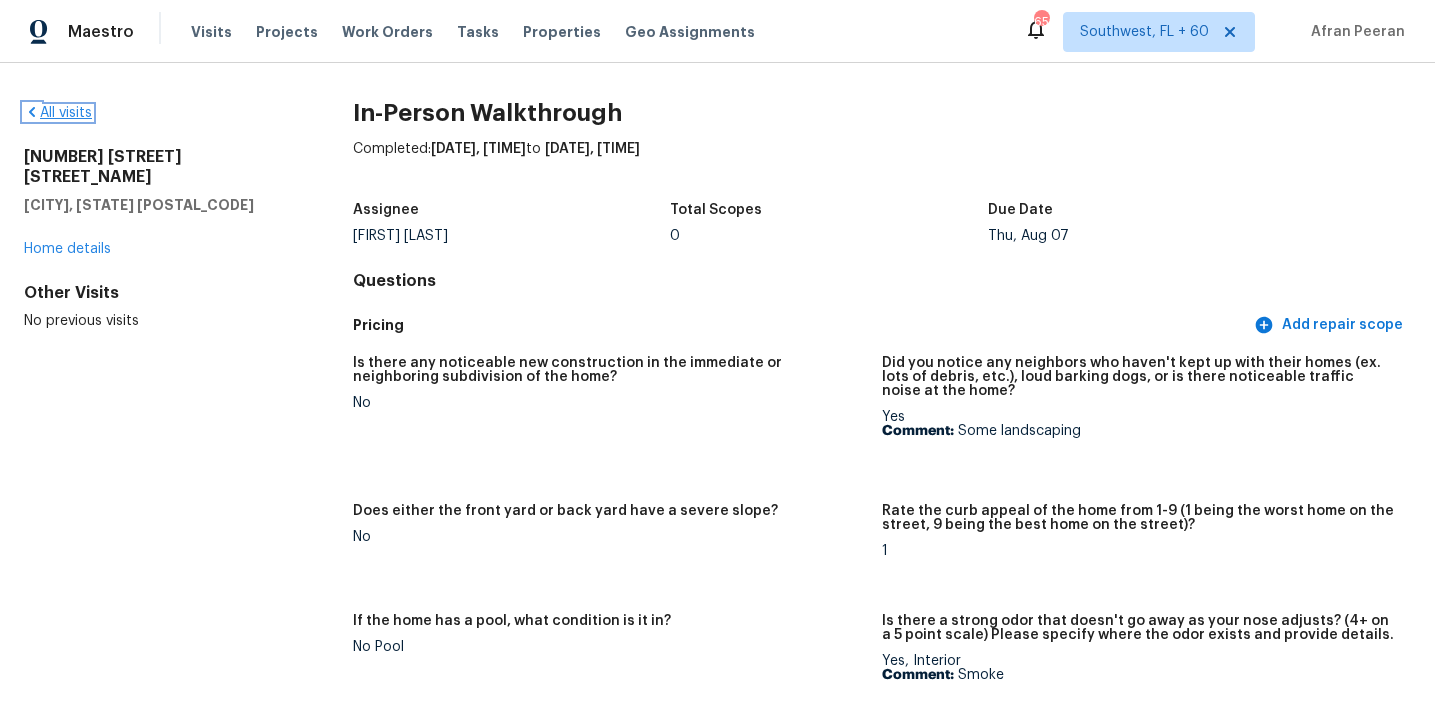 click on "All visits" at bounding box center [58, 113] 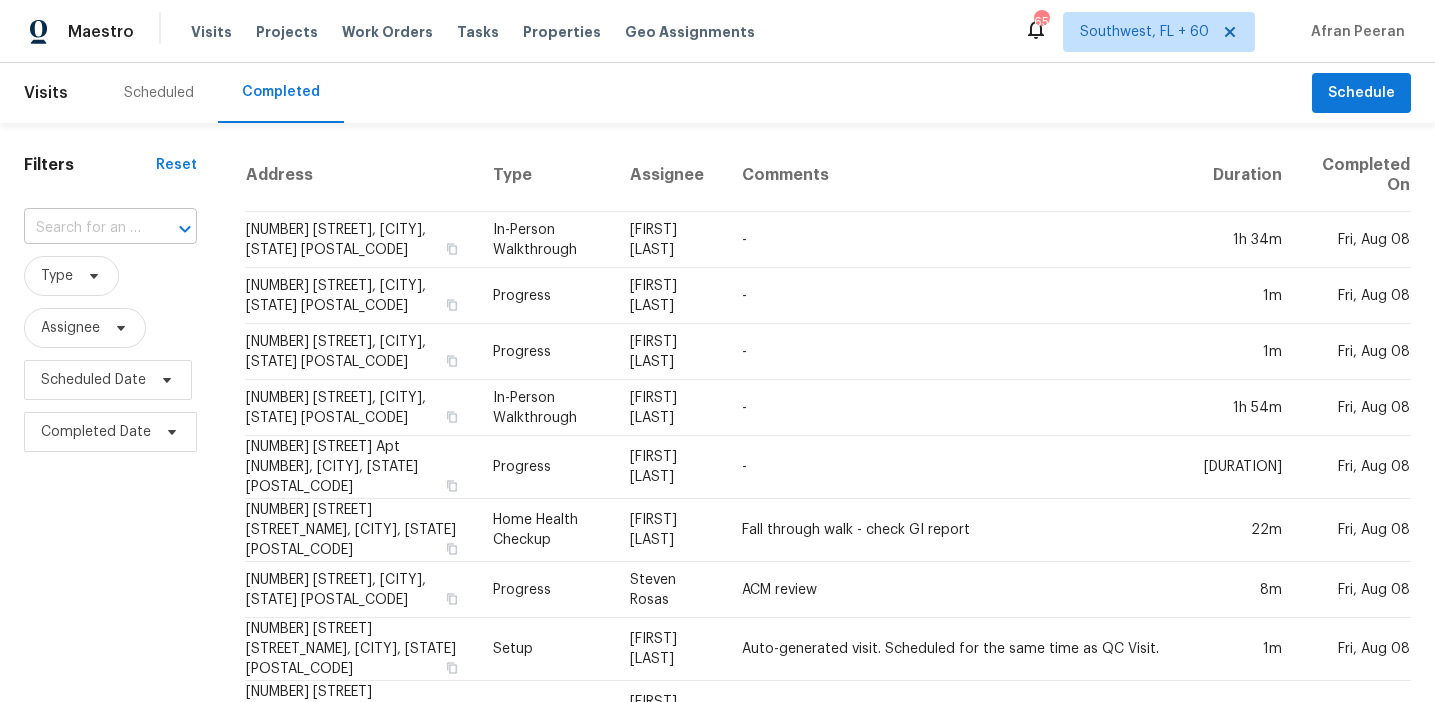 click at bounding box center [82, 228] 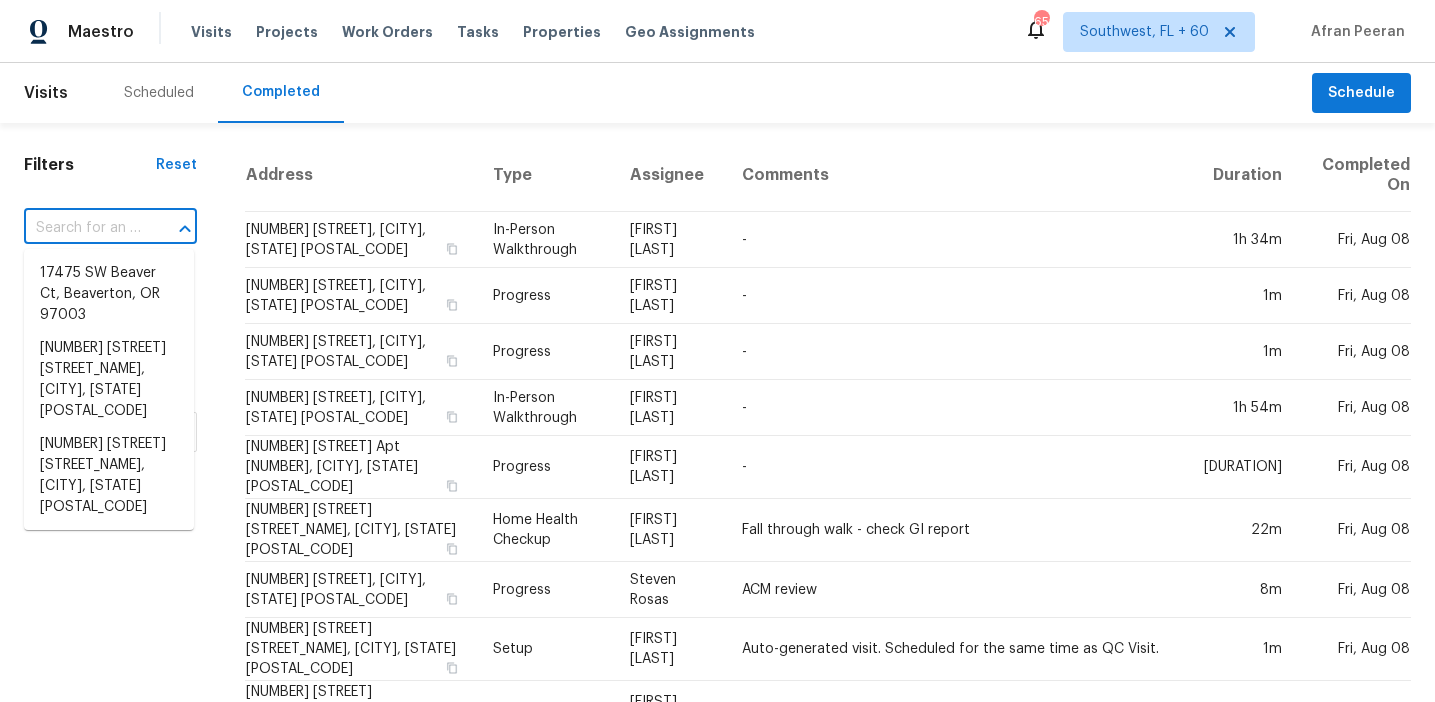 paste on "[NUMBER] [STREET] [CITY], [STATE], [POSTAL_CODE]" 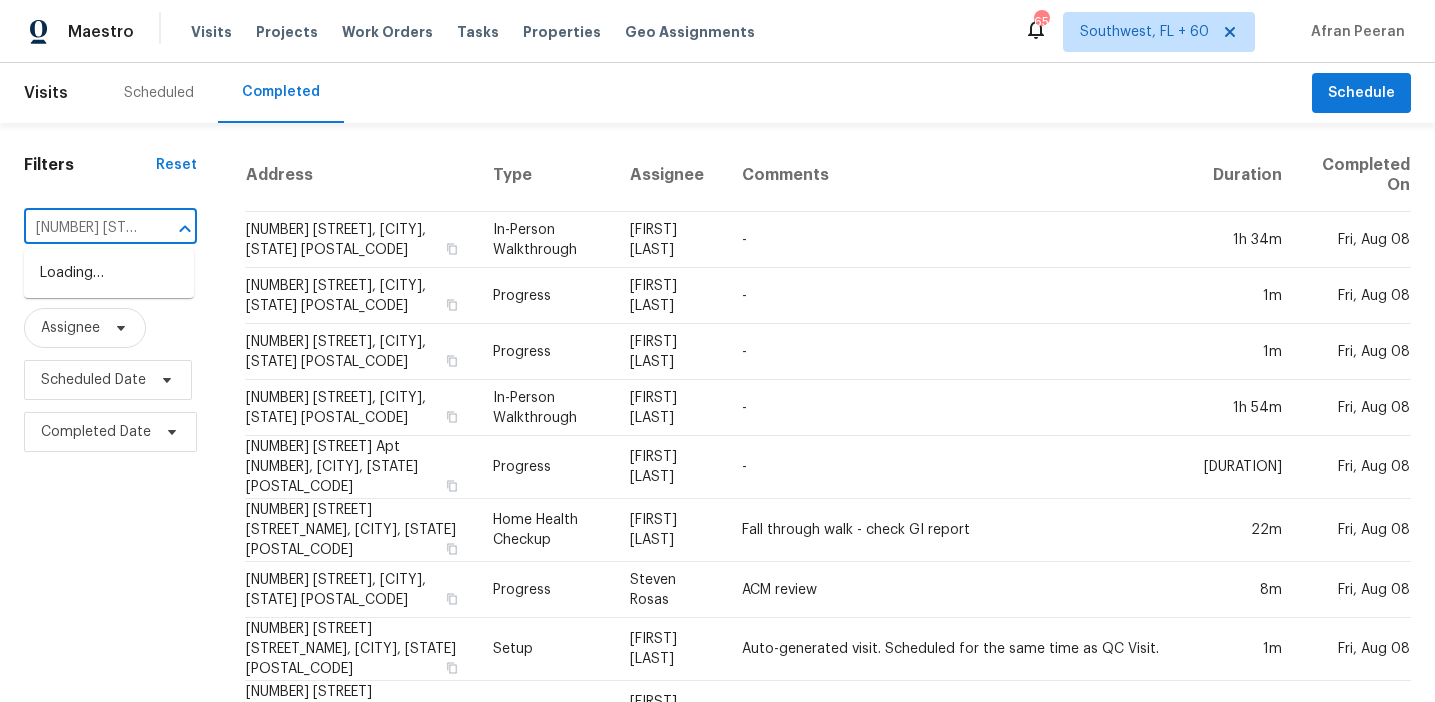 scroll, scrollTop: 0, scrollLeft: 148, axis: horizontal 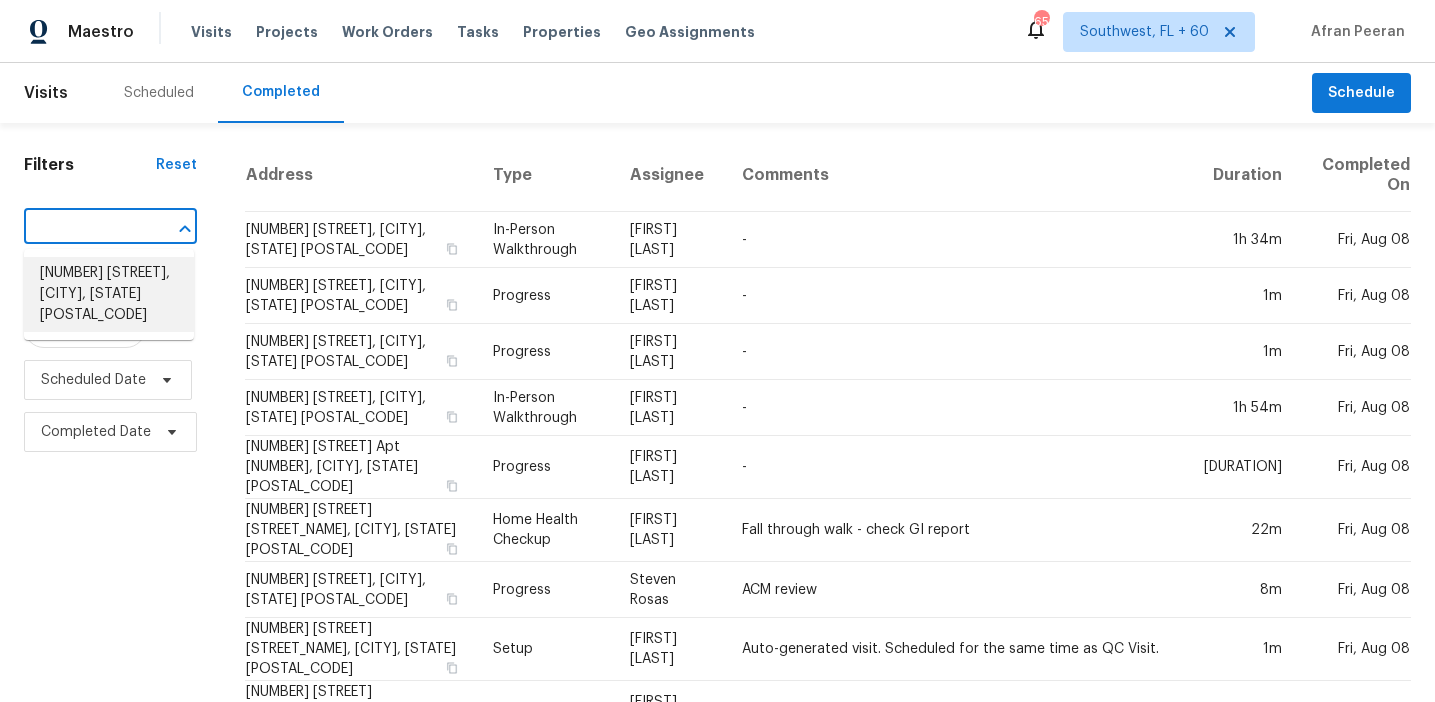 click on "[NUMBER] [STREET], [CITY], [STATE] [POSTAL_CODE]" at bounding box center [109, 294] 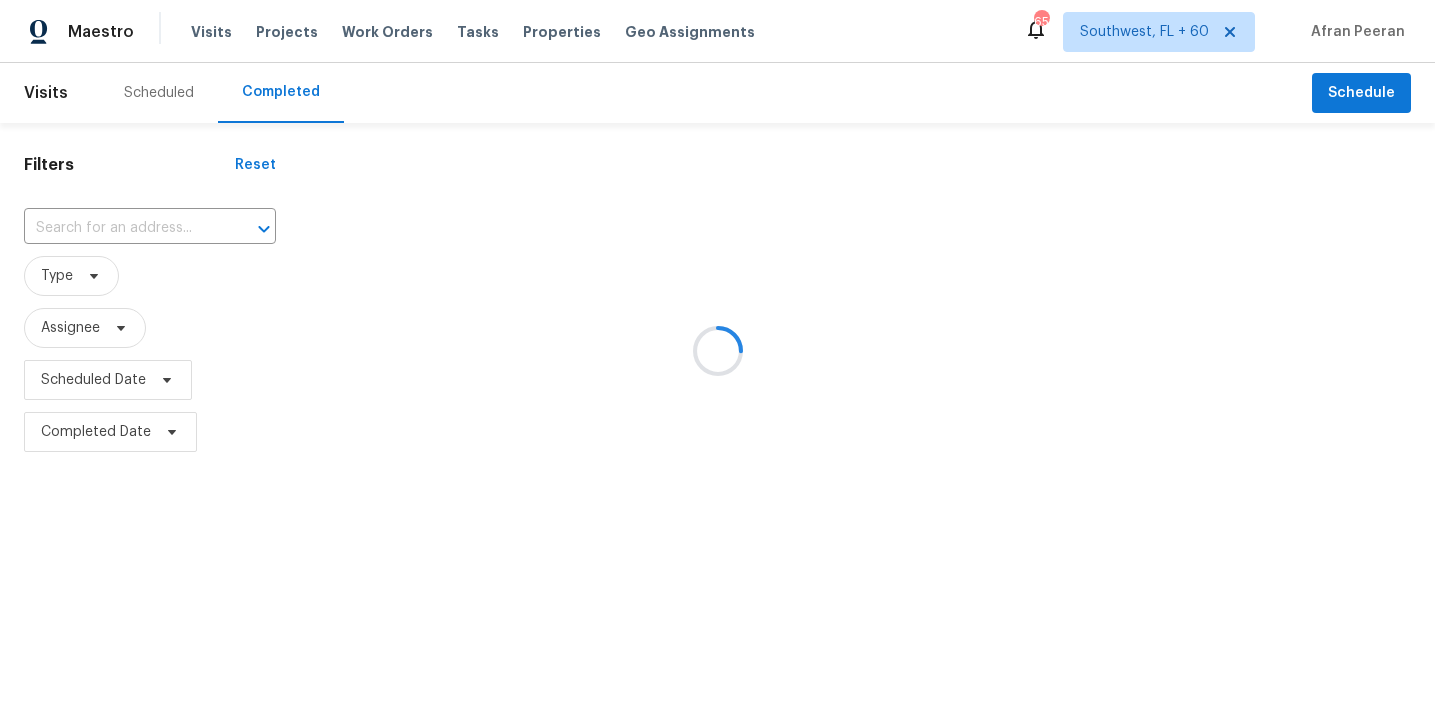 type on "[NUMBER] [STREET], [CITY], [STATE] [POSTAL_CODE]" 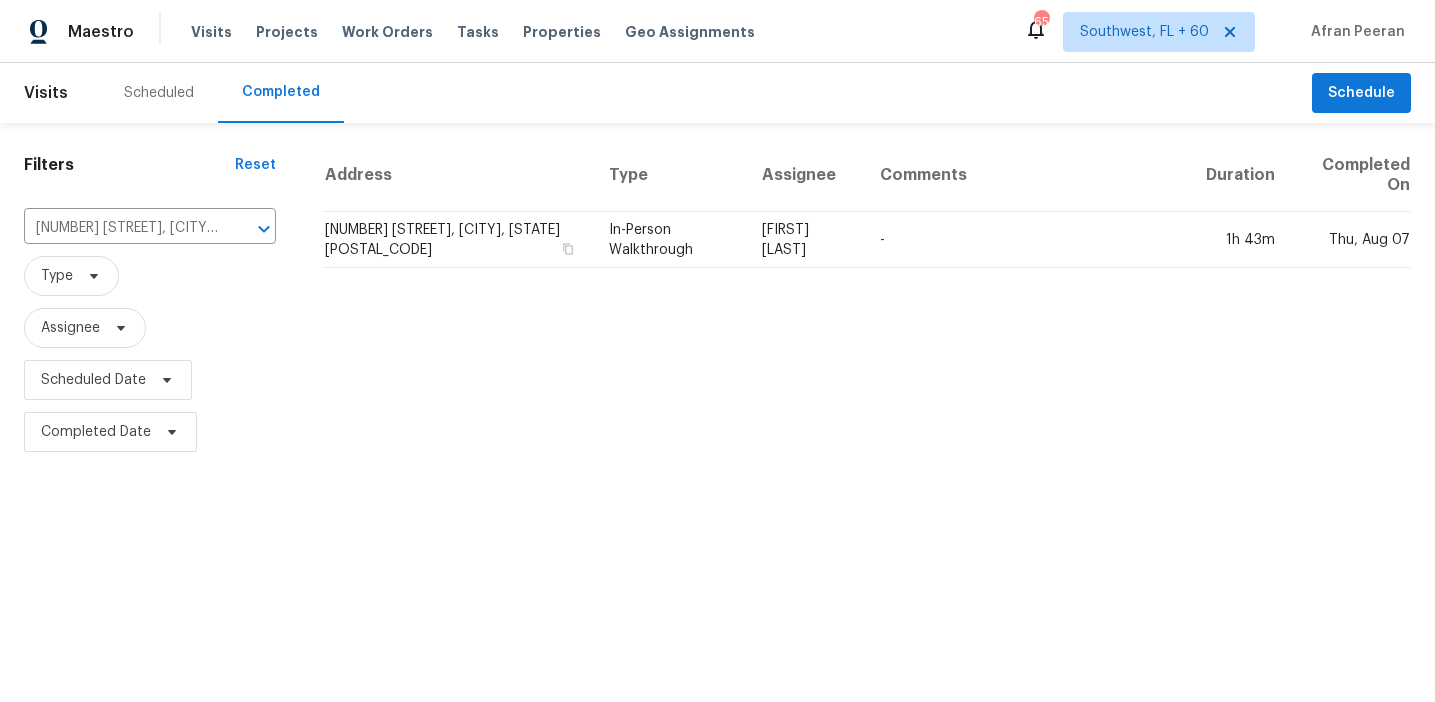 click on "[NUMBER] [STREET], [CITY], [STATE] [POSTAL_CODE]" at bounding box center (458, 240) 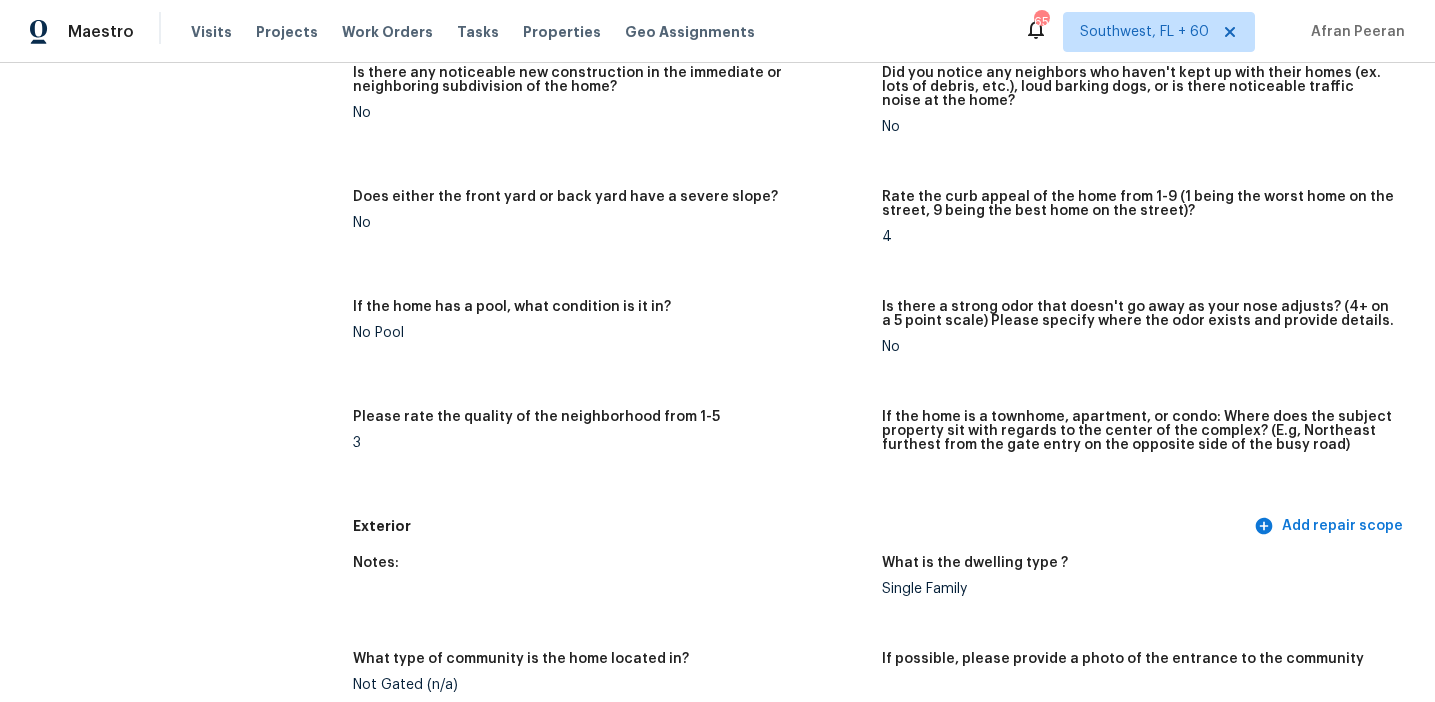 scroll, scrollTop: 292, scrollLeft: 0, axis: vertical 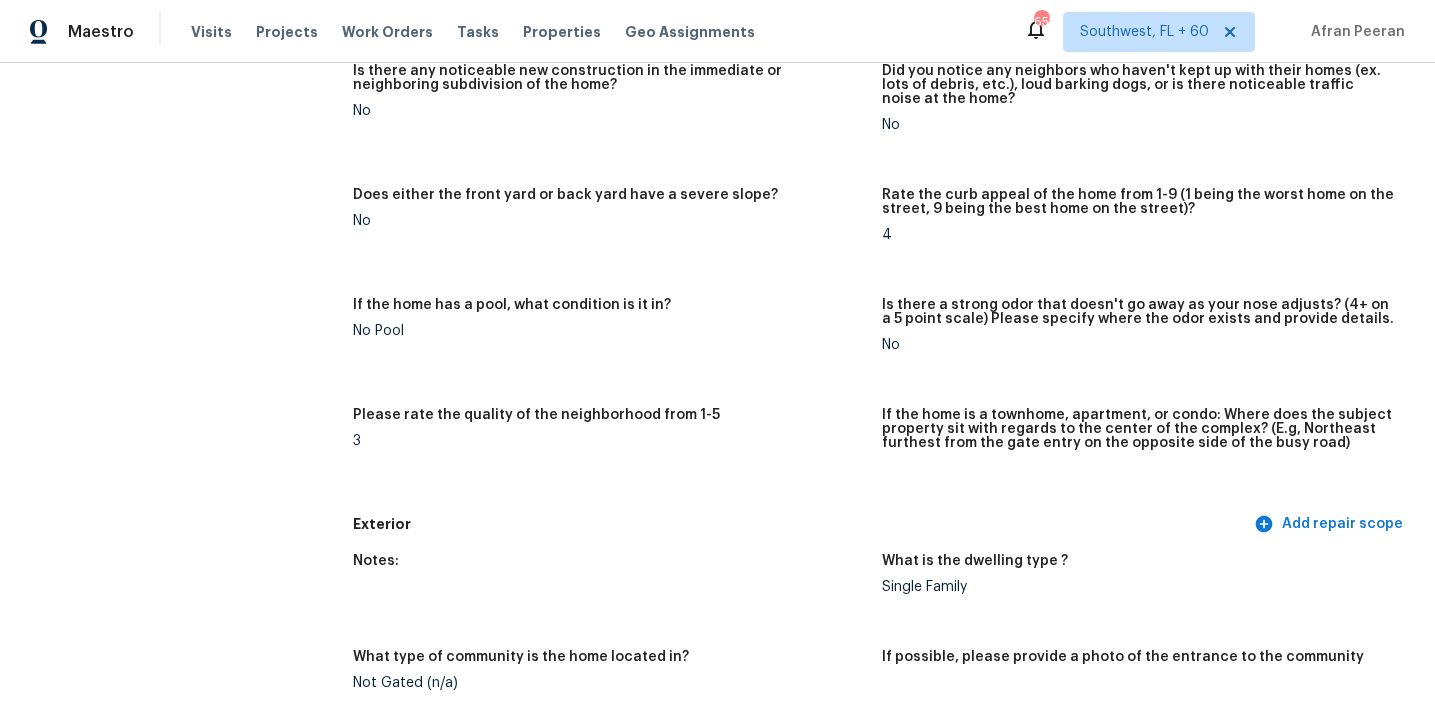 click on "3" at bounding box center [609, 441] 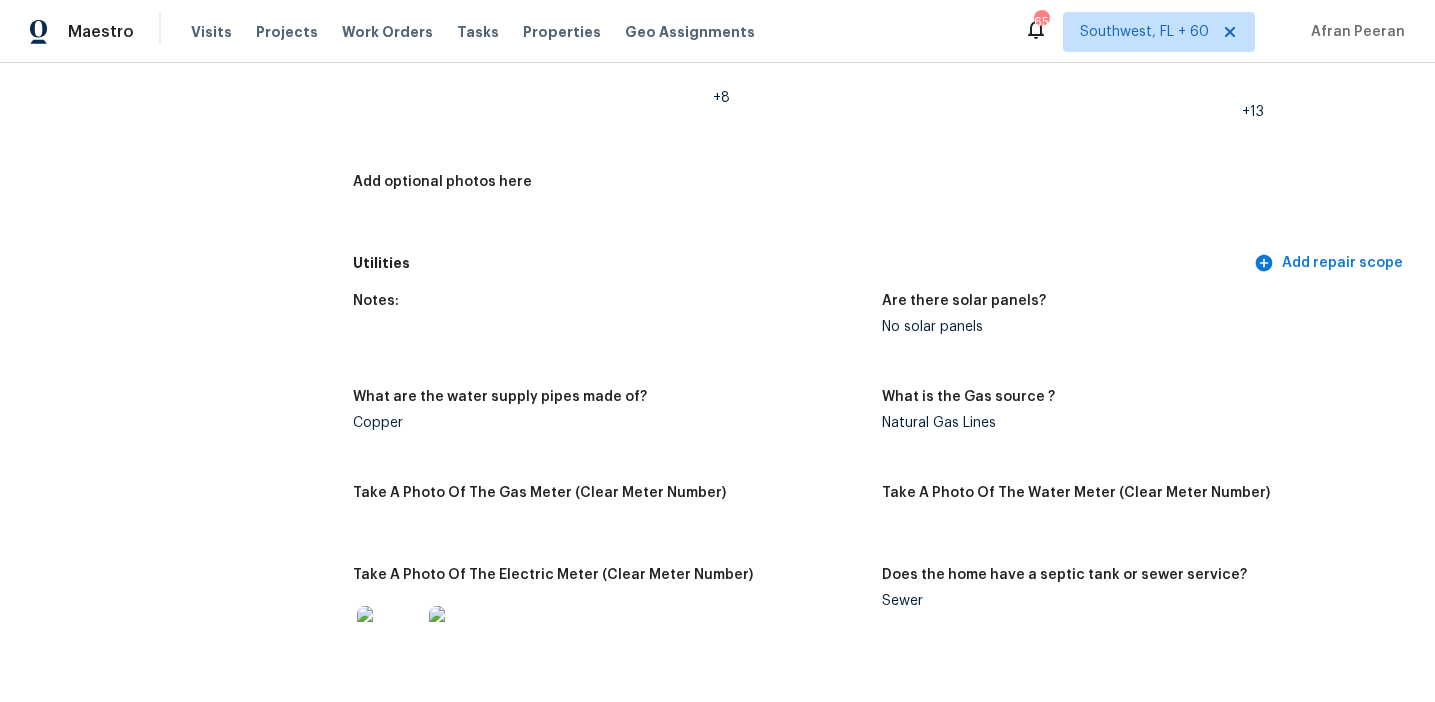 scroll, scrollTop: 2904, scrollLeft: 0, axis: vertical 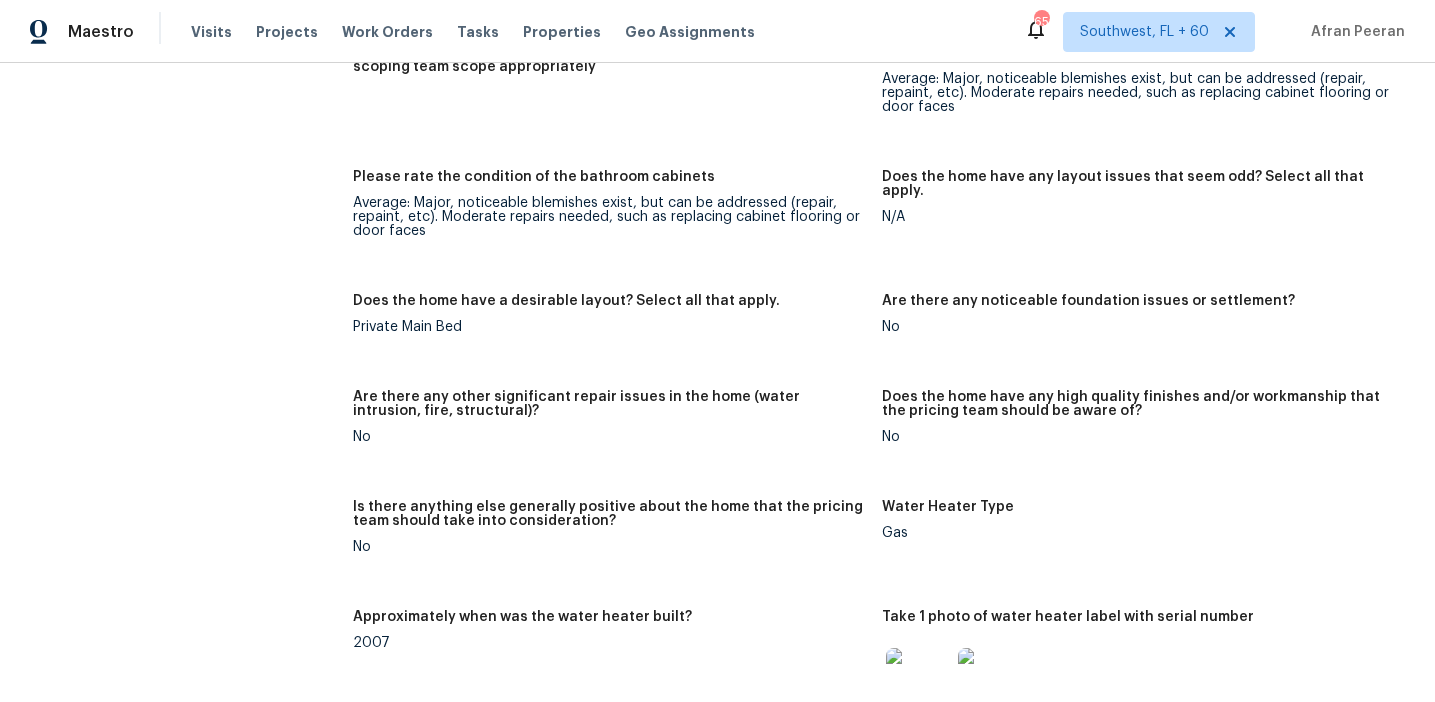 click on "Notes: Living Room Photos  +1 Kitchen Photos  +2 Main Bedroom Photos  +5 Bathroom Photos  +7 Add optional photos here Were you able to access the interior of the home and conduct a walkthrough? Yes Does the home have a basement? No basement What percentage of the basement is finished? Is there HVAC present in the basement? N/A Please rate the condition of the paint including walls, ceilings, and trim. Poor: Overspray, mismatched sheens, ceiling bumps, clearly visible previous repairs; Unfinished; extensive ‘holiday’ spots, bleeding through. Please rate the condition of the flooring Good: minor staining at isolated, non-easily observable areas; minor/normal wear for age; few/tiny gaps if laminate/LVP Provide any other comments on paint and/or flooring that would help the scoping team scope appropriately Please rate the condition of the kitchen cabinets Please rate the condition of the bathroom cabinets Does the home have any layout issues that seem odd? Select all that apply. N/A Private Main Bed No No No" at bounding box center (882, 168) 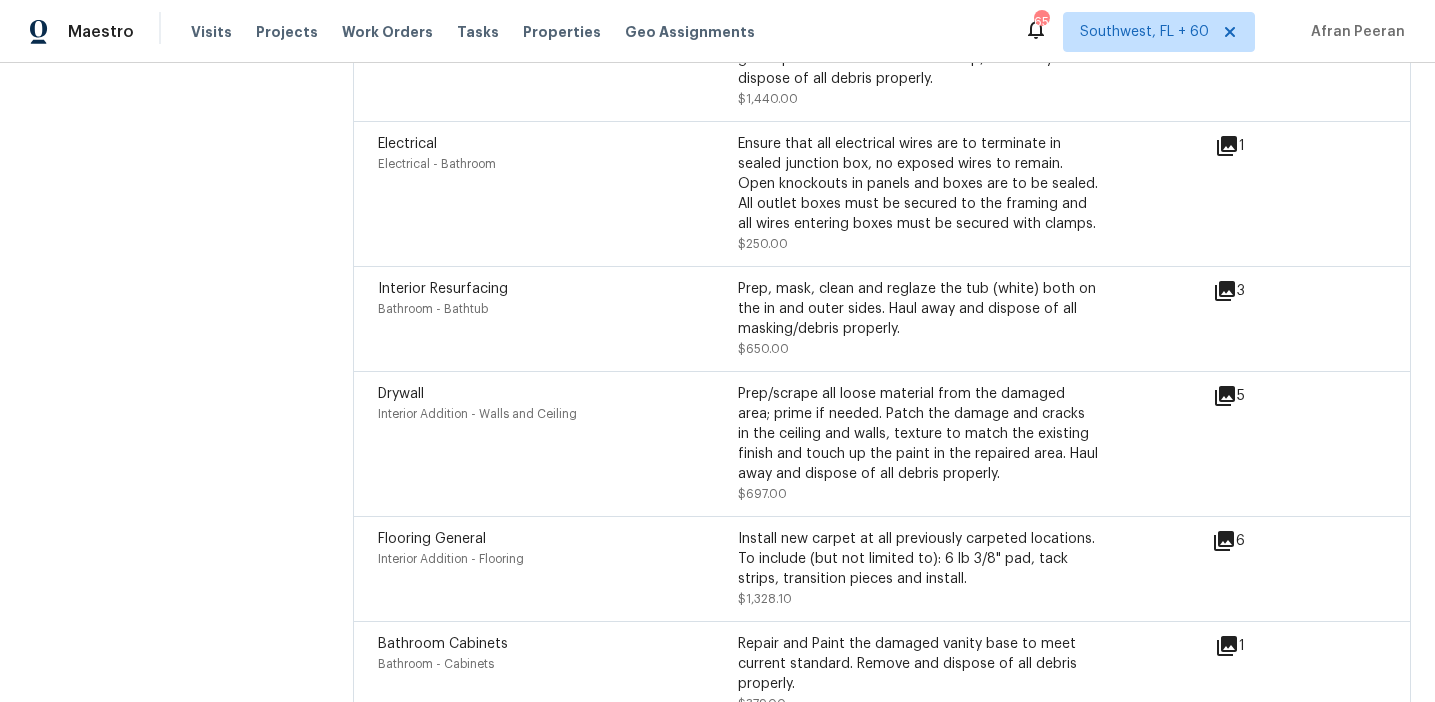 scroll, scrollTop: 5230, scrollLeft: 0, axis: vertical 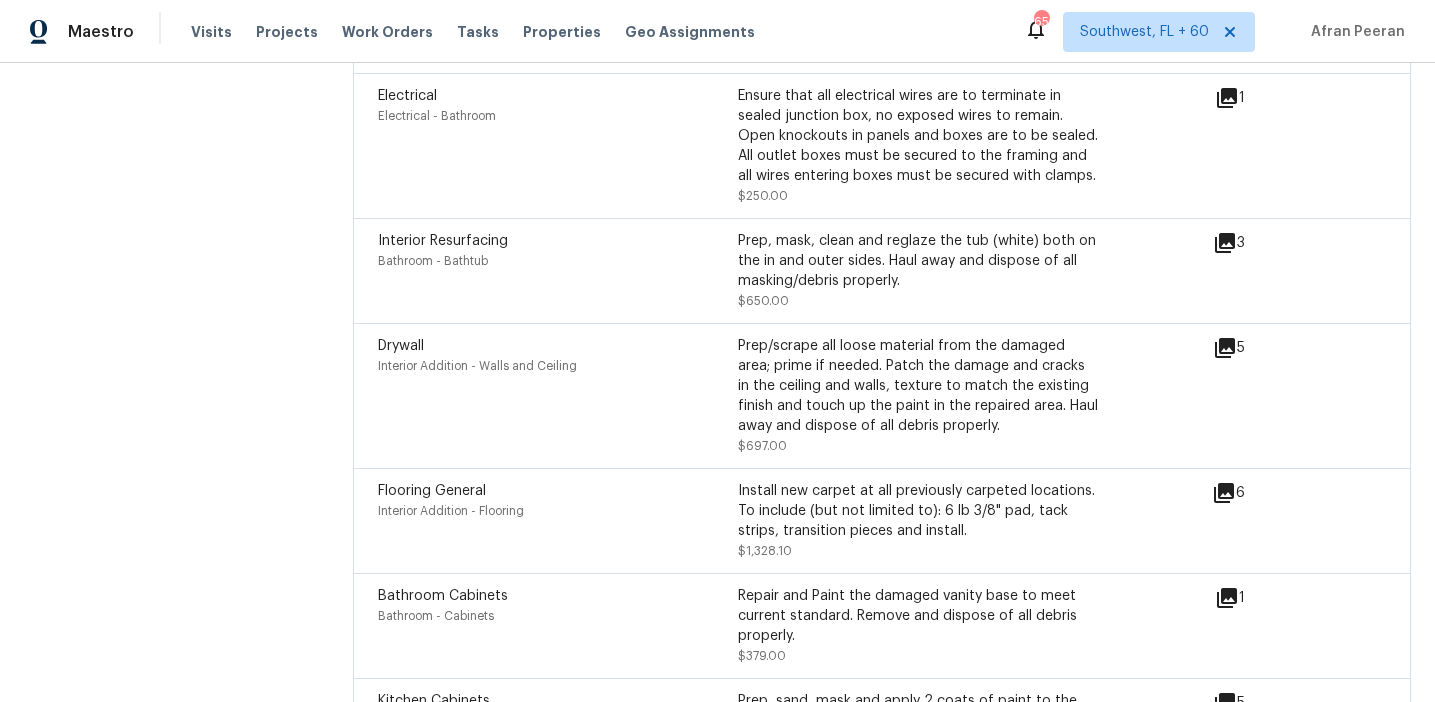 click 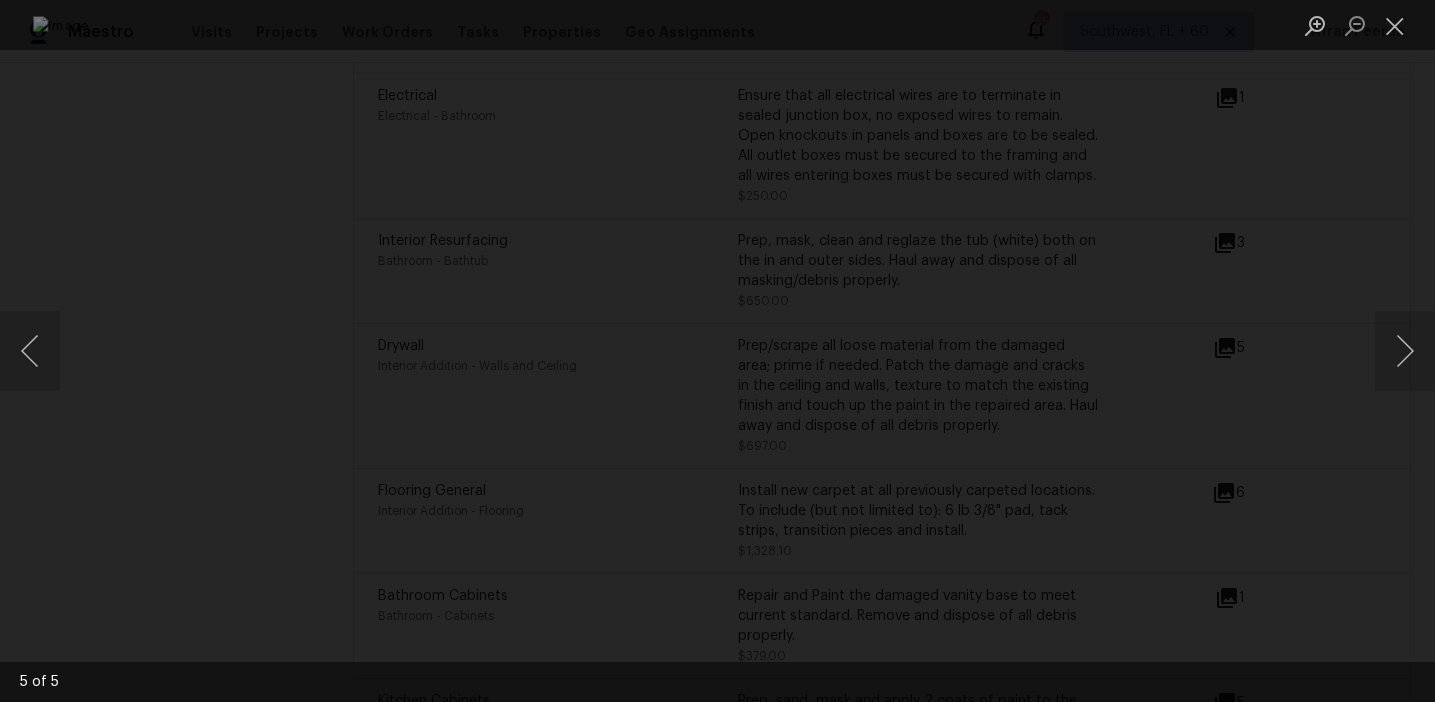 click at bounding box center [717, 351] 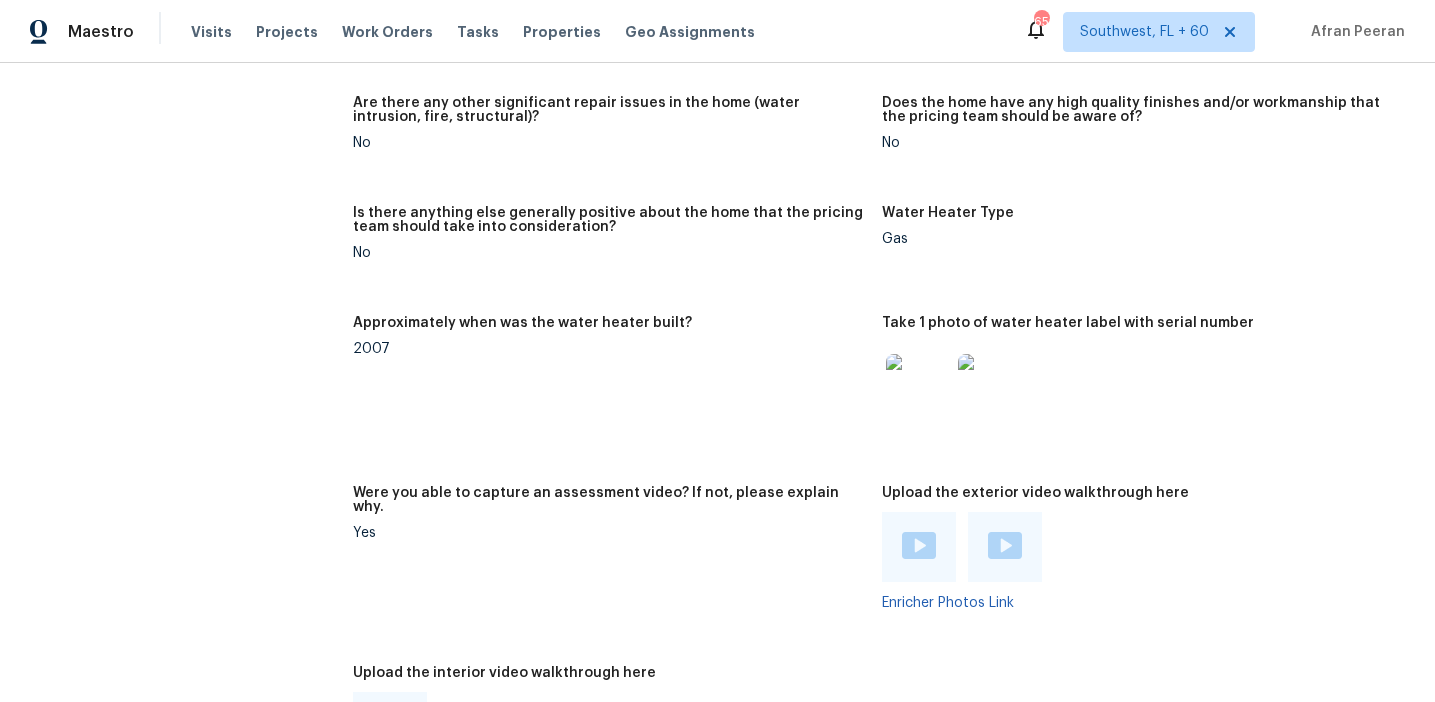 scroll, scrollTop: 3478, scrollLeft: 0, axis: vertical 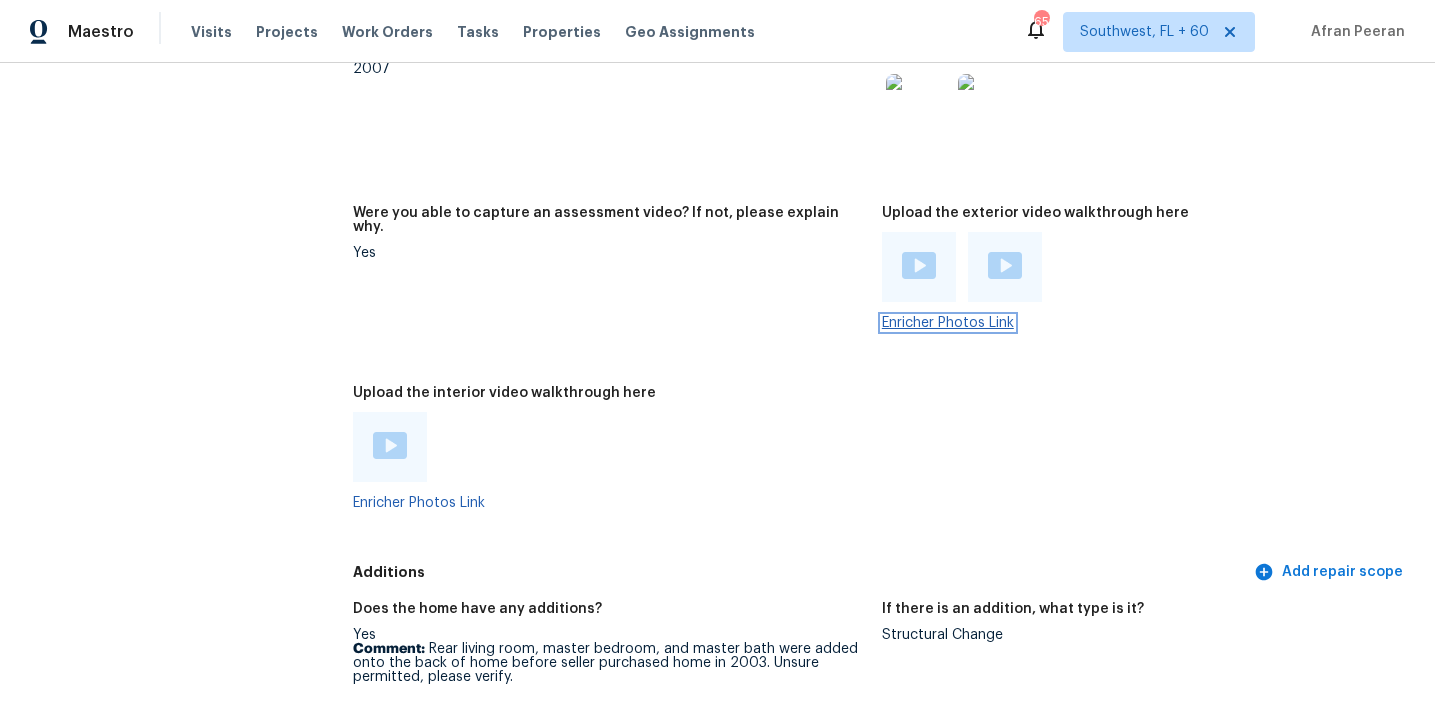 click on "Enricher Photos Link" at bounding box center [948, 323] 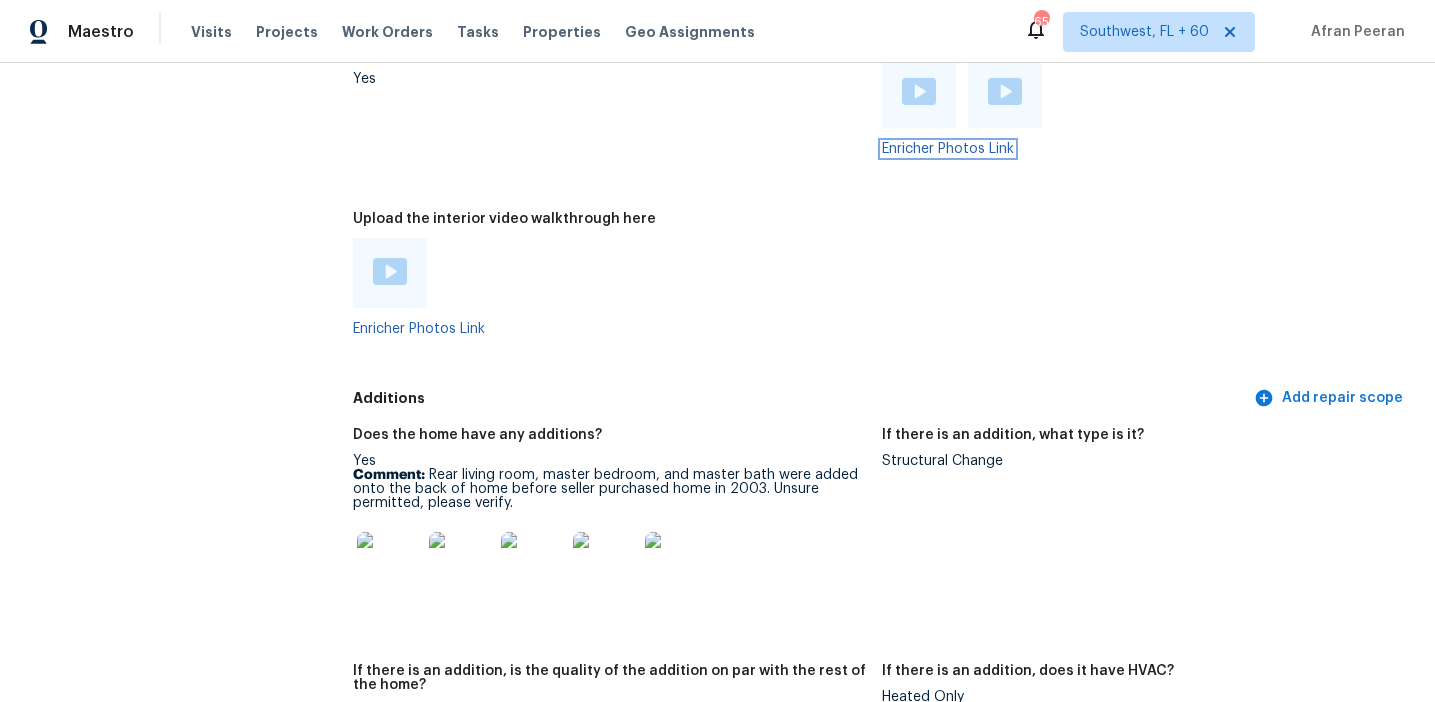 scroll, scrollTop: 3592, scrollLeft: 0, axis: vertical 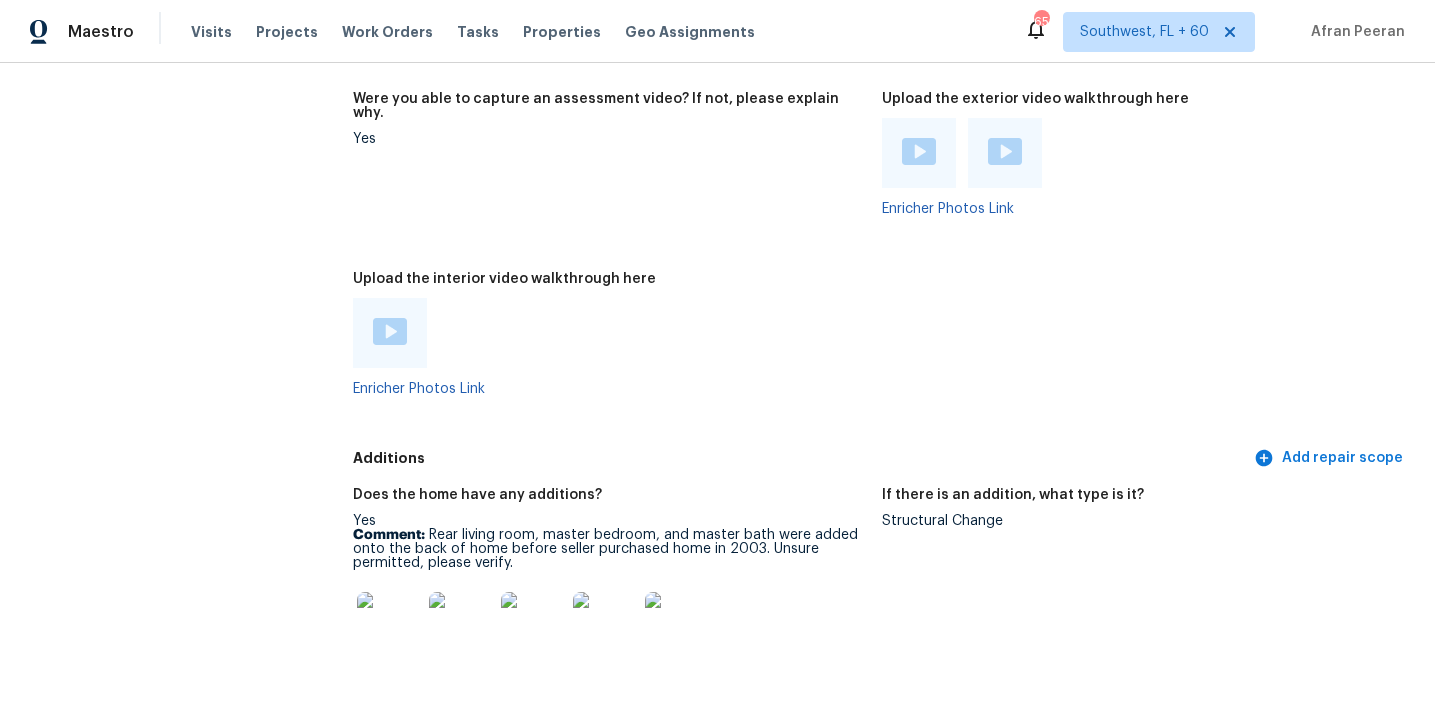click on "Structural Change" at bounding box center (1138, 521) 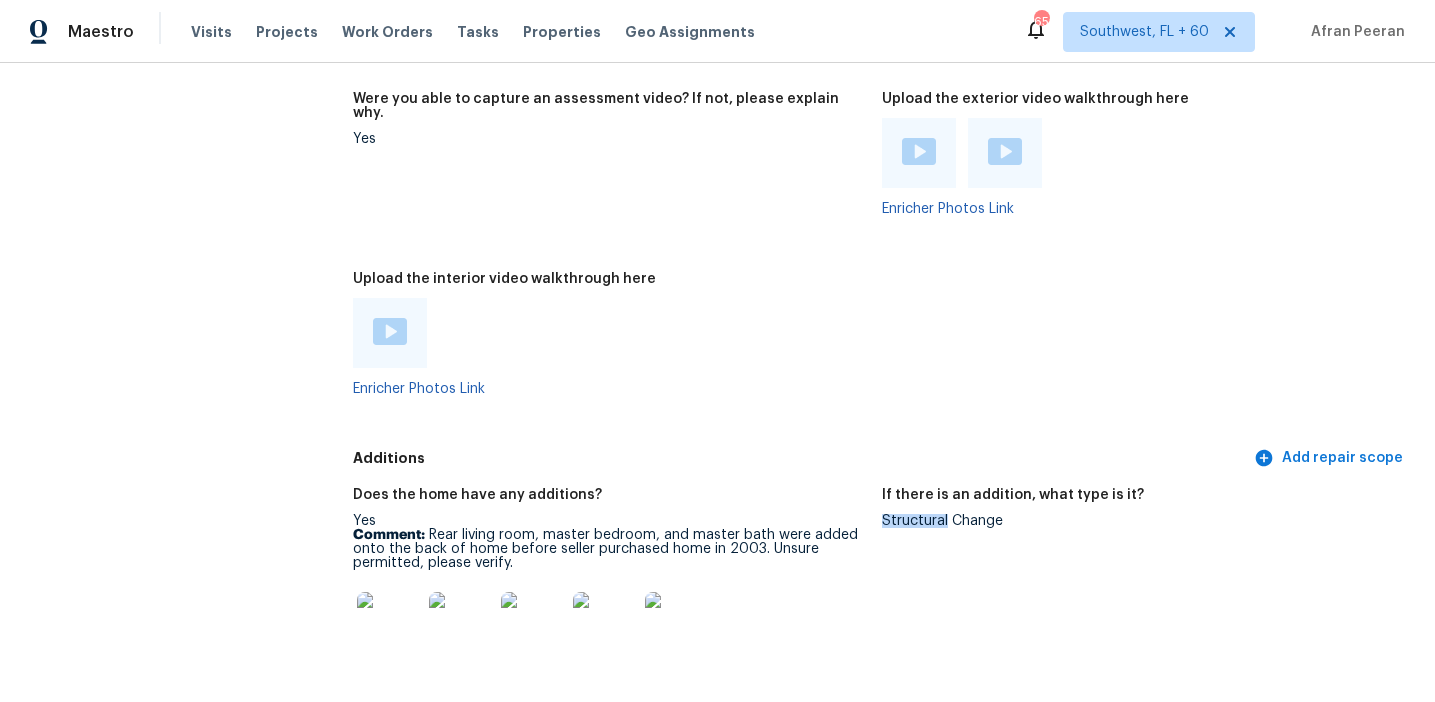 click on "Structural Change" at bounding box center [1138, 521] 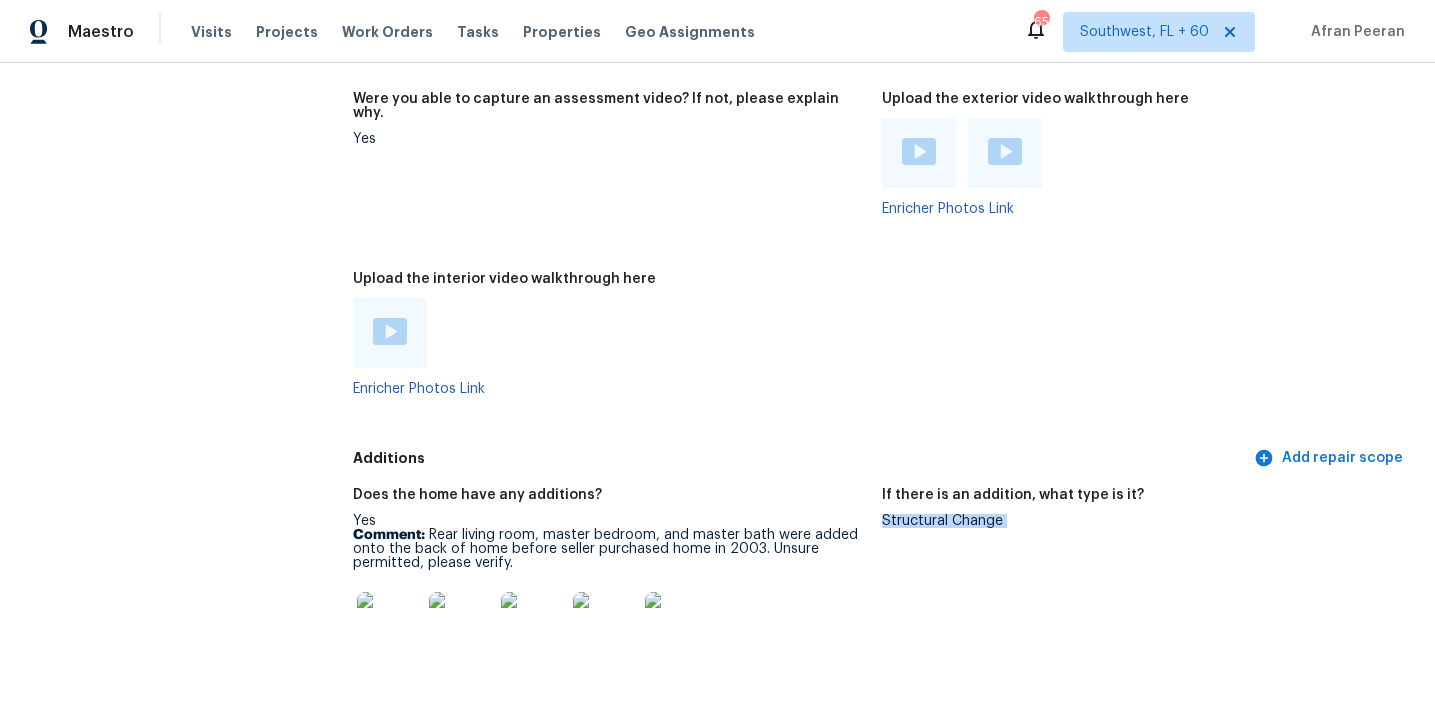 click on "Structural Change" at bounding box center [1138, 521] 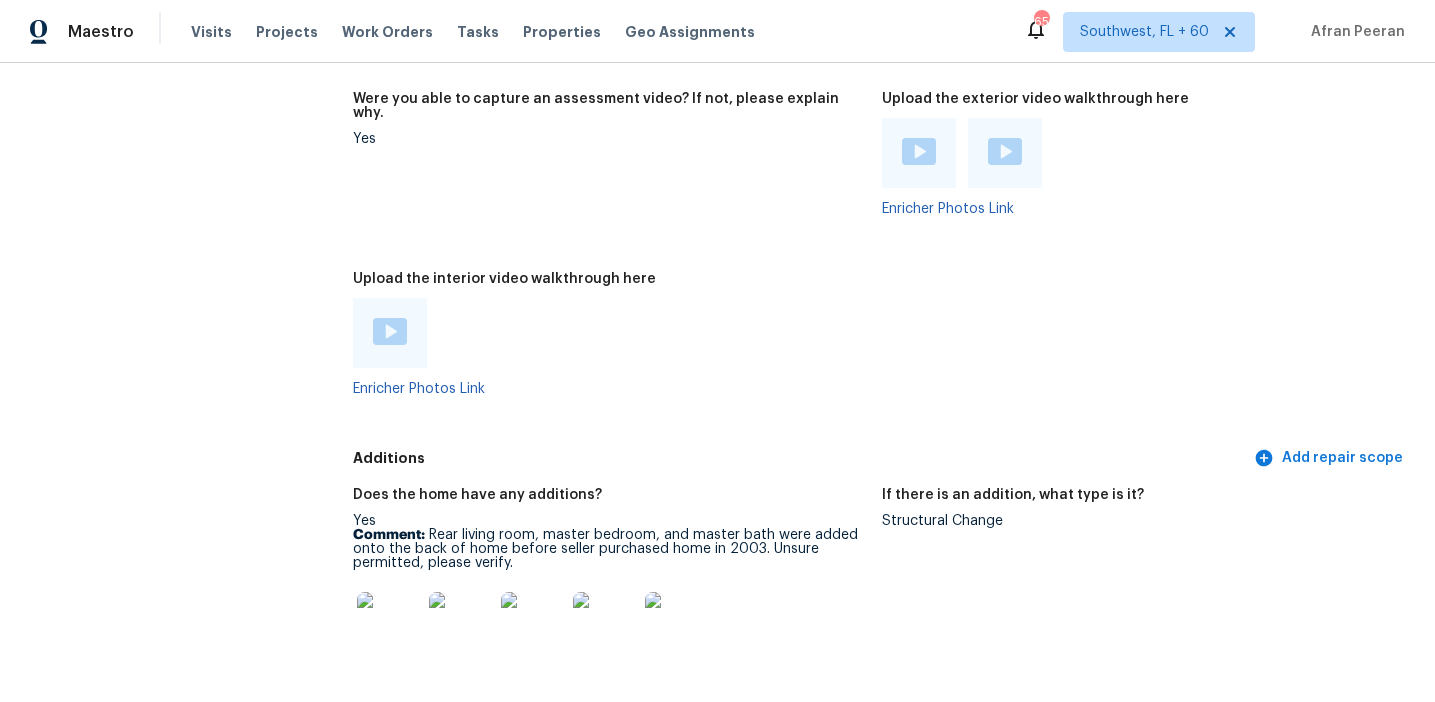 click on "Were you able to capture an assessment video? If not, please explain why. Yes" at bounding box center [617, 170] 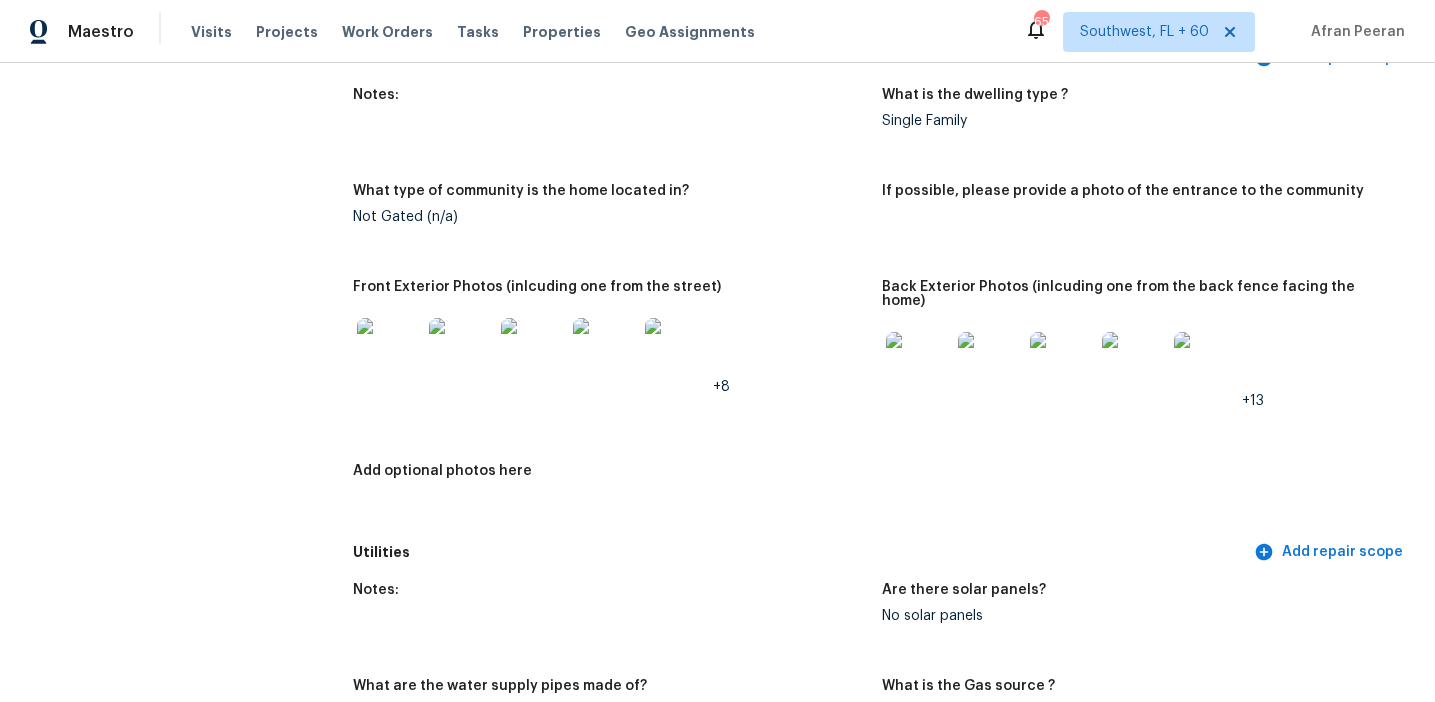 scroll, scrollTop: 0, scrollLeft: 0, axis: both 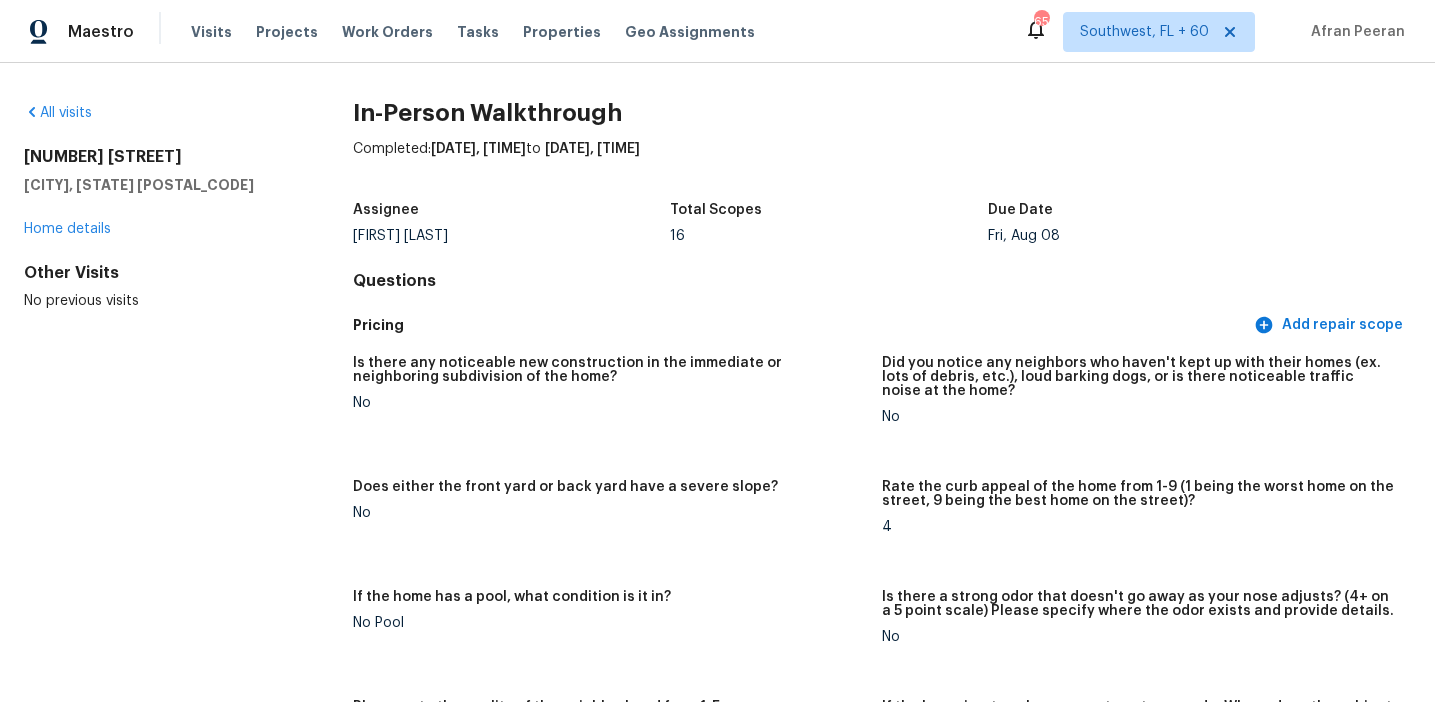 click on "No" at bounding box center (609, 403) 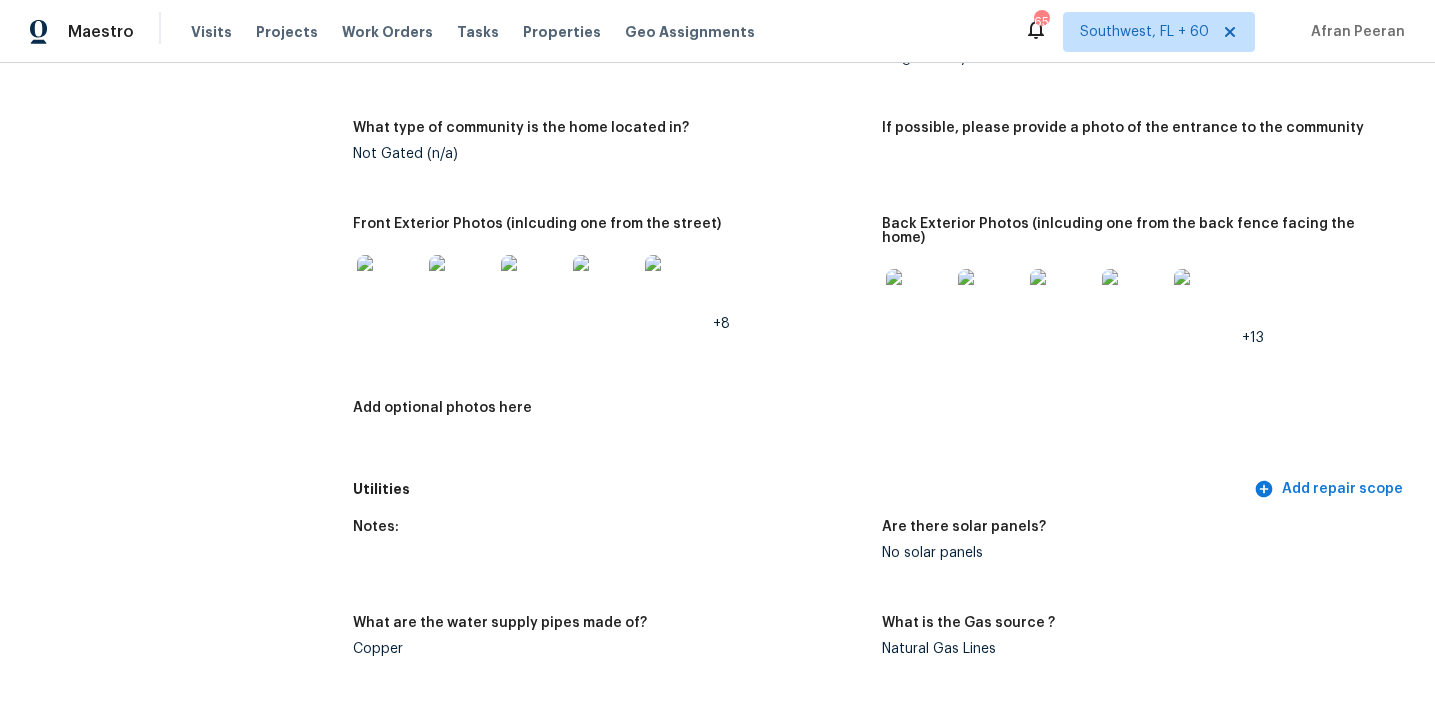 scroll, scrollTop: 832, scrollLeft: 0, axis: vertical 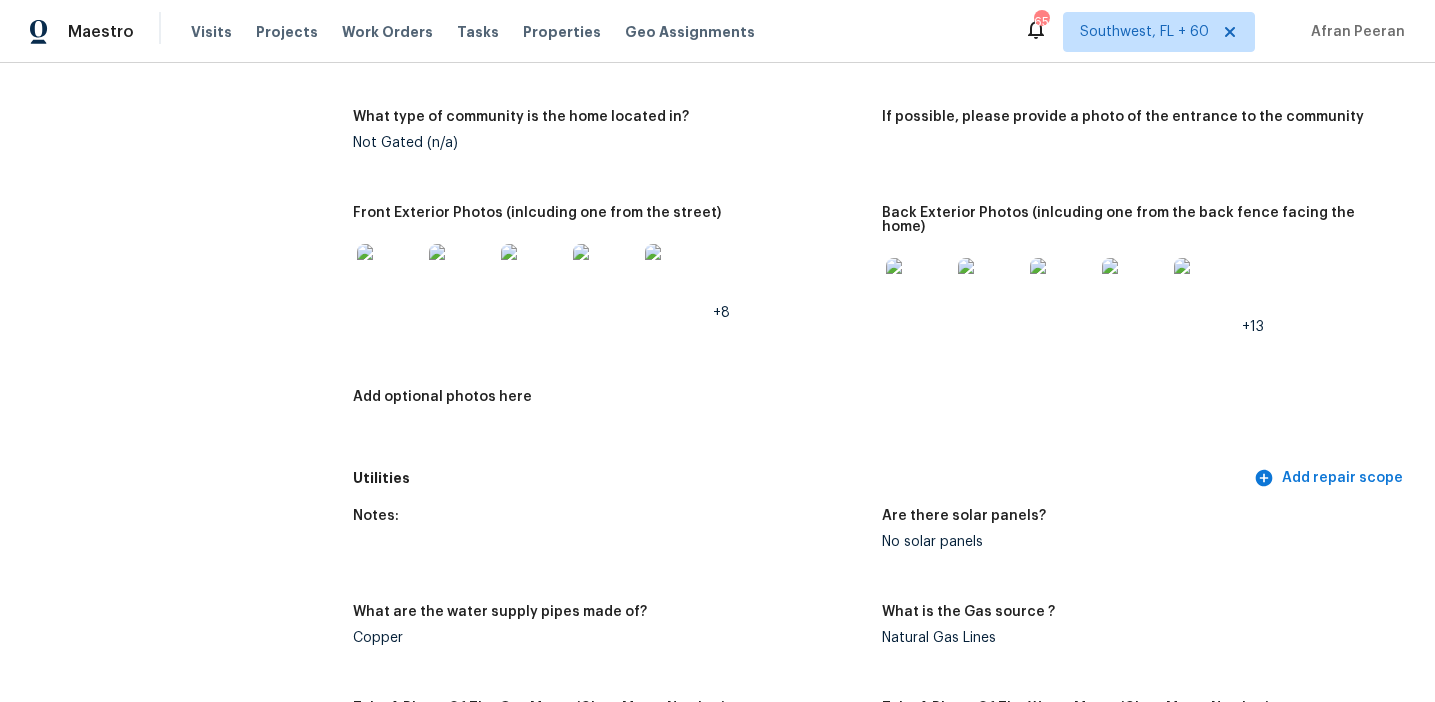 click at bounding box center [389, 276] 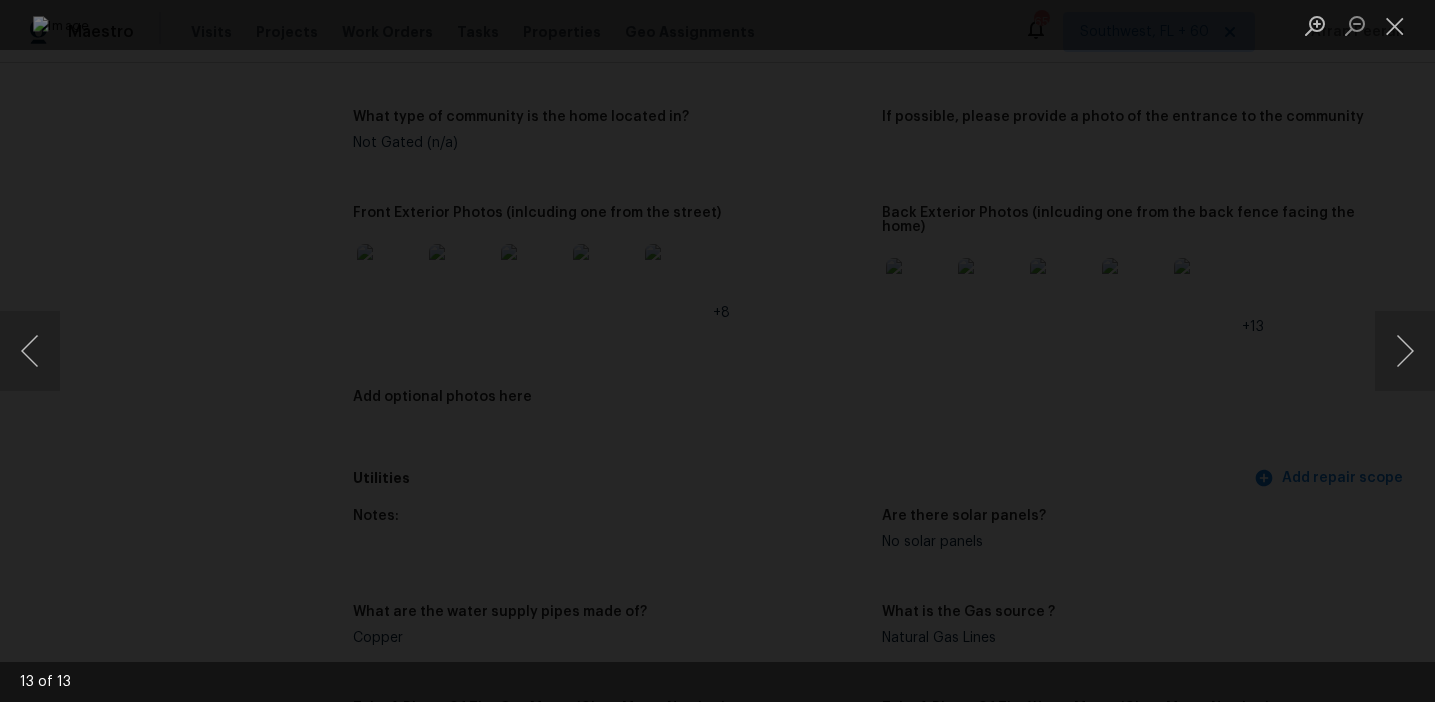 click at bounding box center [717, 351] 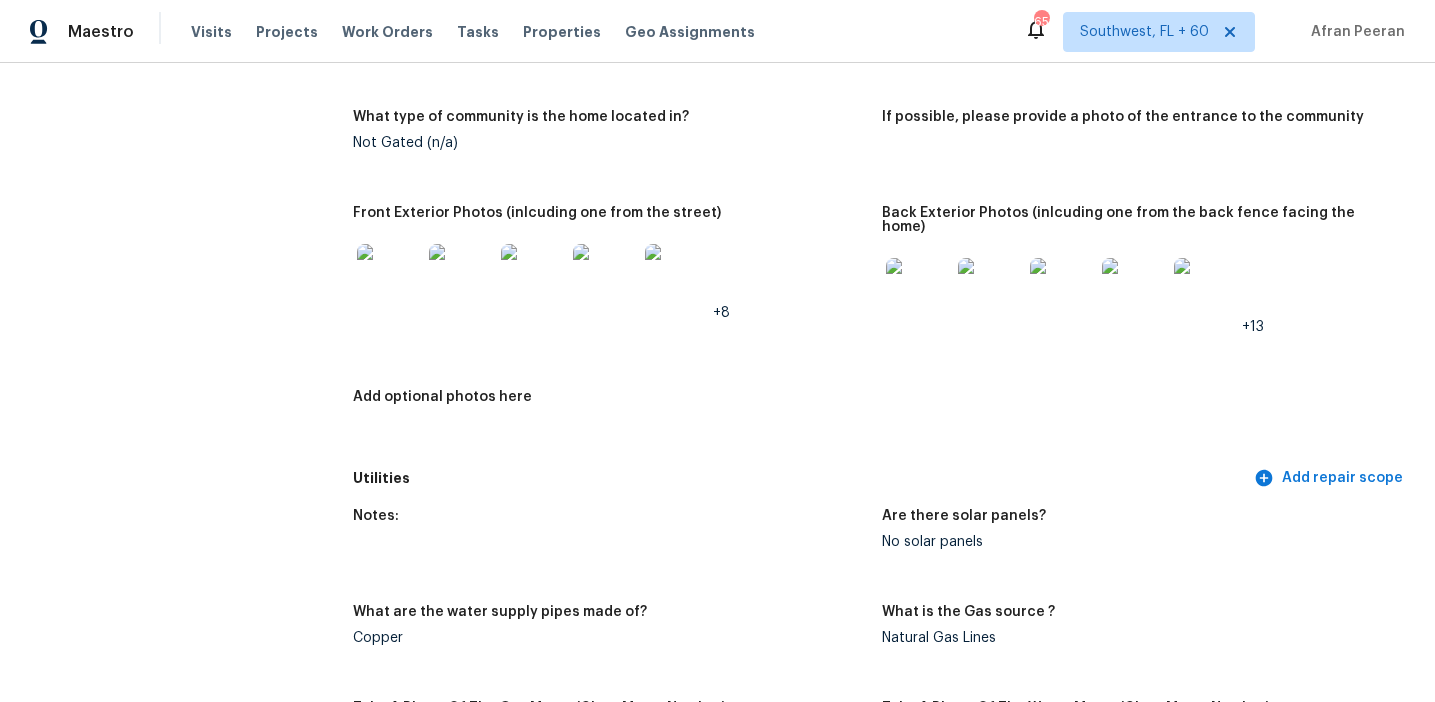 click at bounding box center (918, 290) 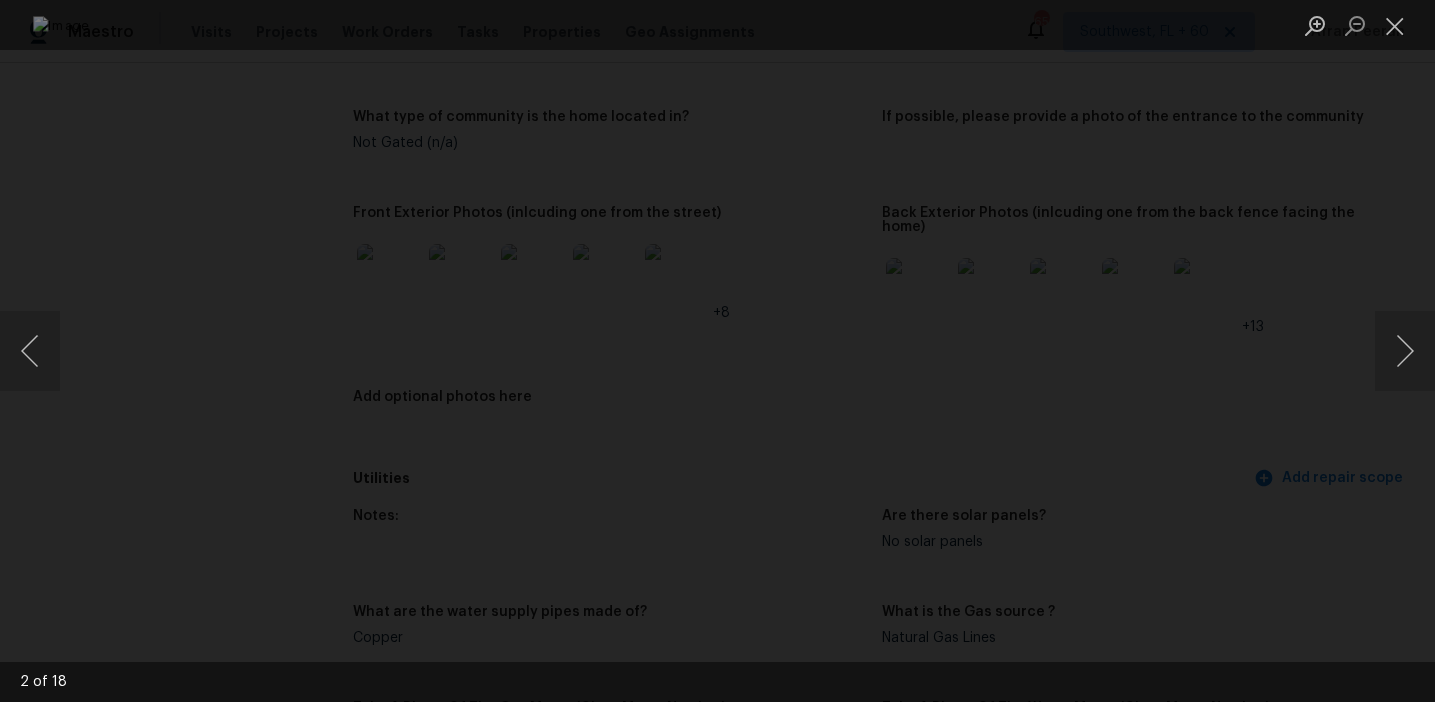 click at bounding box center [717, 351] 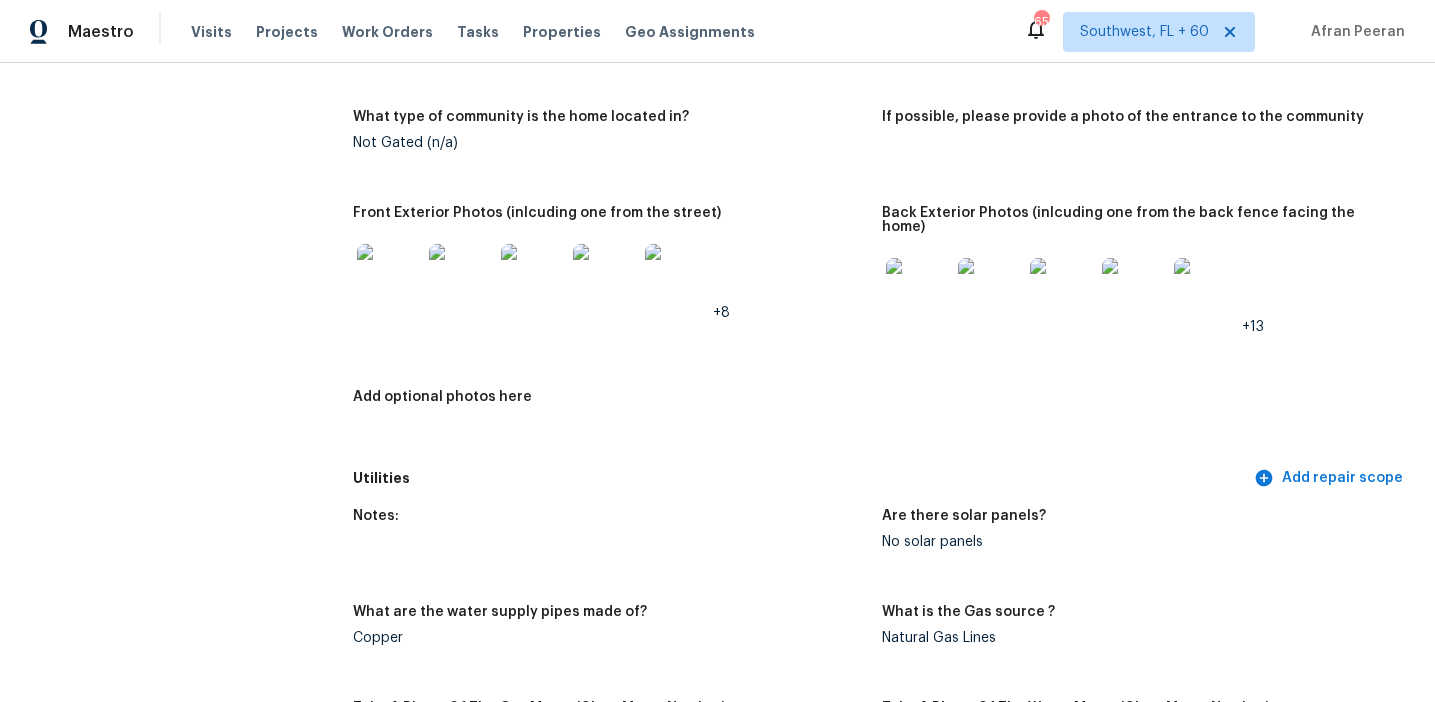 click on "Front Exterior Photos (inlcuding one from the street)  +8" at bounding box center (617, 286) 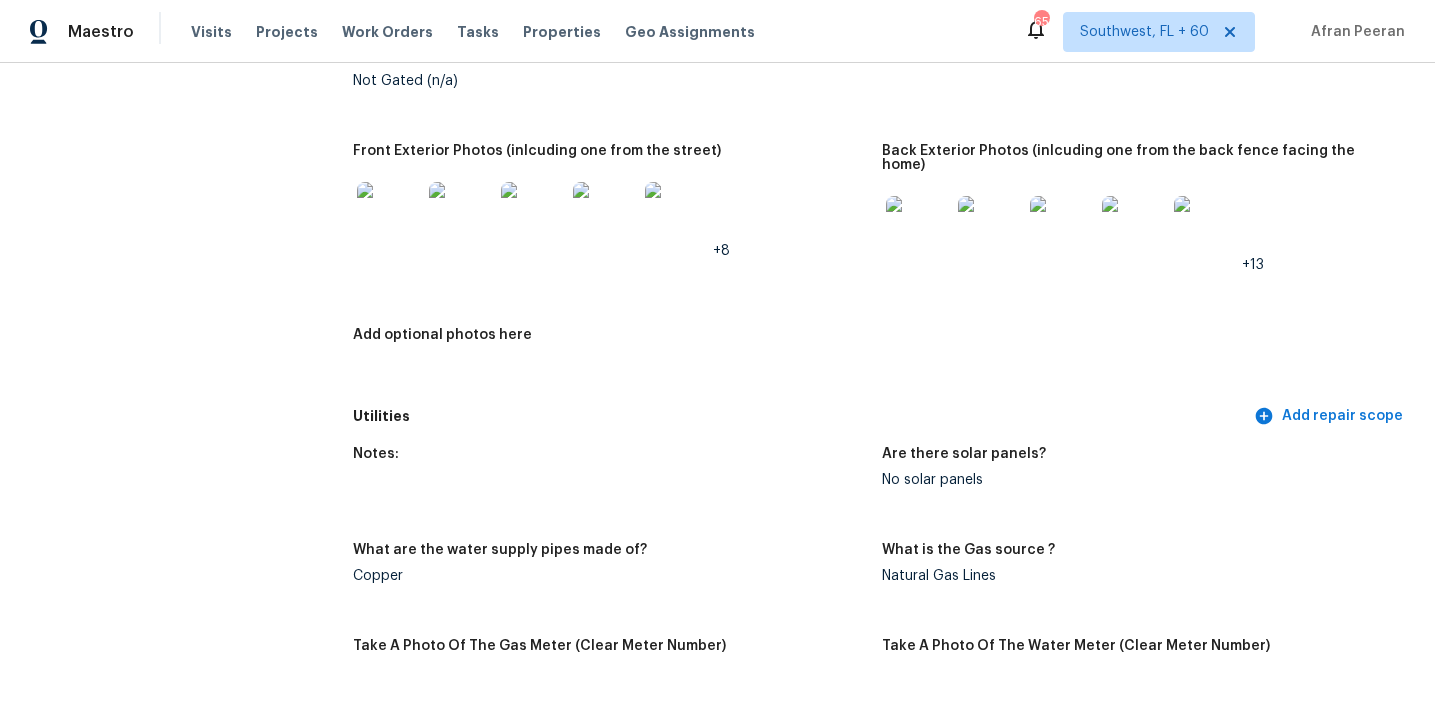 scroll, scrollTop: 892, scrollLeft: 0, axis: vertical 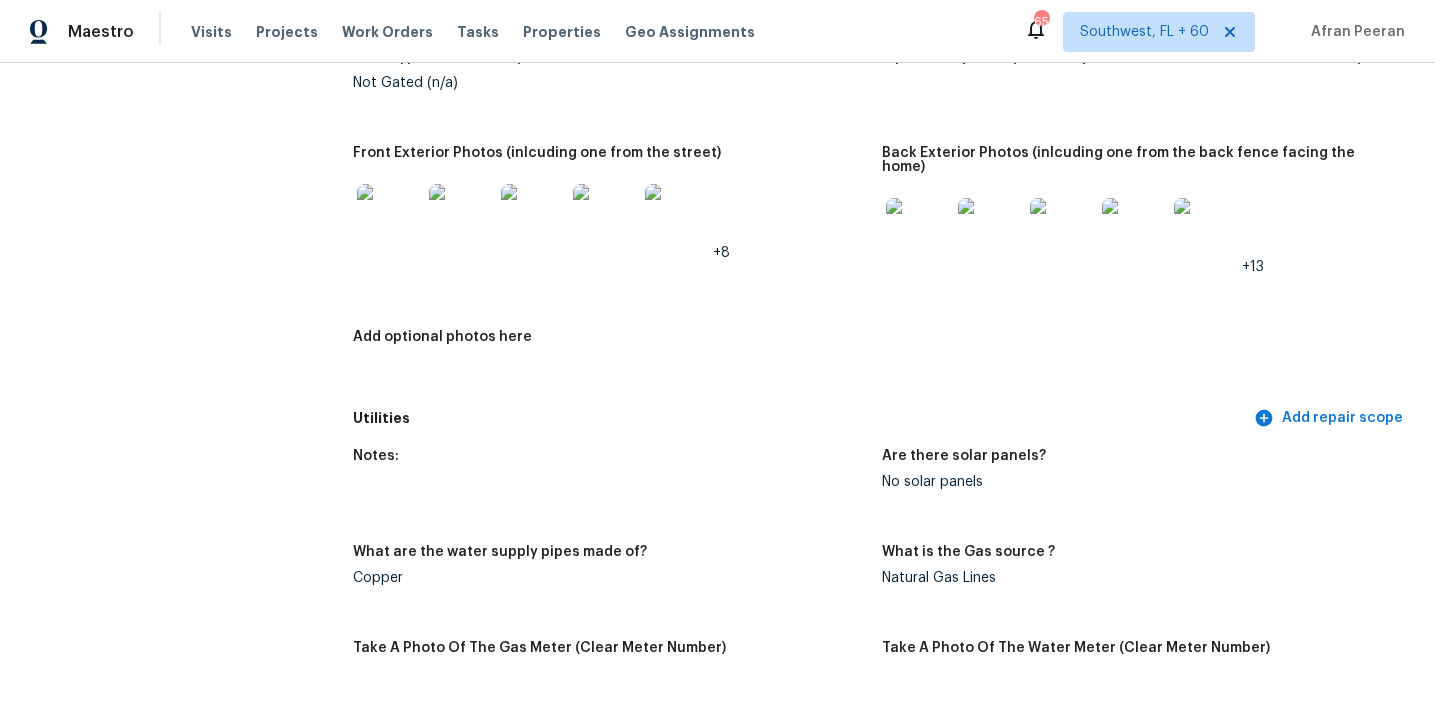 click on "Add optional photos here" at bounding box center (609, 343) 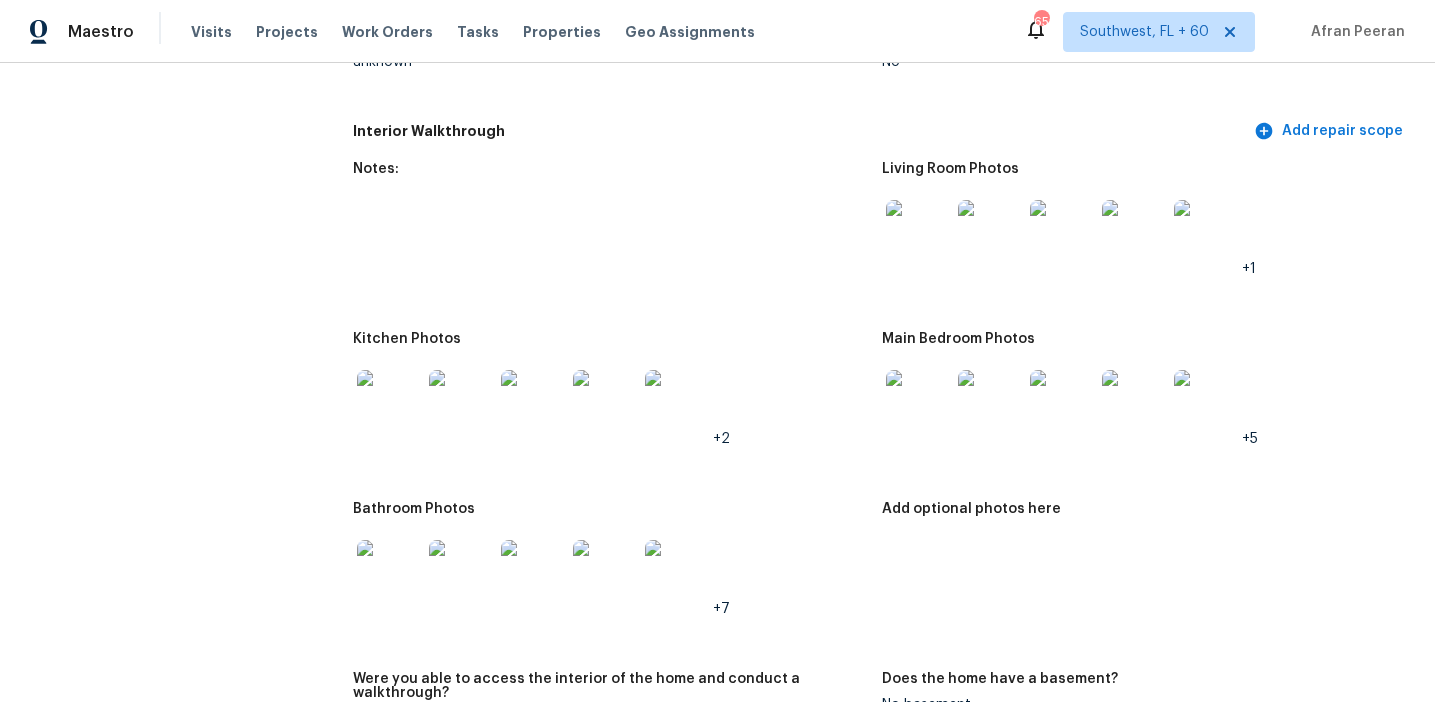 scroll, scrollTop: 1960, scrollLeft: 0, axis: vertical 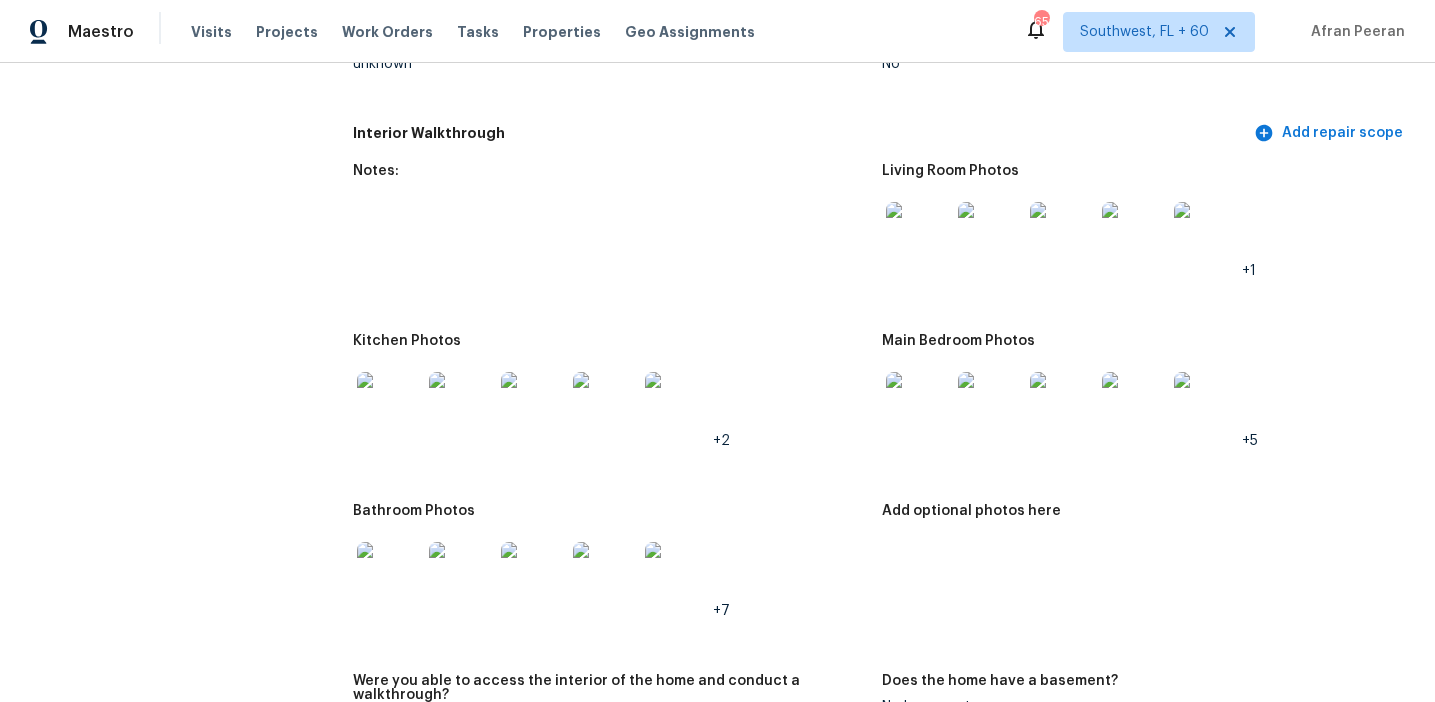 click at bounding box center (918, 234) 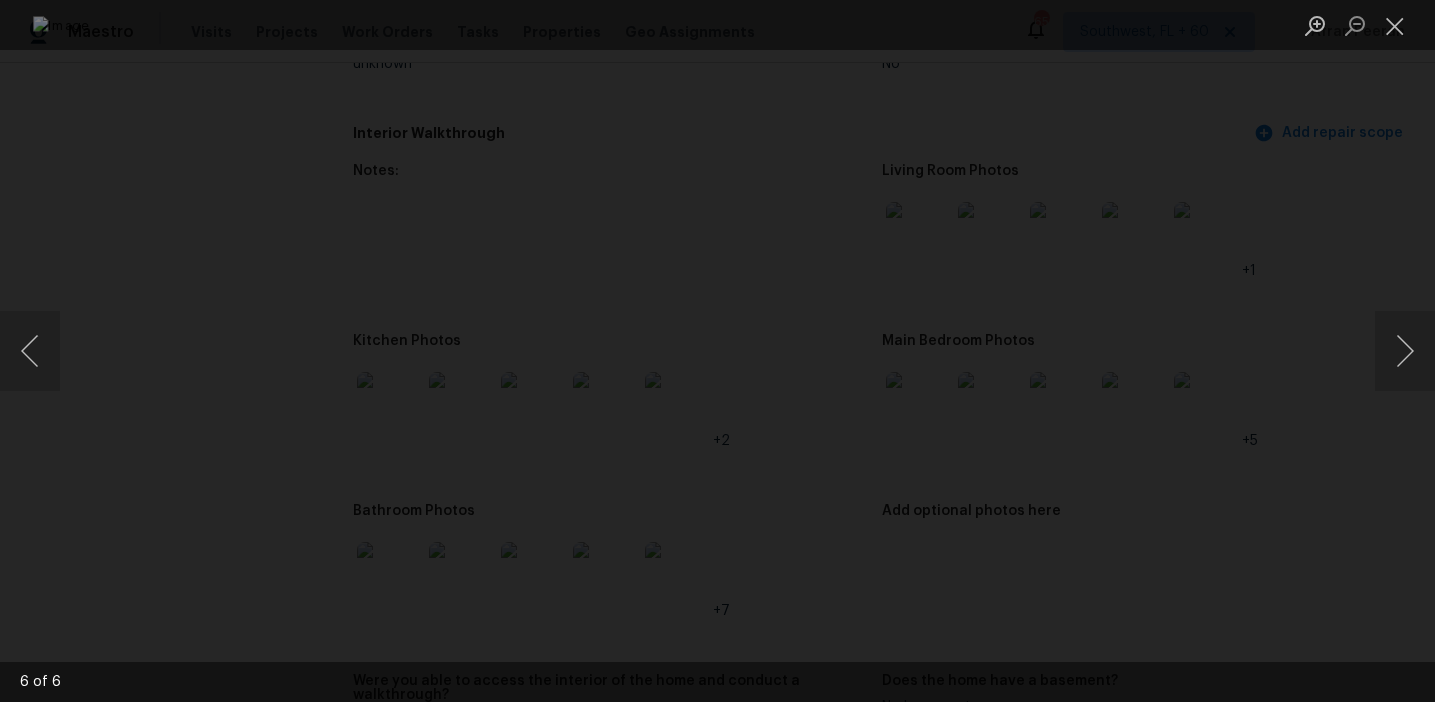 click at bounding box center (717, 351) 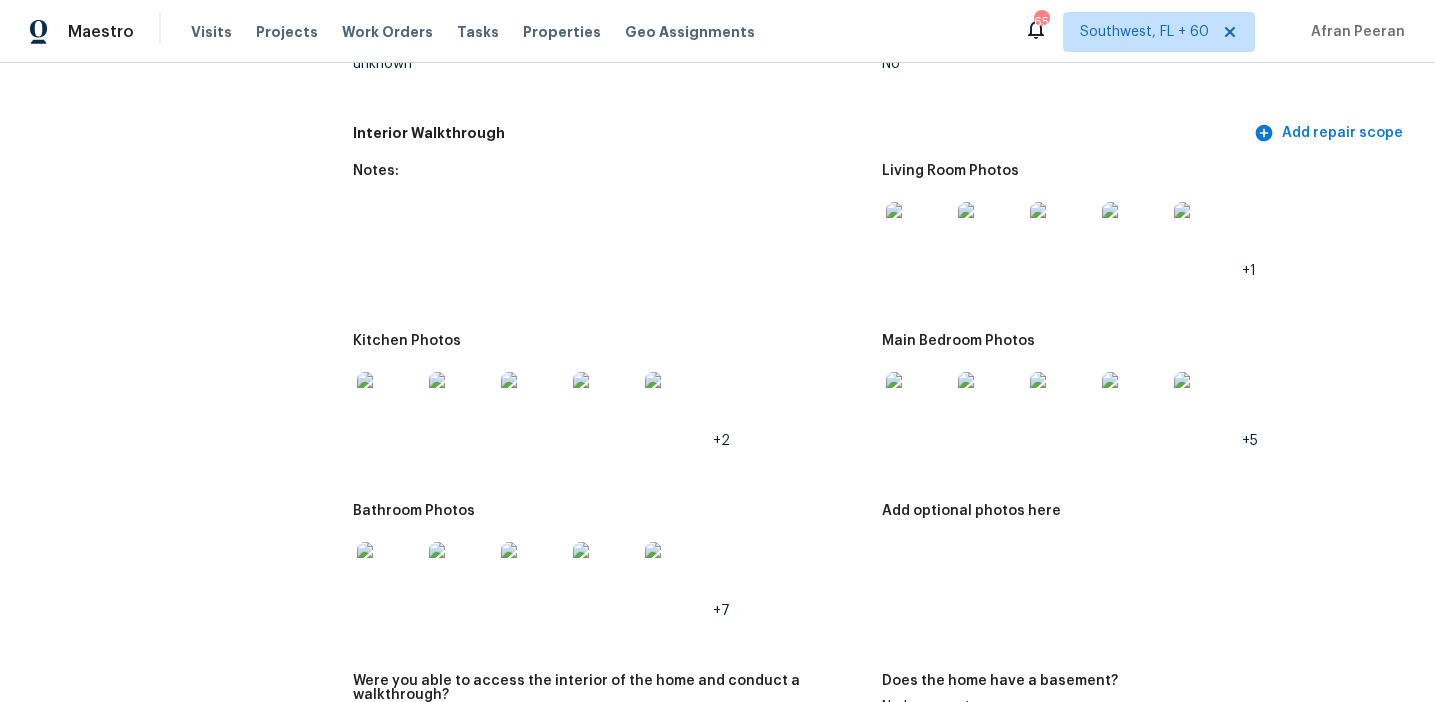 click at bounding box center (389, 404) 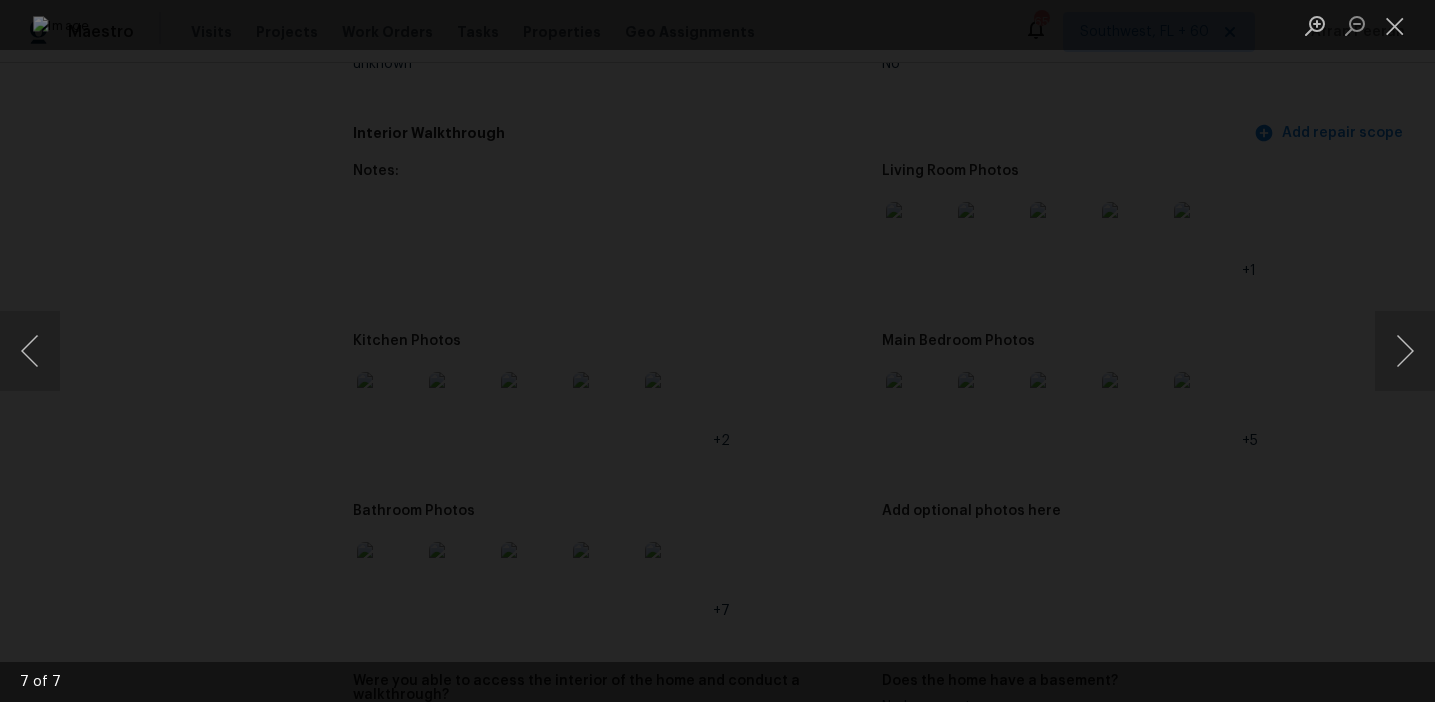 click at bounding box center [717, 351] 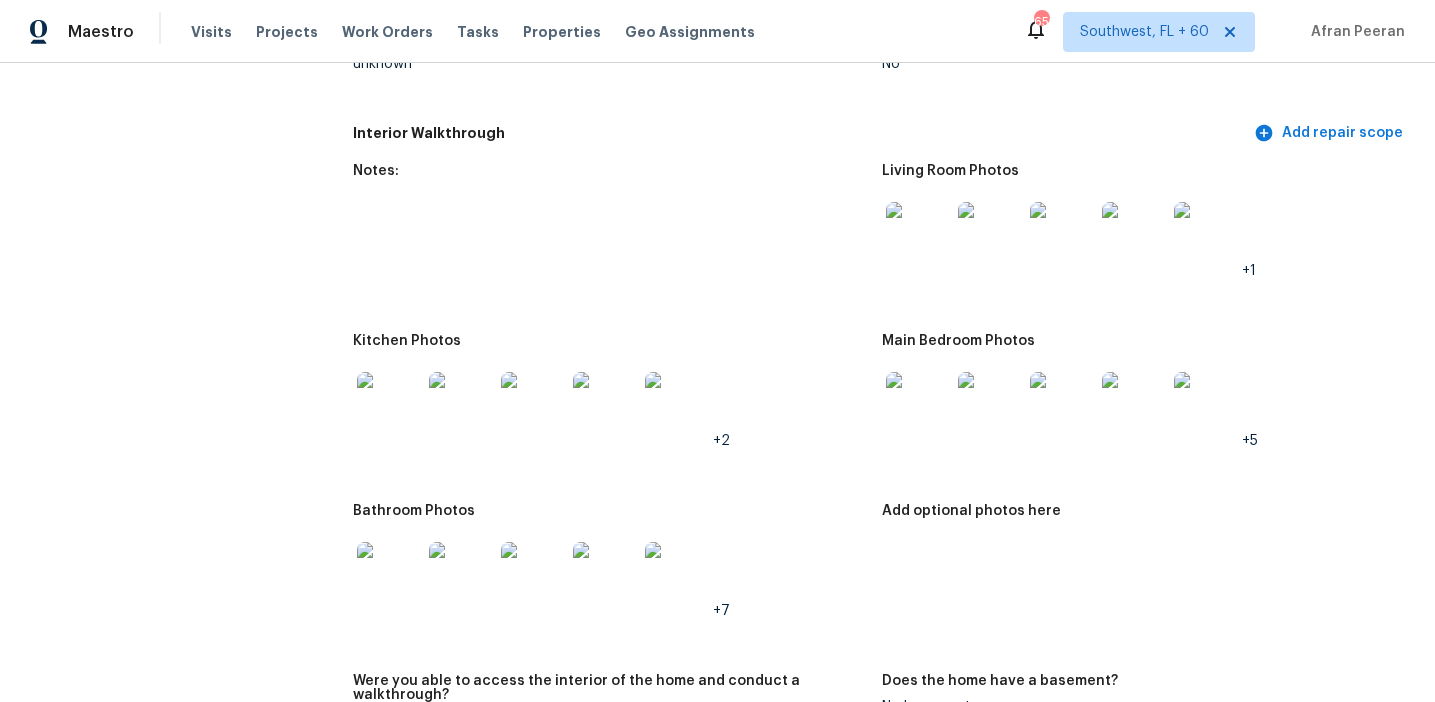 click at bounding box center [918, 404] 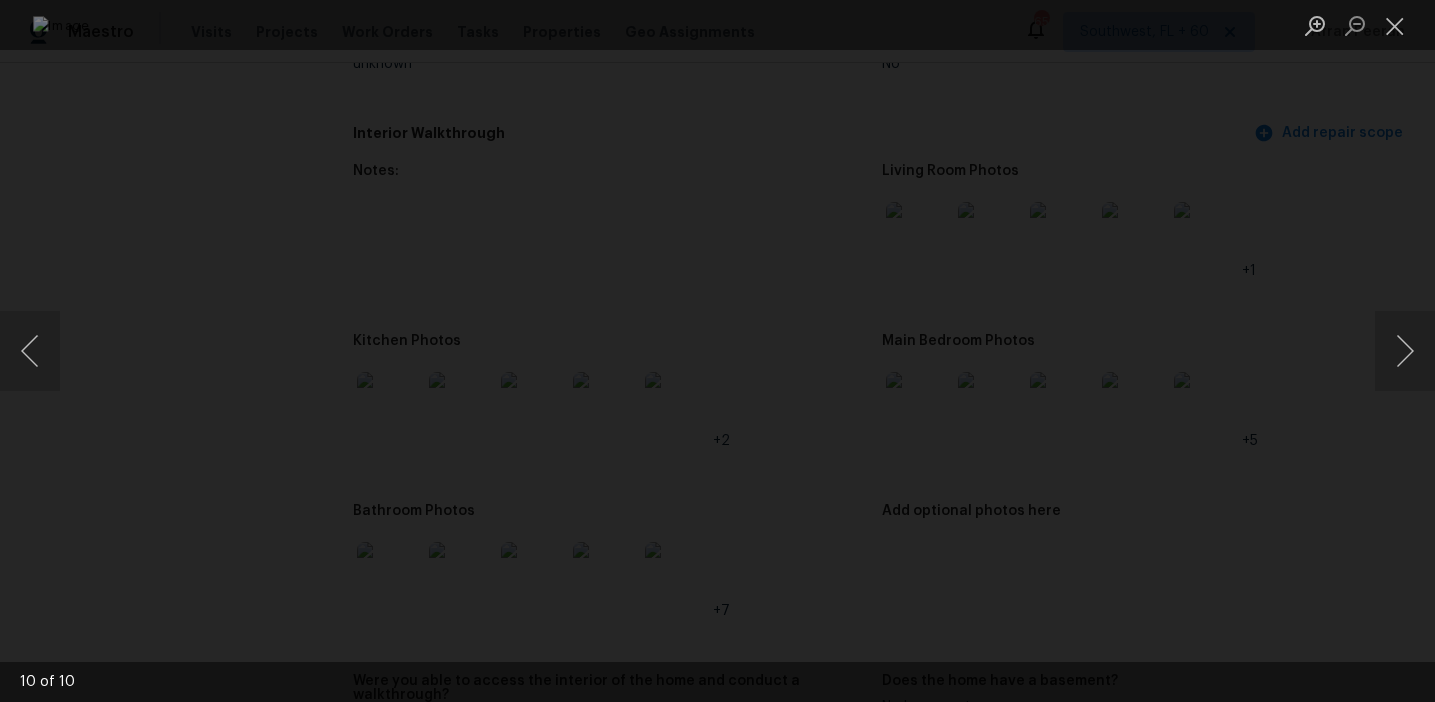 click at bounding box center [717, 351] 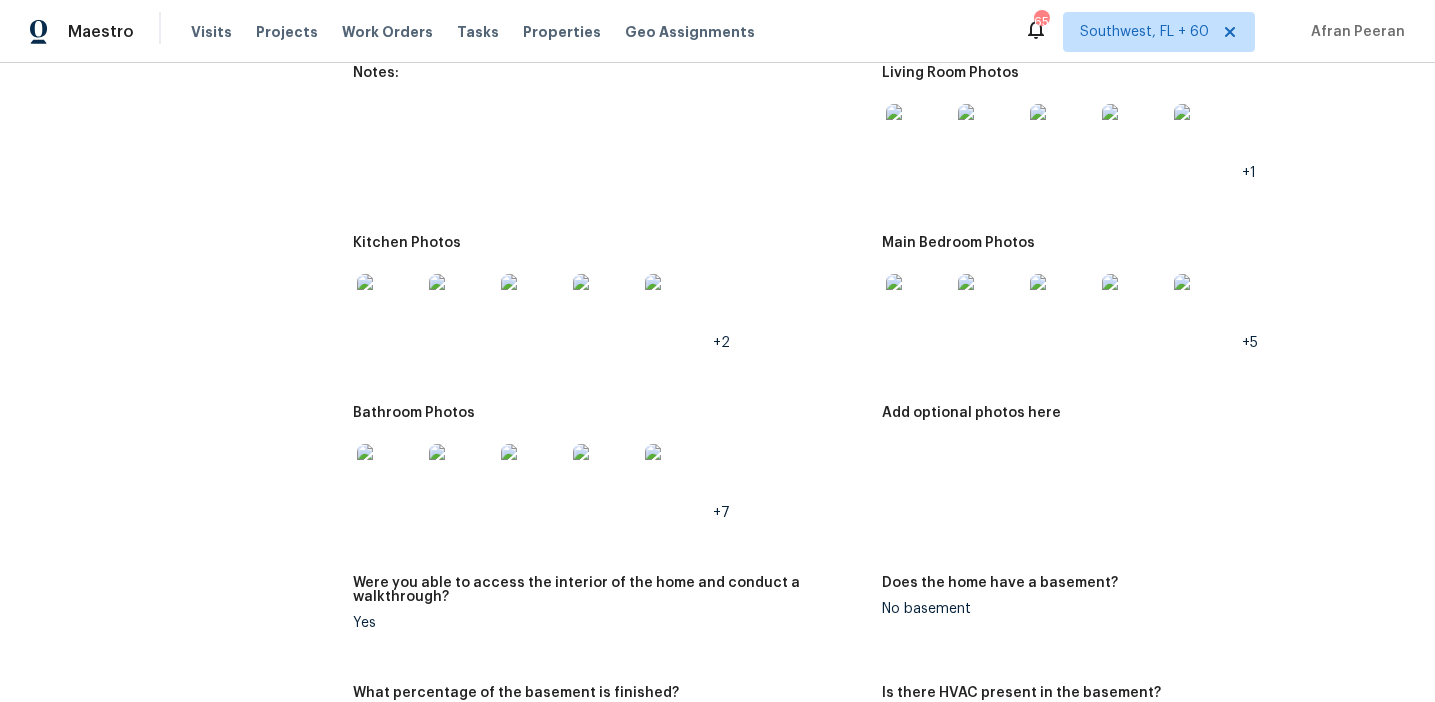 scroll, scrollTop: 2155, scrollLeft: 0, axis: vertical 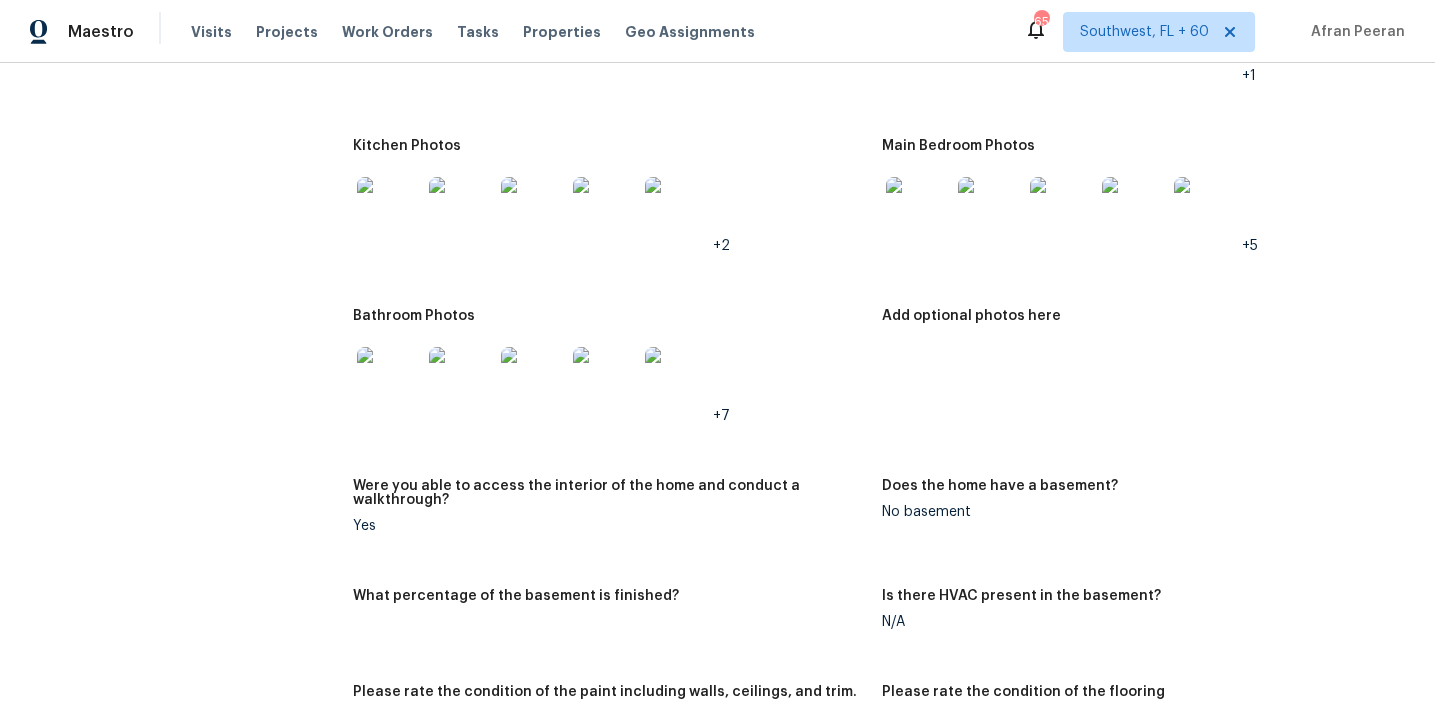 click at bounding box center (389, 379) 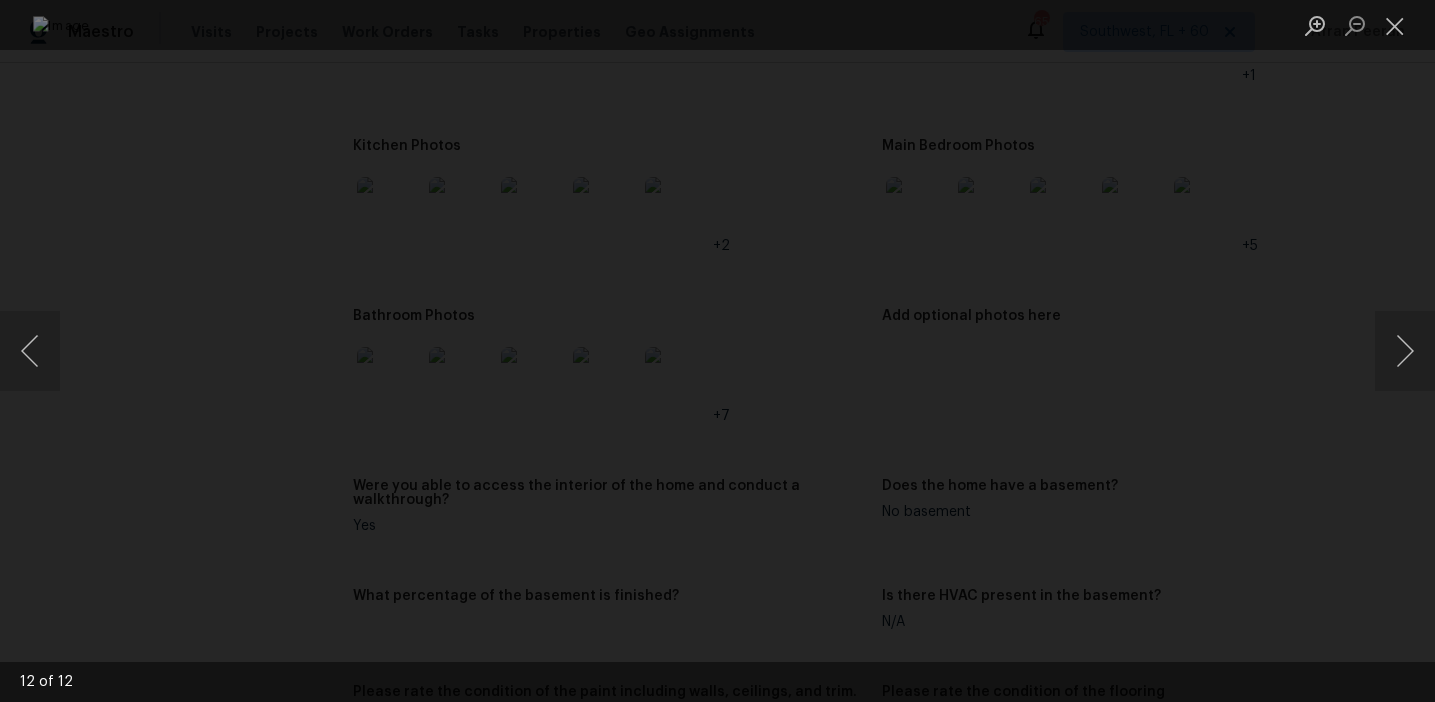 click at bounding box center (717, 351) 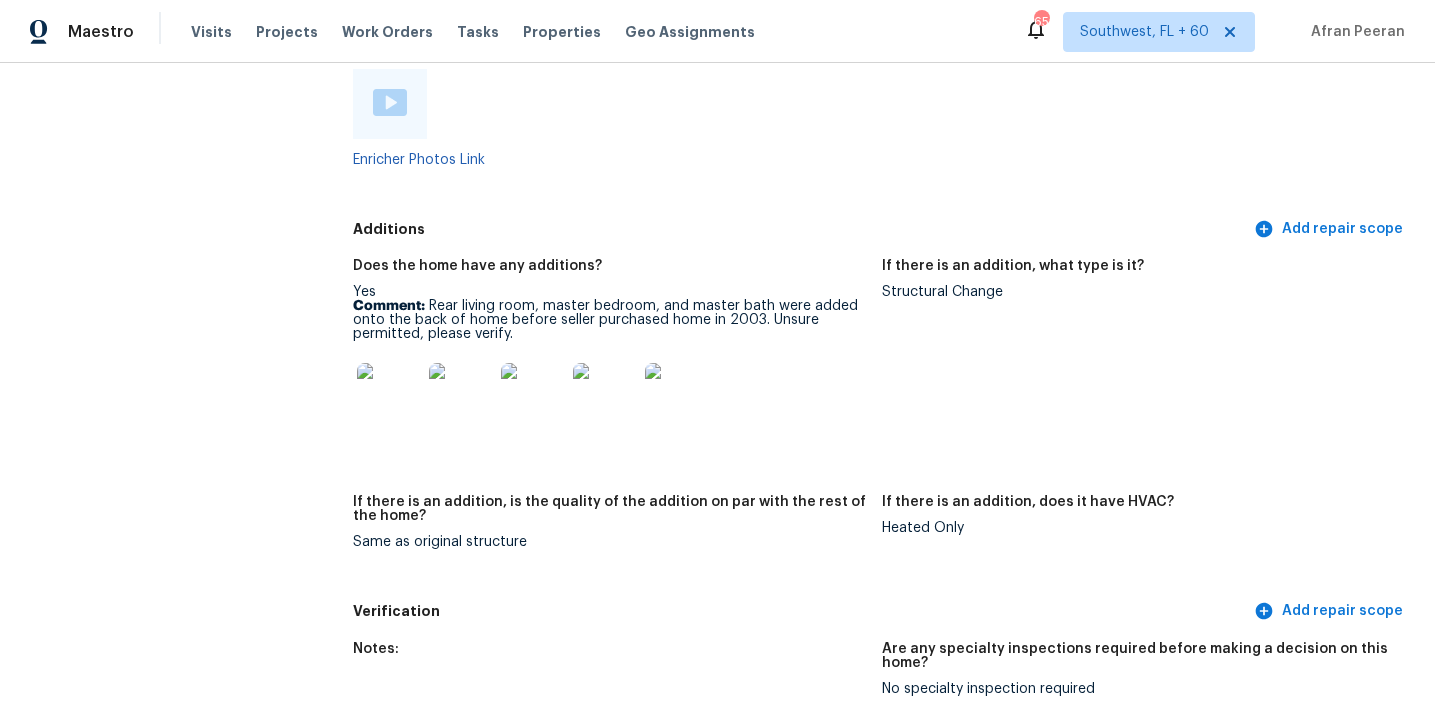 scroll, scrollTop: 3845, scrollLeft: 0, axis: vertical 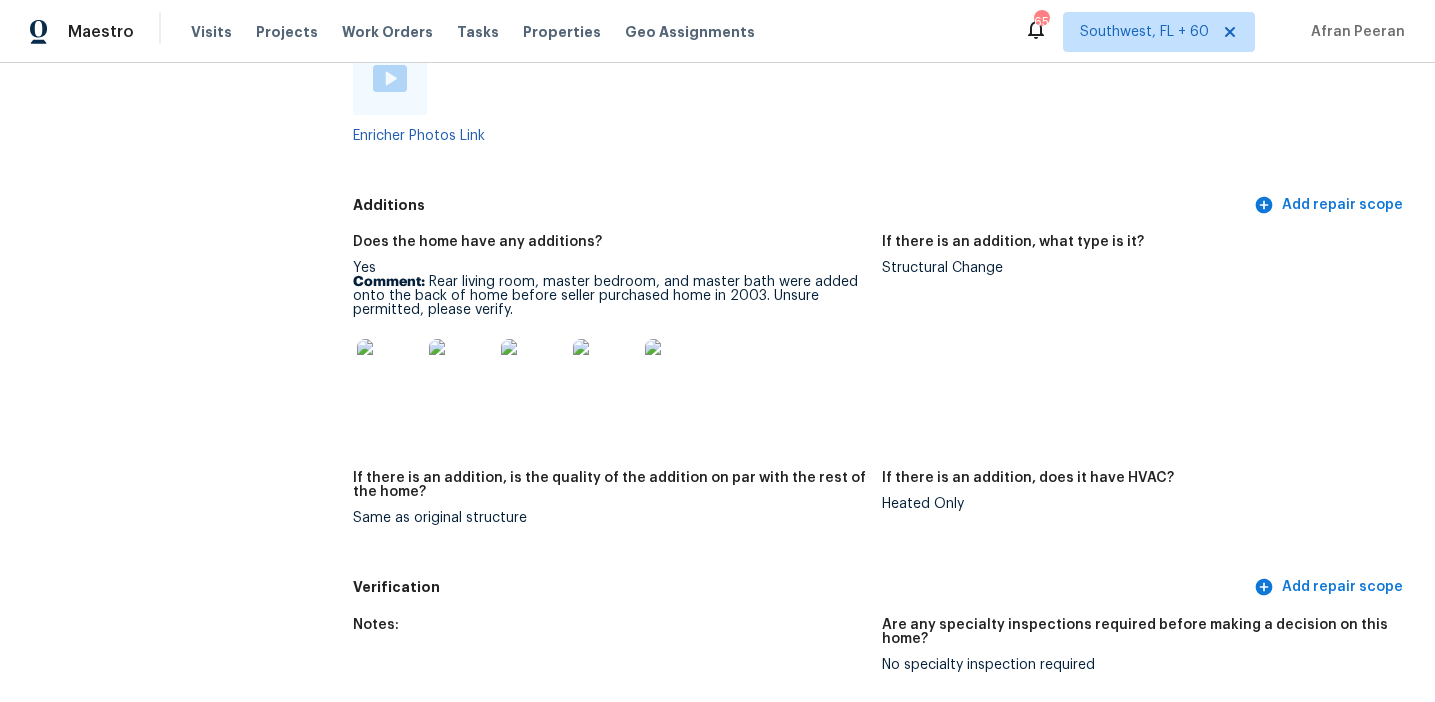 click at bounding box center [389, 371] 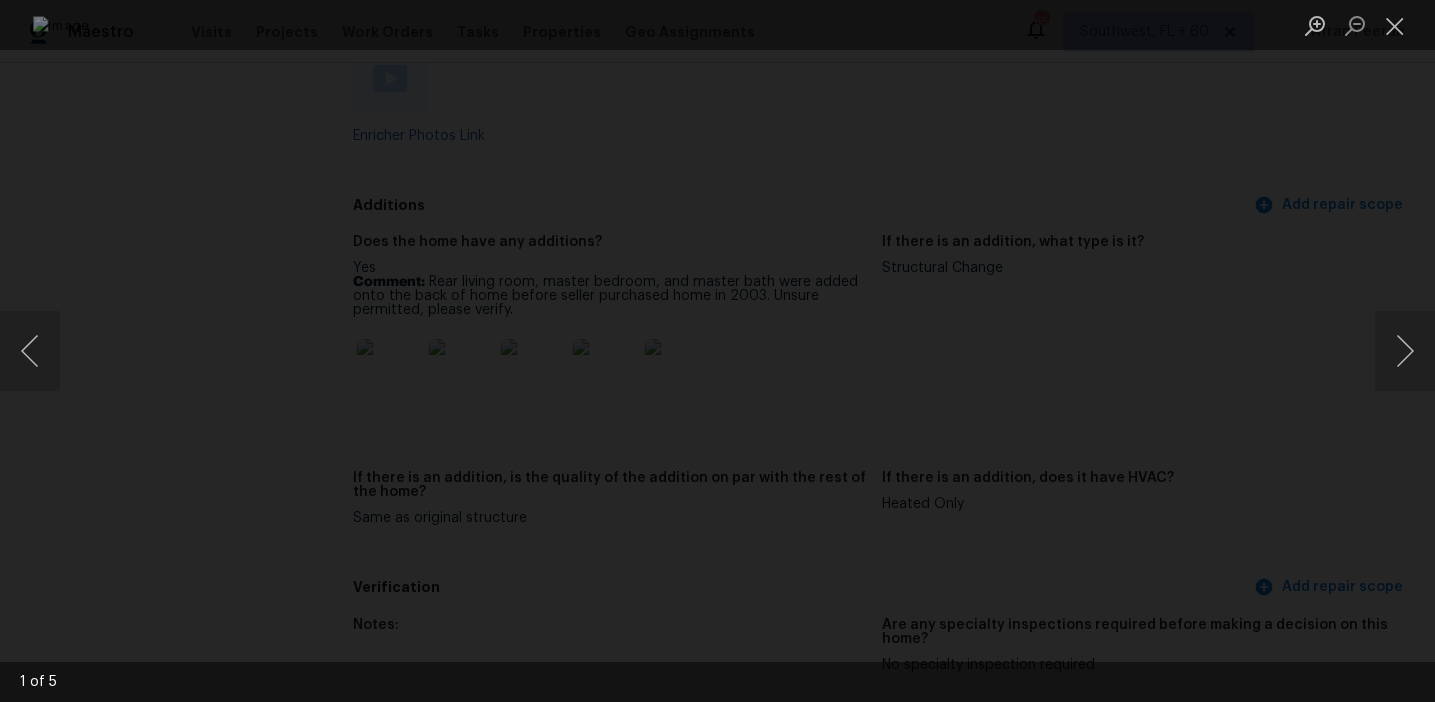 click at bounding box center (717, 351) 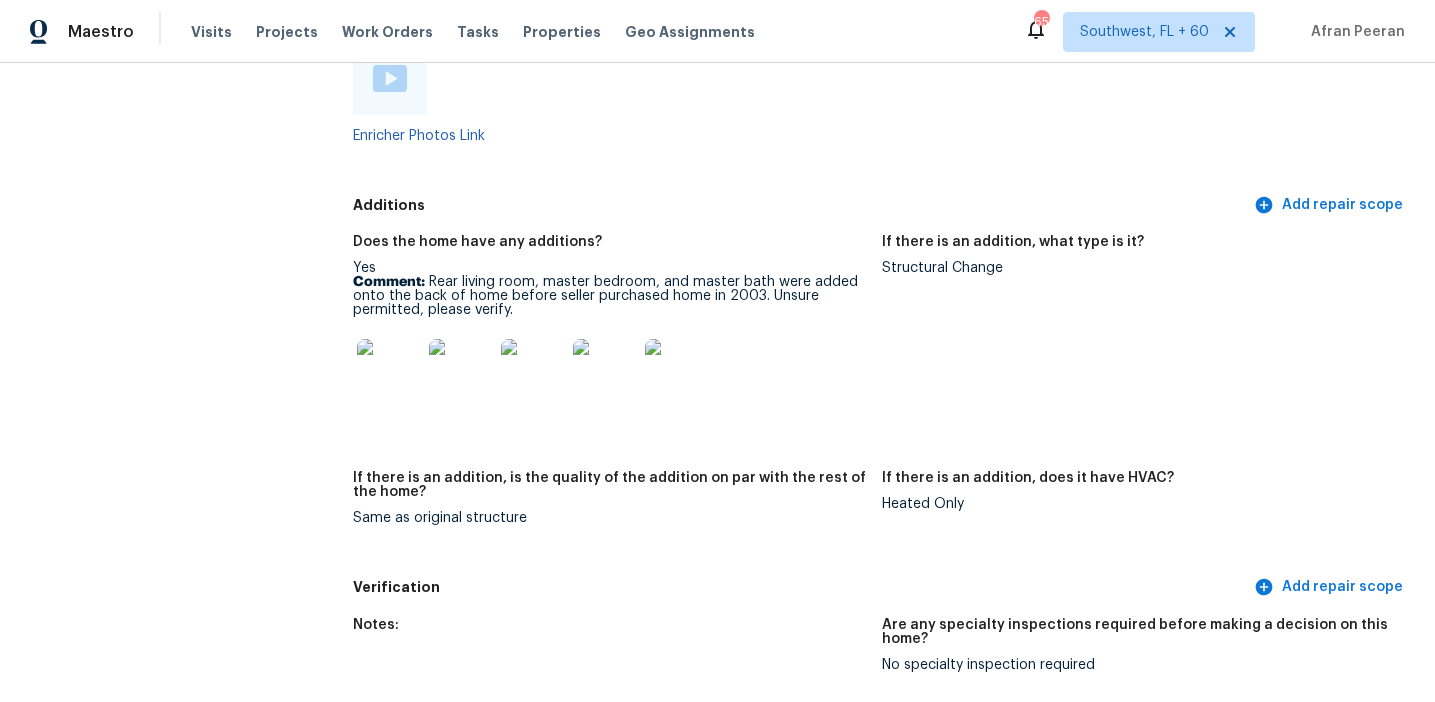 click on "Comment:   Rear living room, master bedroom, and master bath were added onto the back of home before seller purchased home in 2003. Unsure permitted, please verify." at bounding box center (609, 296) 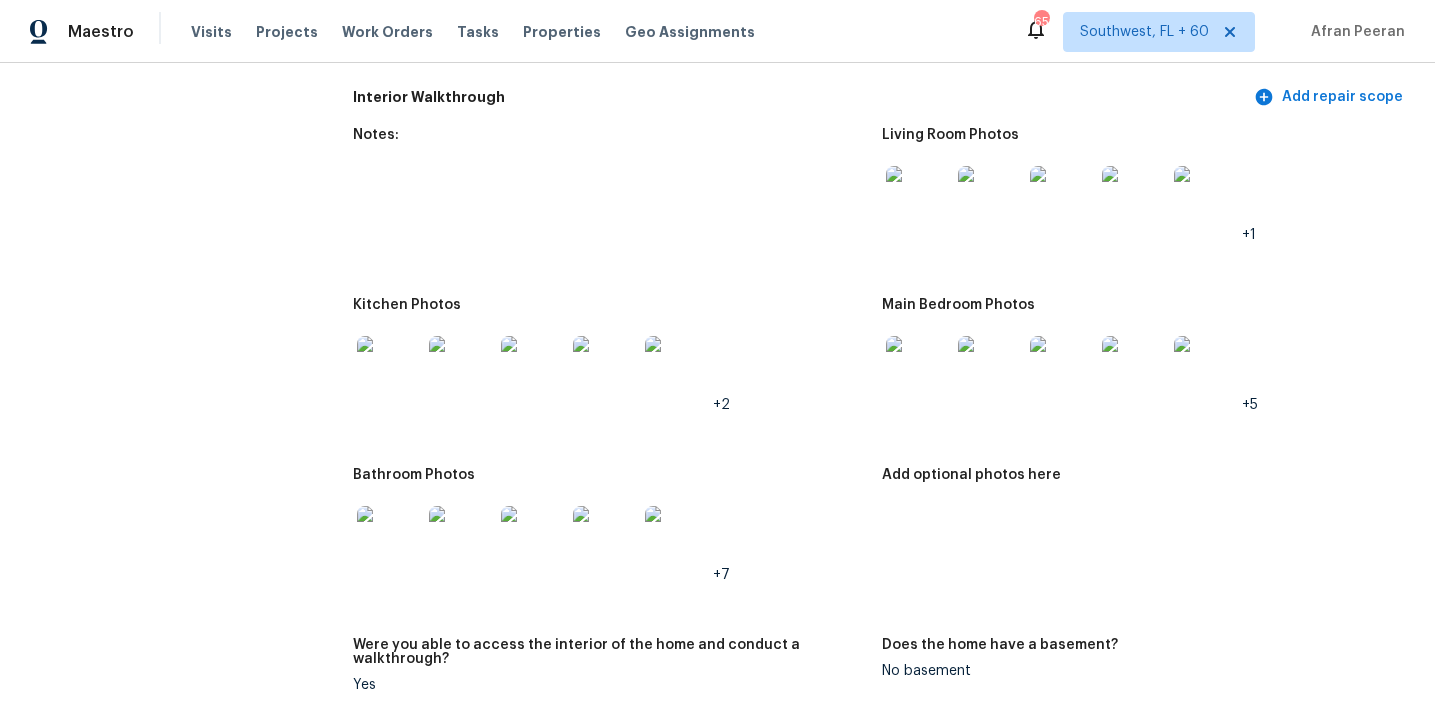 scroll, scrollTop: 2010, scrollLeft: 0, axis: vertical 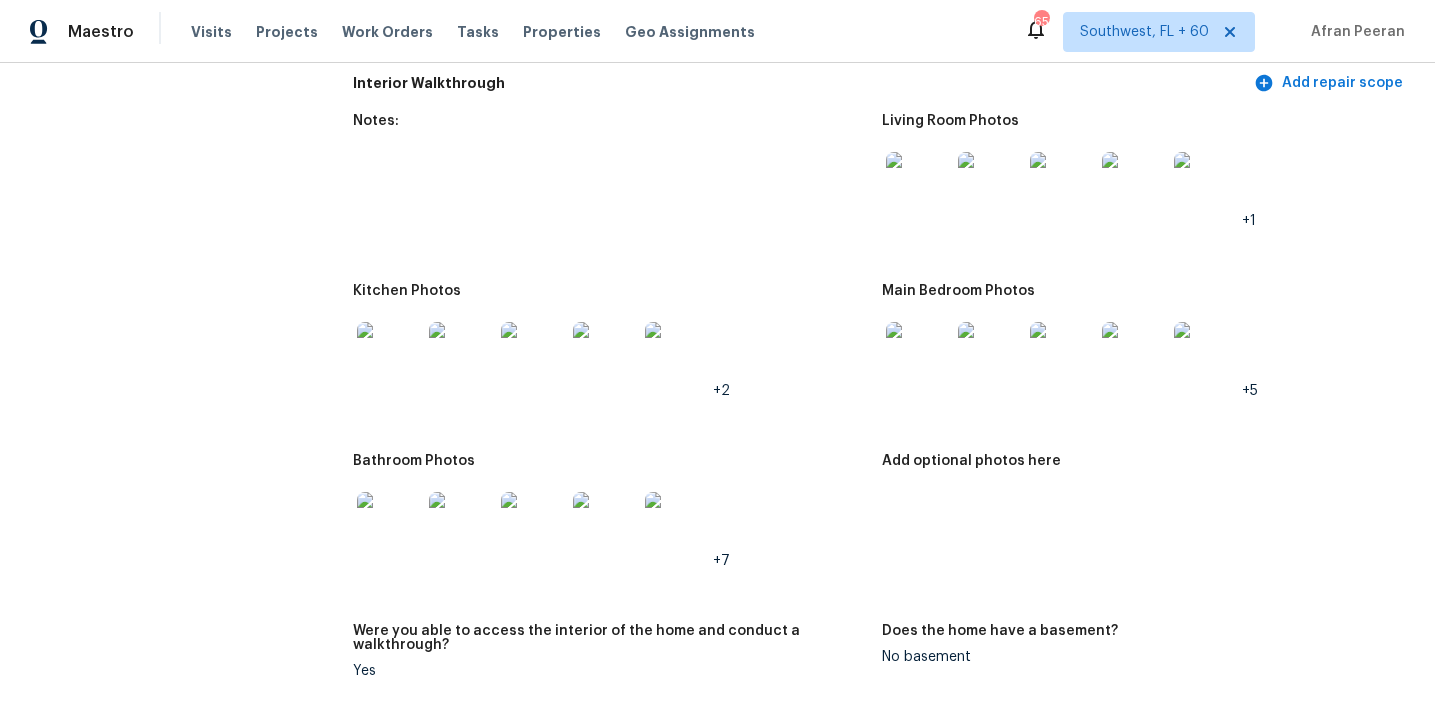 click at bounding box center (389, 524) 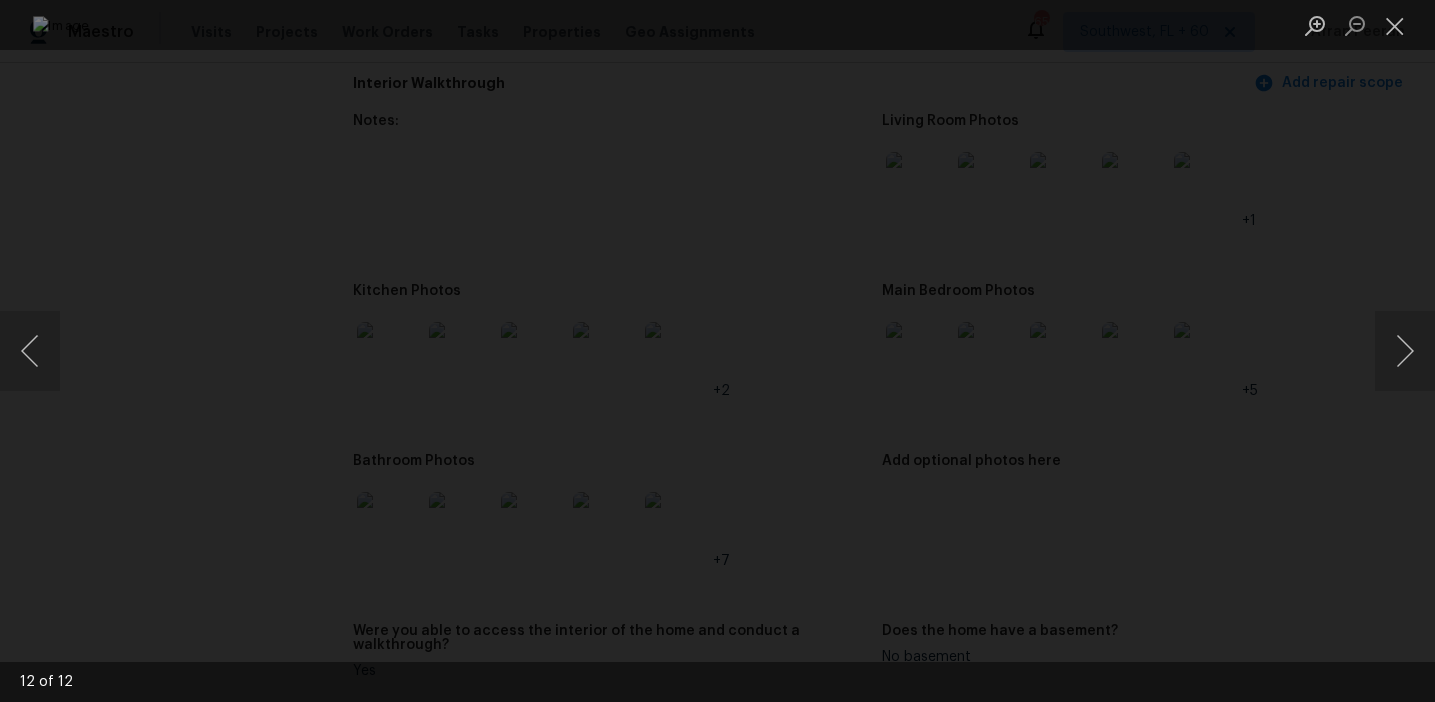 click at bounding box center (717, 351) 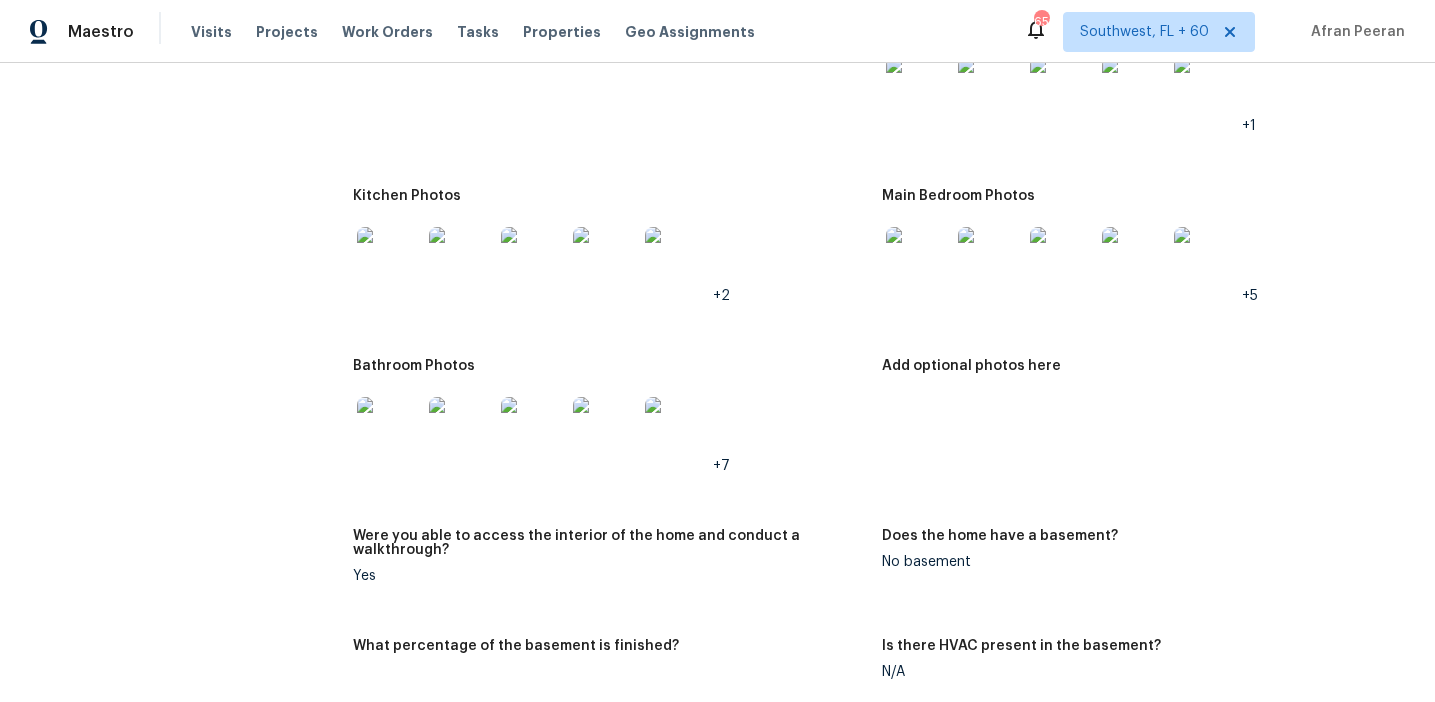 scroll, scrollTop: 2131, scrollLeft: 0, axis: vertical 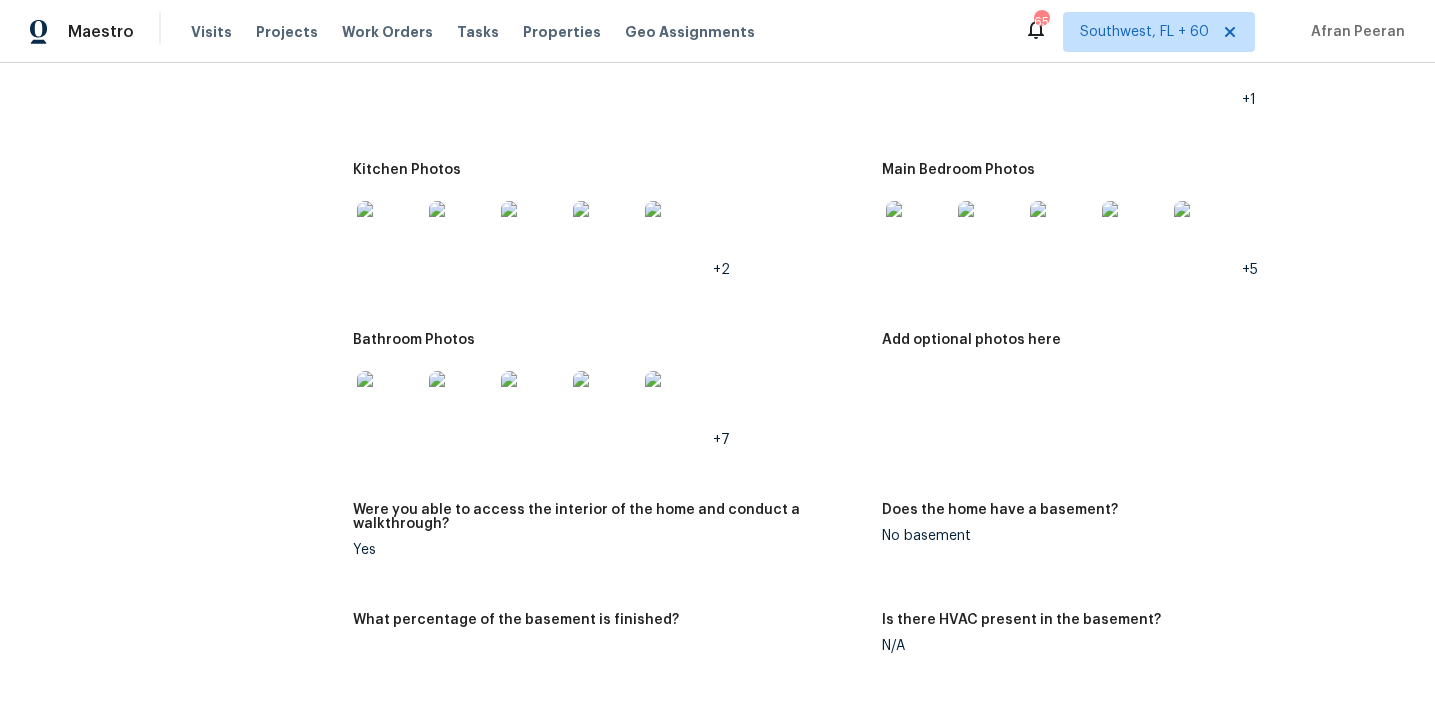 click at bounding box center (918, 233) 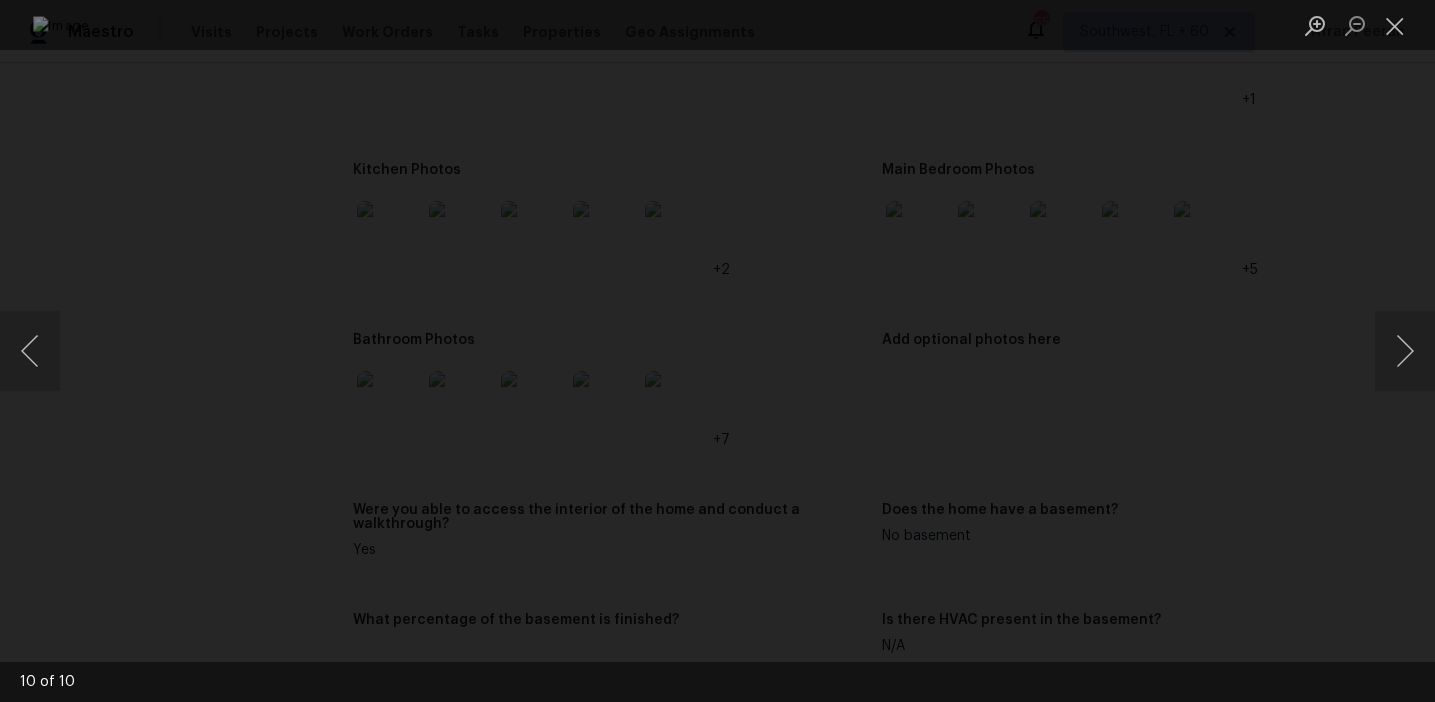 click at bounding box center [717, 351] 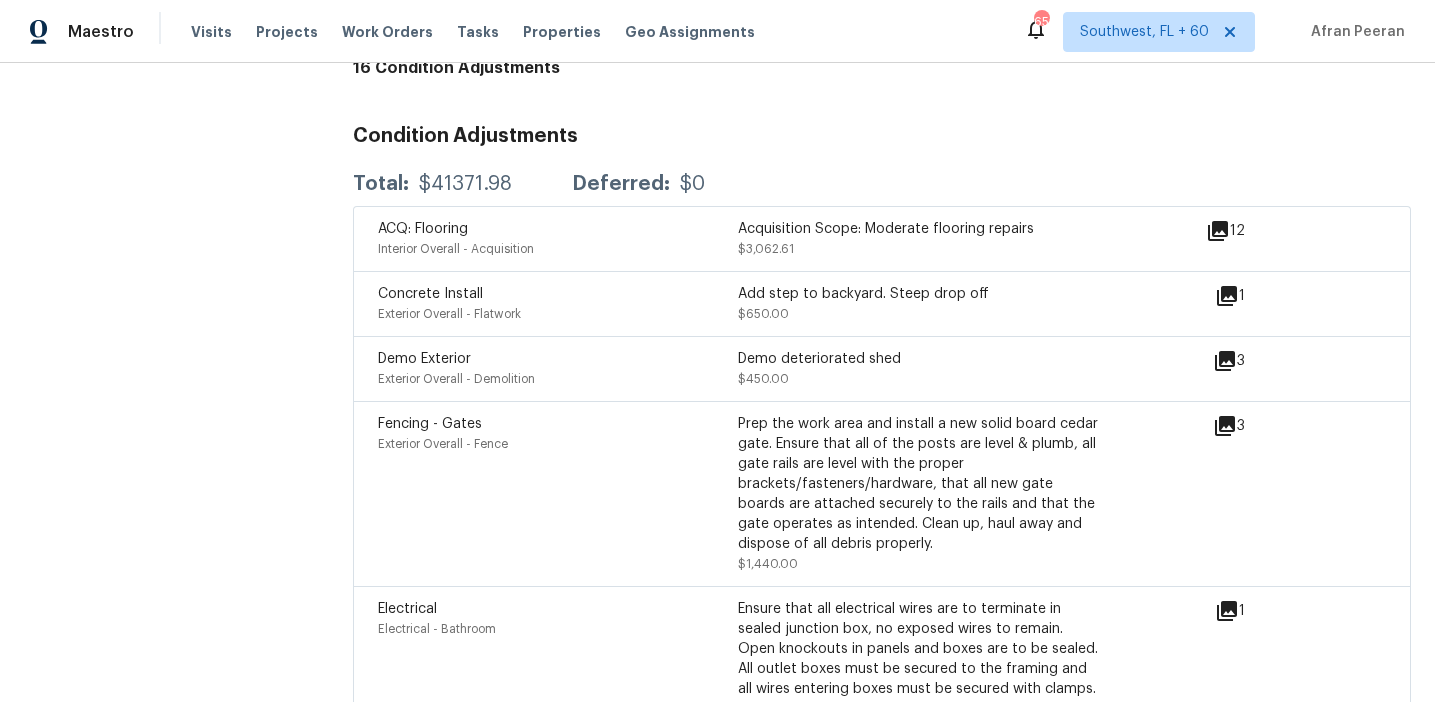 scroll, scrollTop: 4729, scrollLeft: 0, axis: vertical 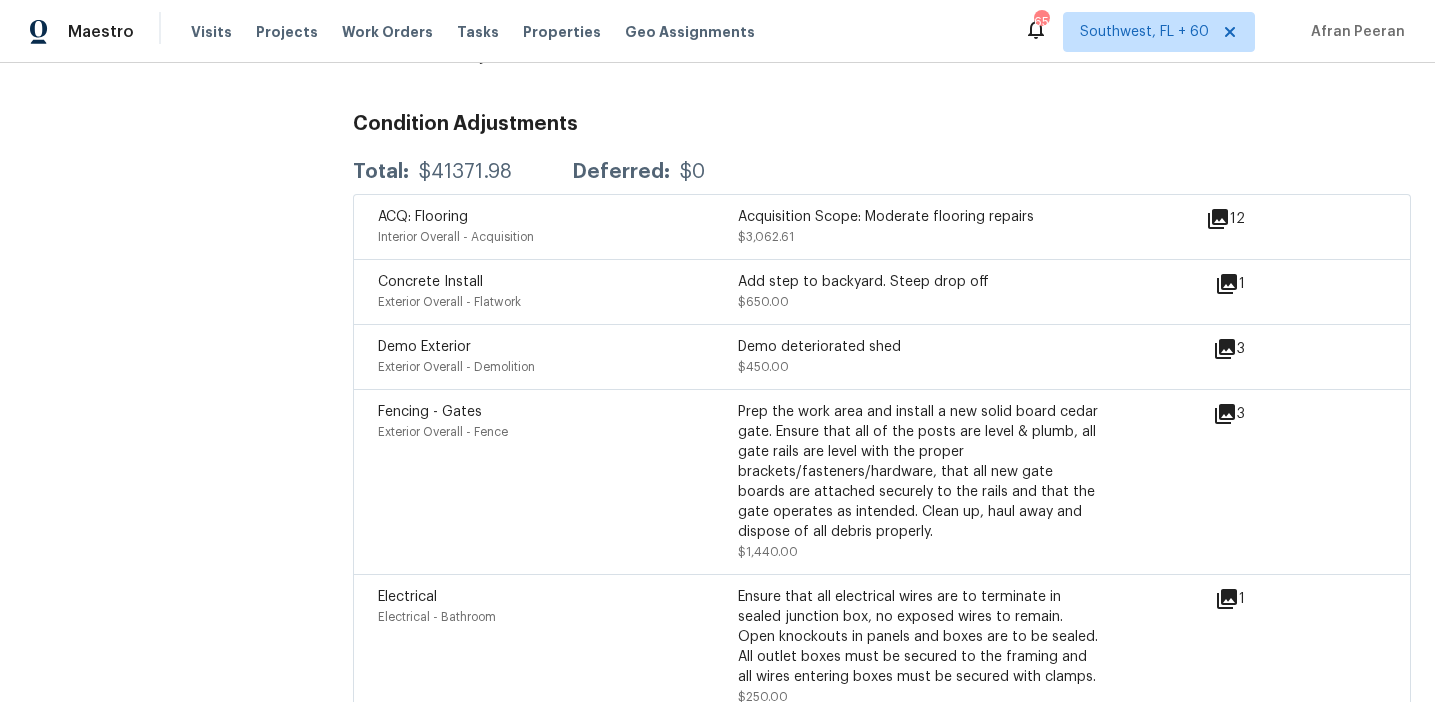 click on "Demo deteriorated shed" at bounding box center (918, 347) 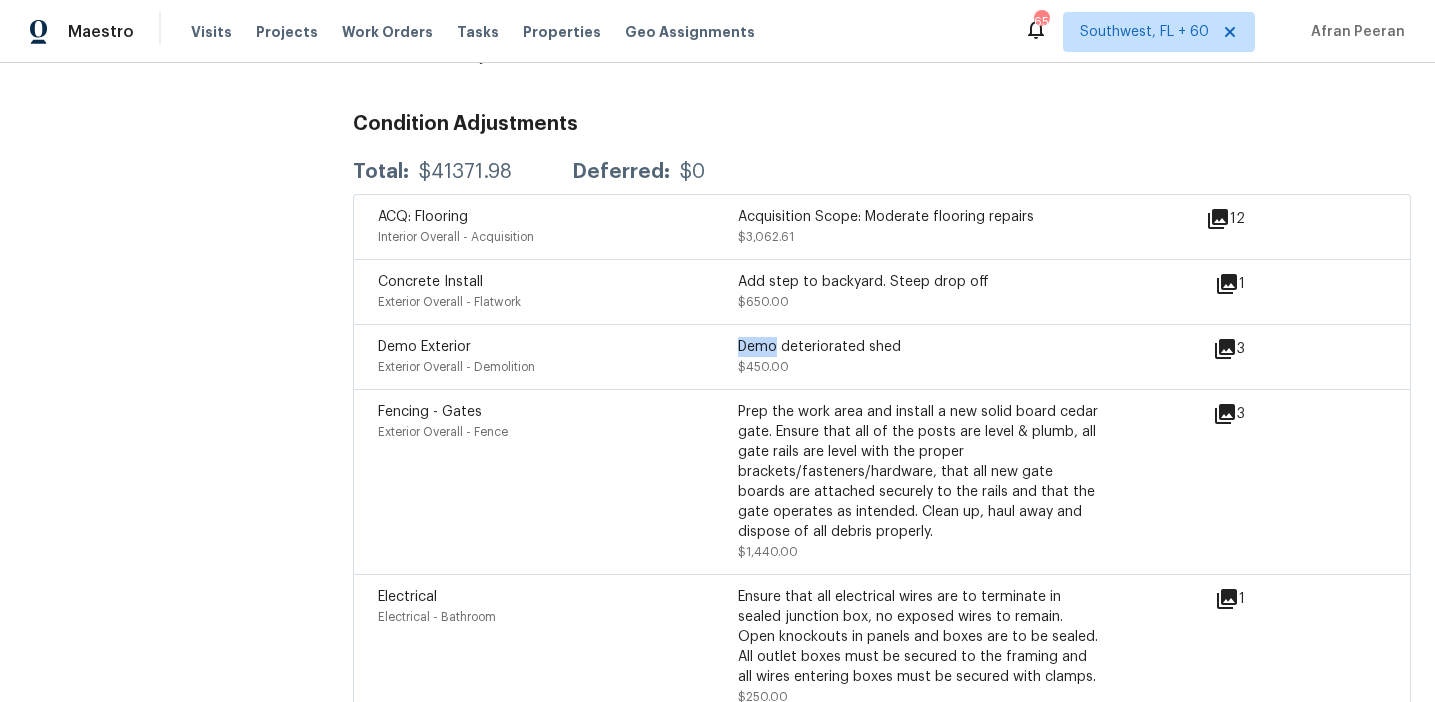 click on "Demo deteriorated shed" at bounding box center [918, 347] 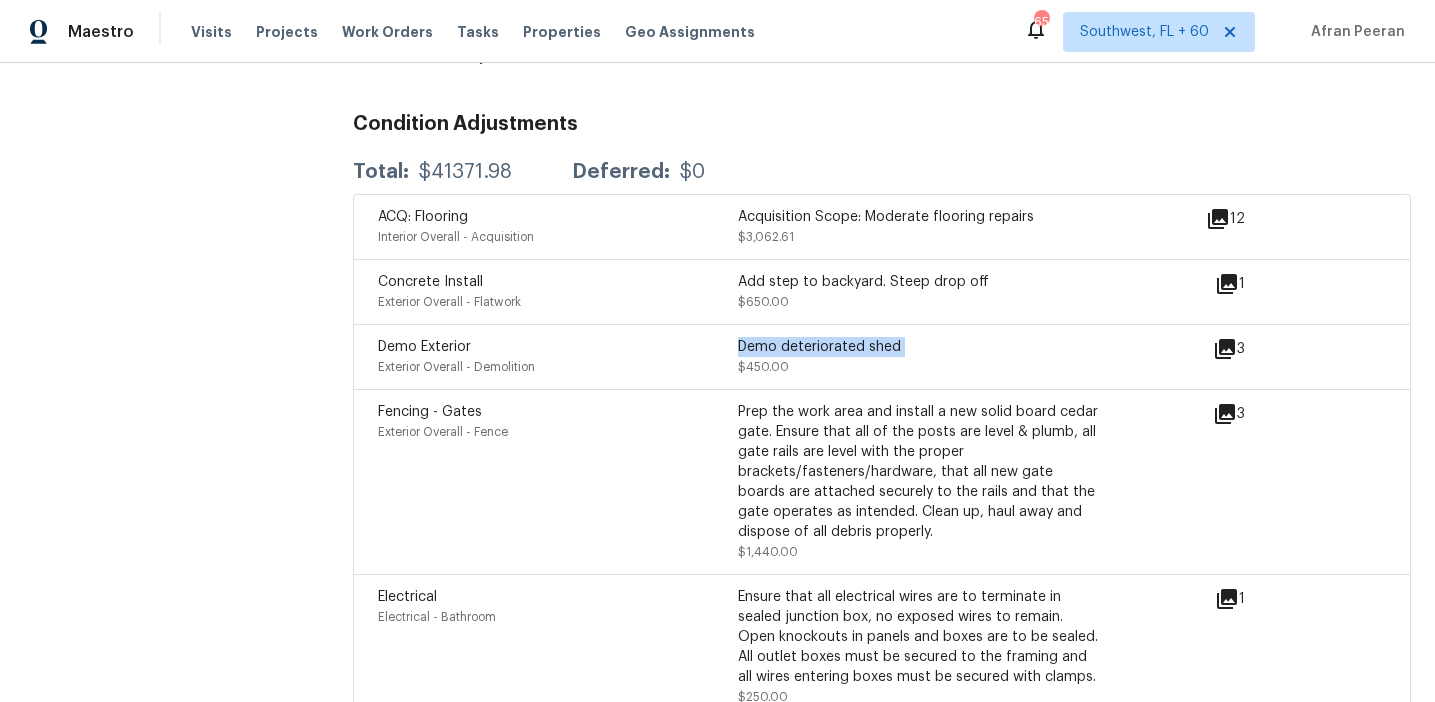 click on "Demo deteriorated shed" at bounding box center (918, 347) 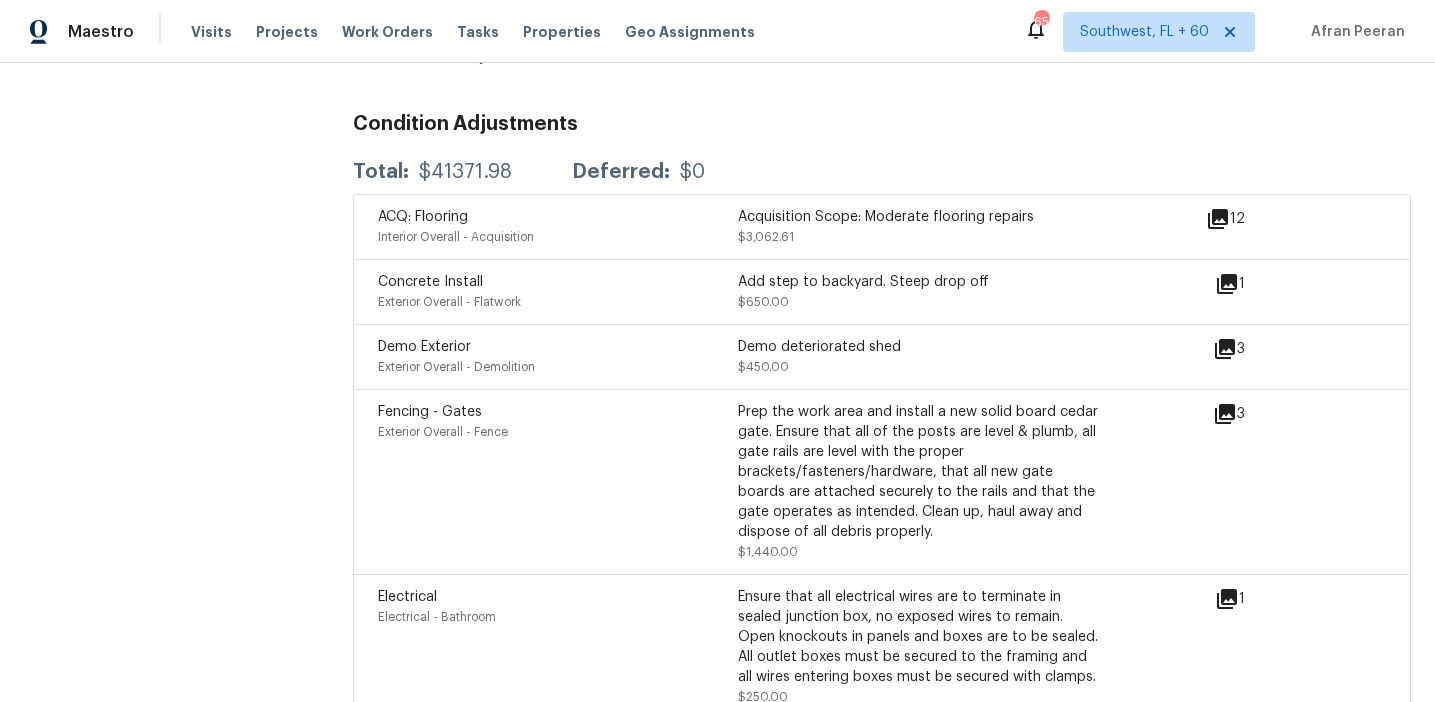 click on "Demo deteriorated shed" at bounding box center (918, 347) 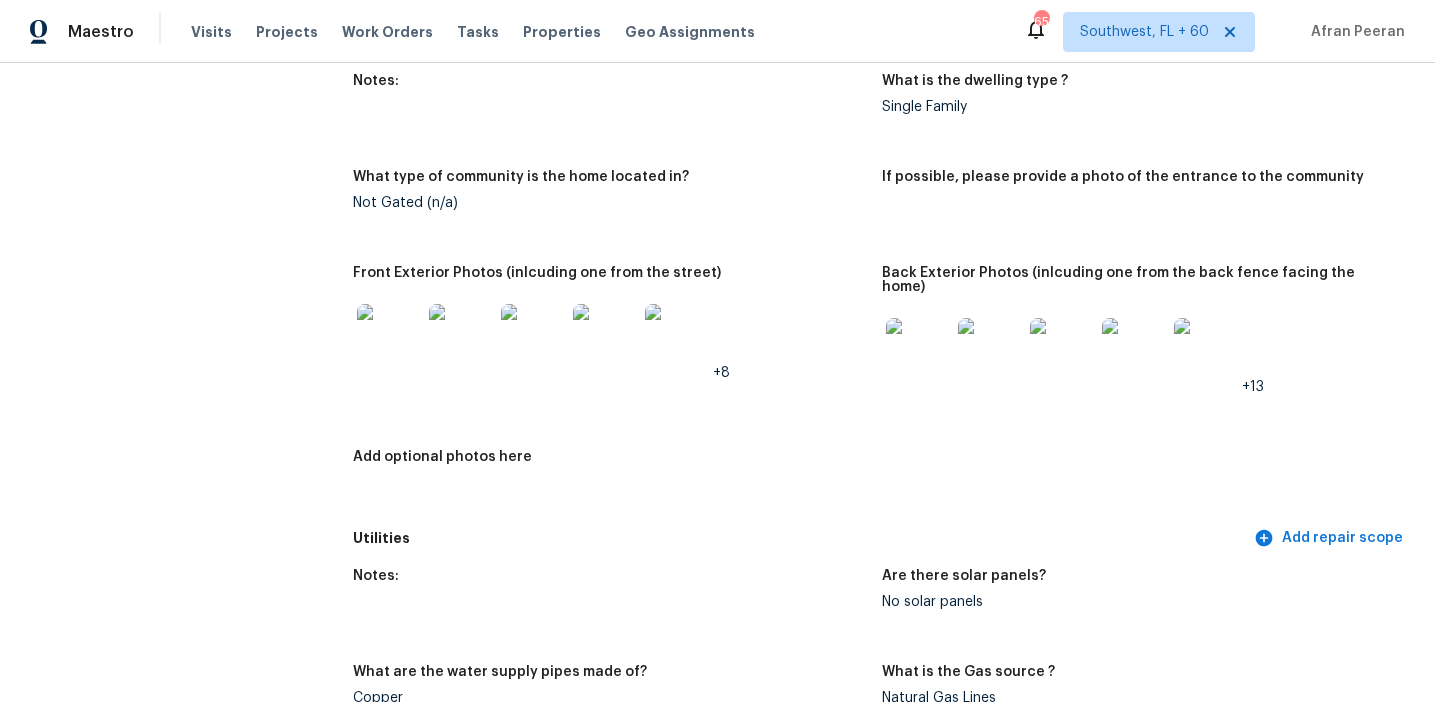 scroll, scrollTop: 736, scrollLeft: 0, axis: vertical 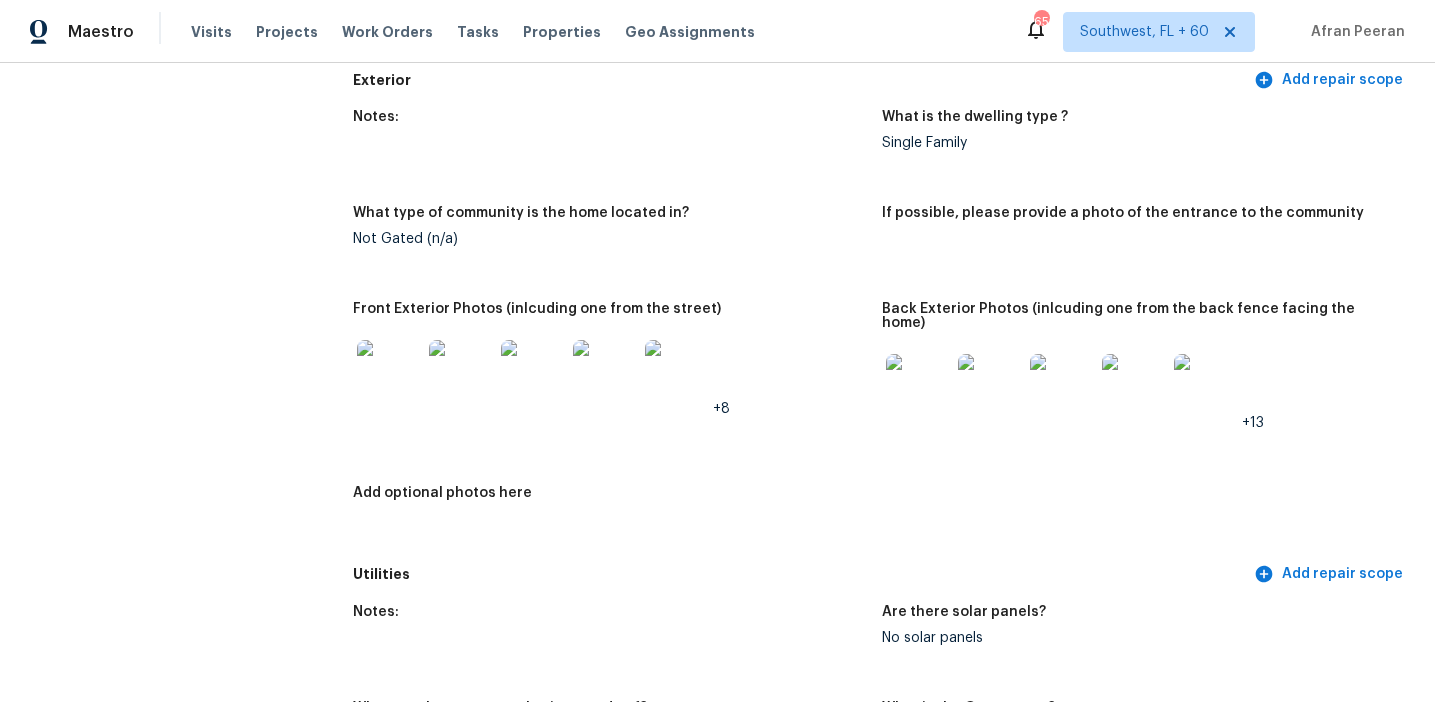 click at bounding box center (918, 386) 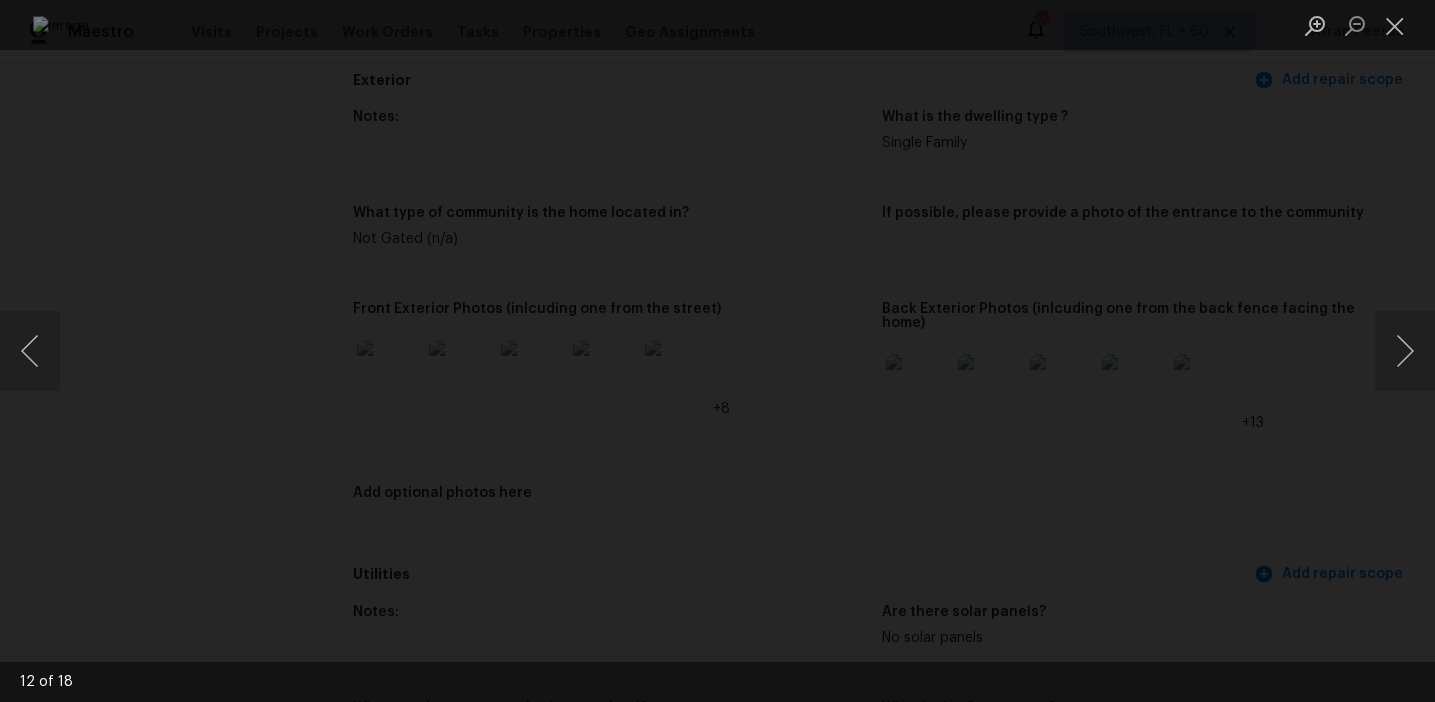 click at bounding box center (717, 351) 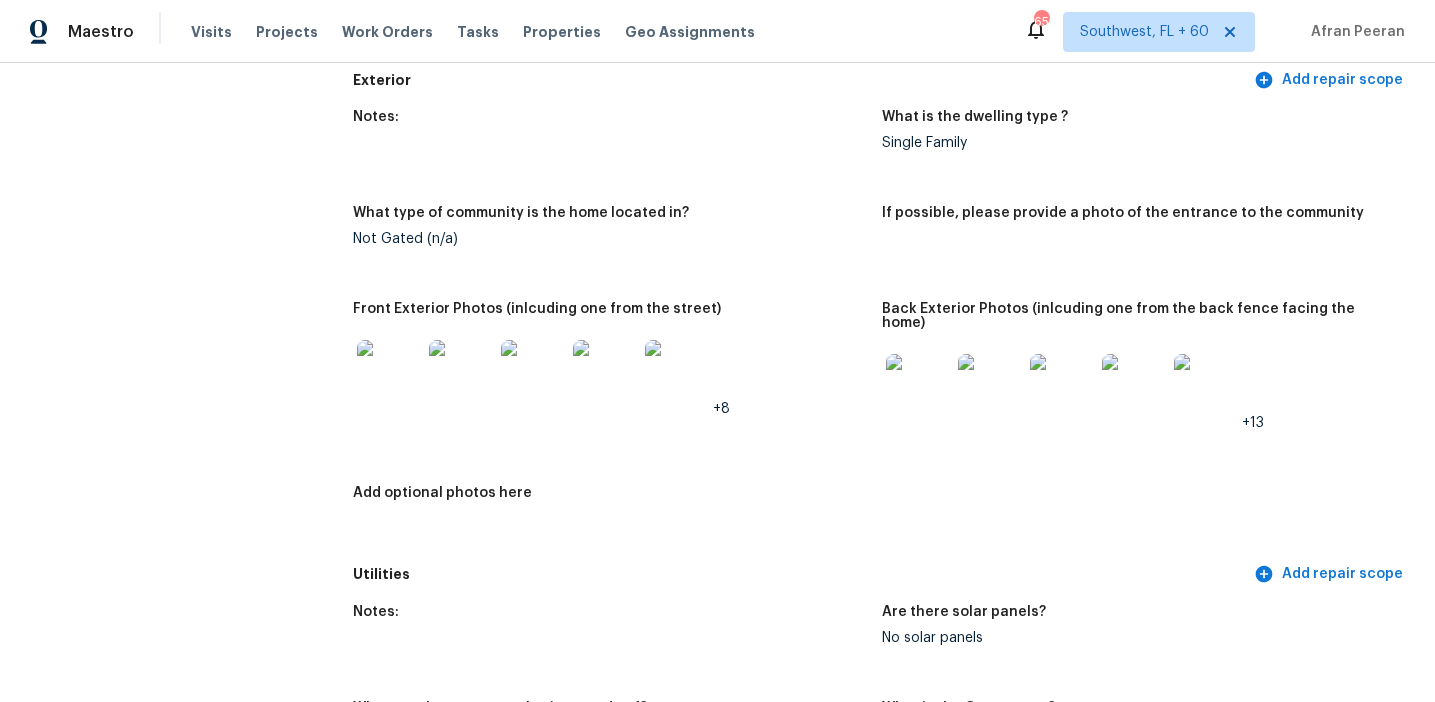 click at bounding box center (389, 372) 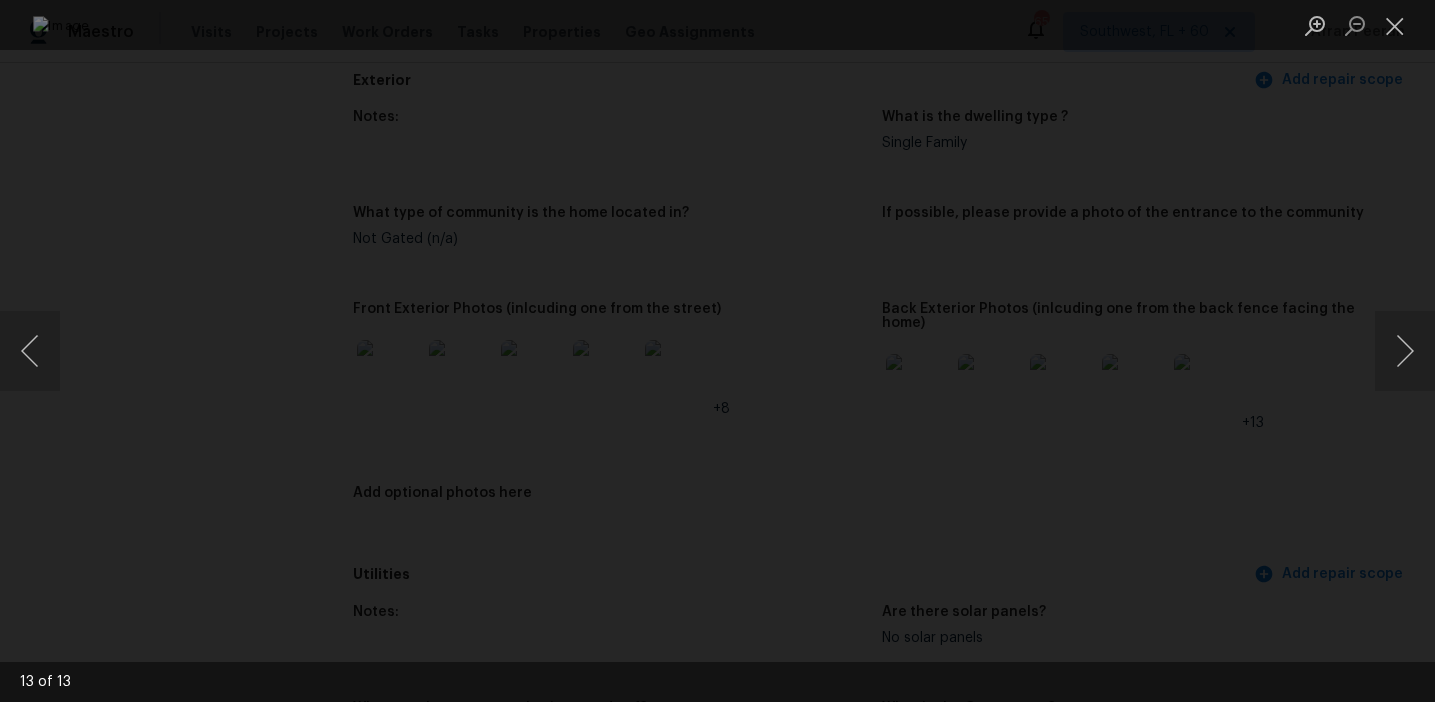 click at bounding box center [717, 351] 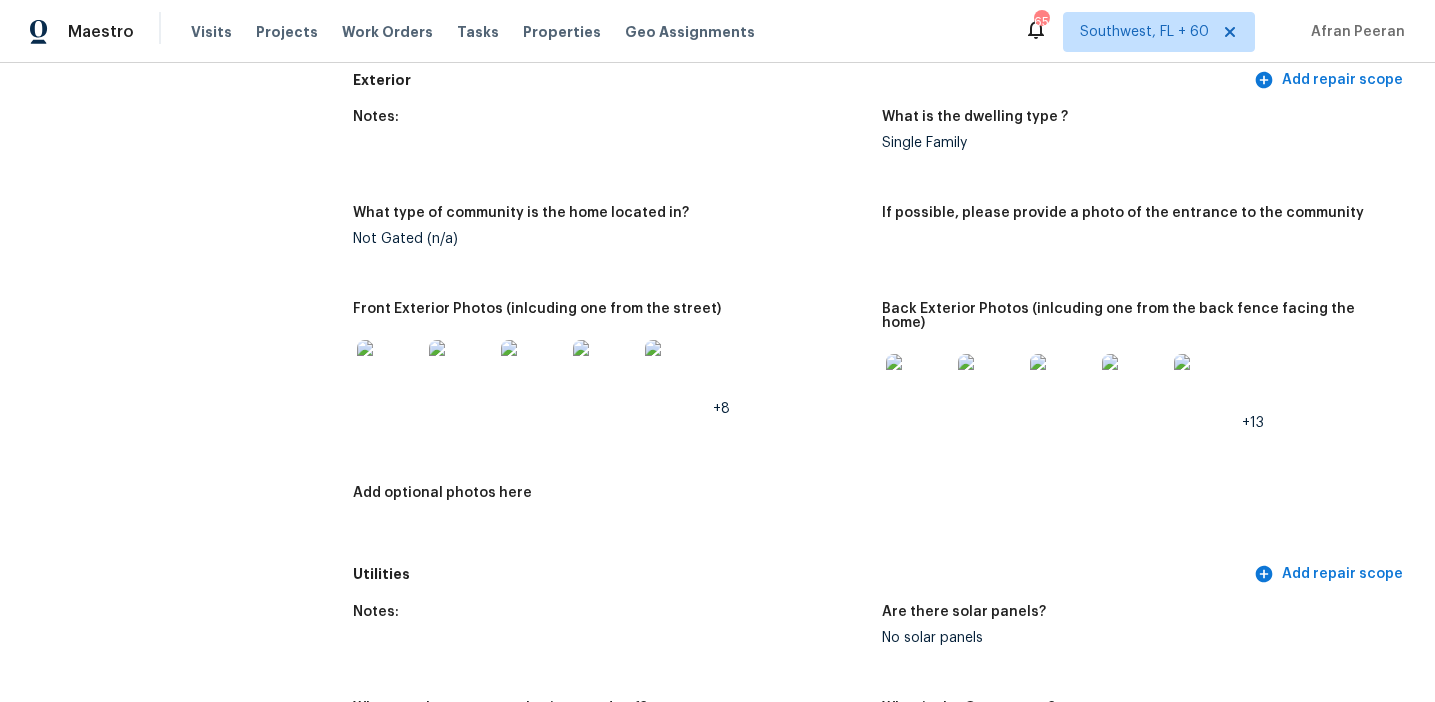 click on "Not Gated (n/a)" at bounding box center [609, 239] 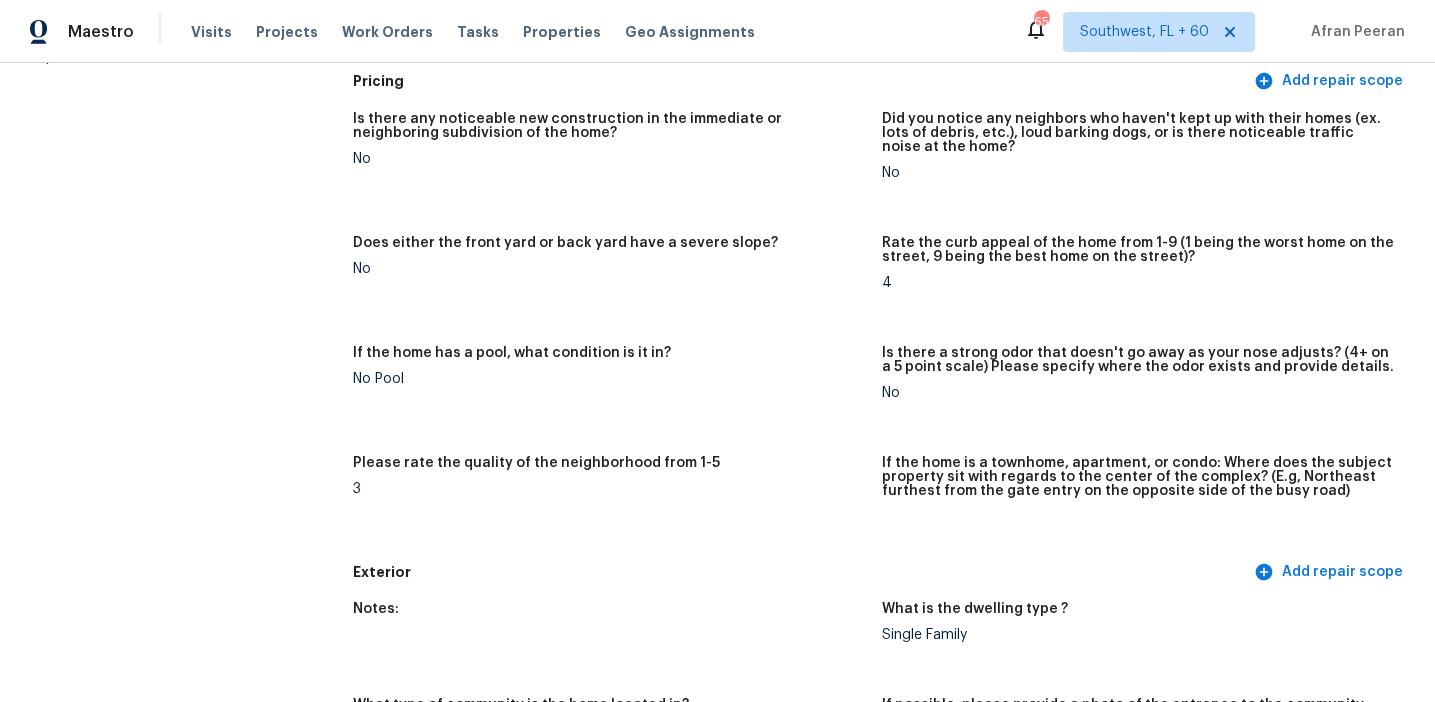 scroll, scrollTop: 239, scrollLeft: 0, axis: vertical 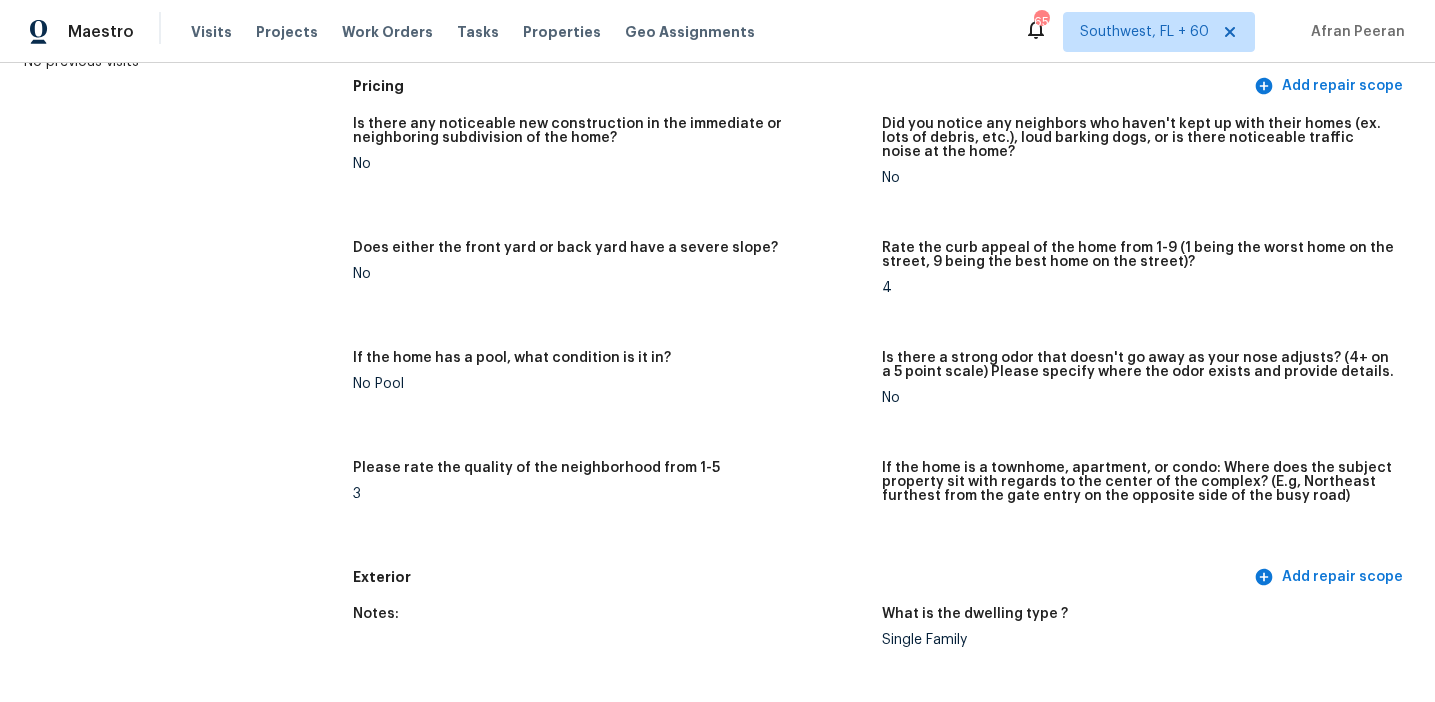 click on "Is there any noticeable new construction in the immediate or neighboring subdivision of the home?" at bounding box center [609, 137] 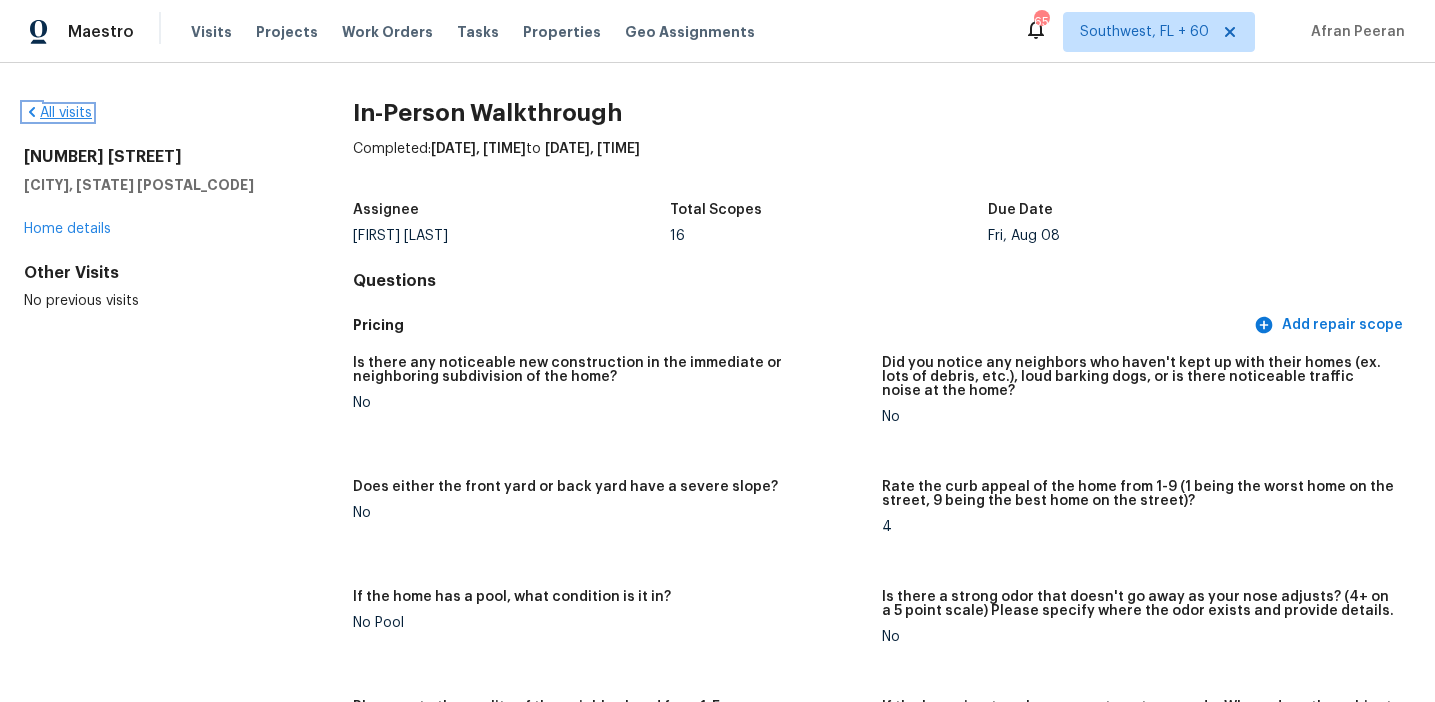 click on "All visits" at bounding box center (58, 113) 